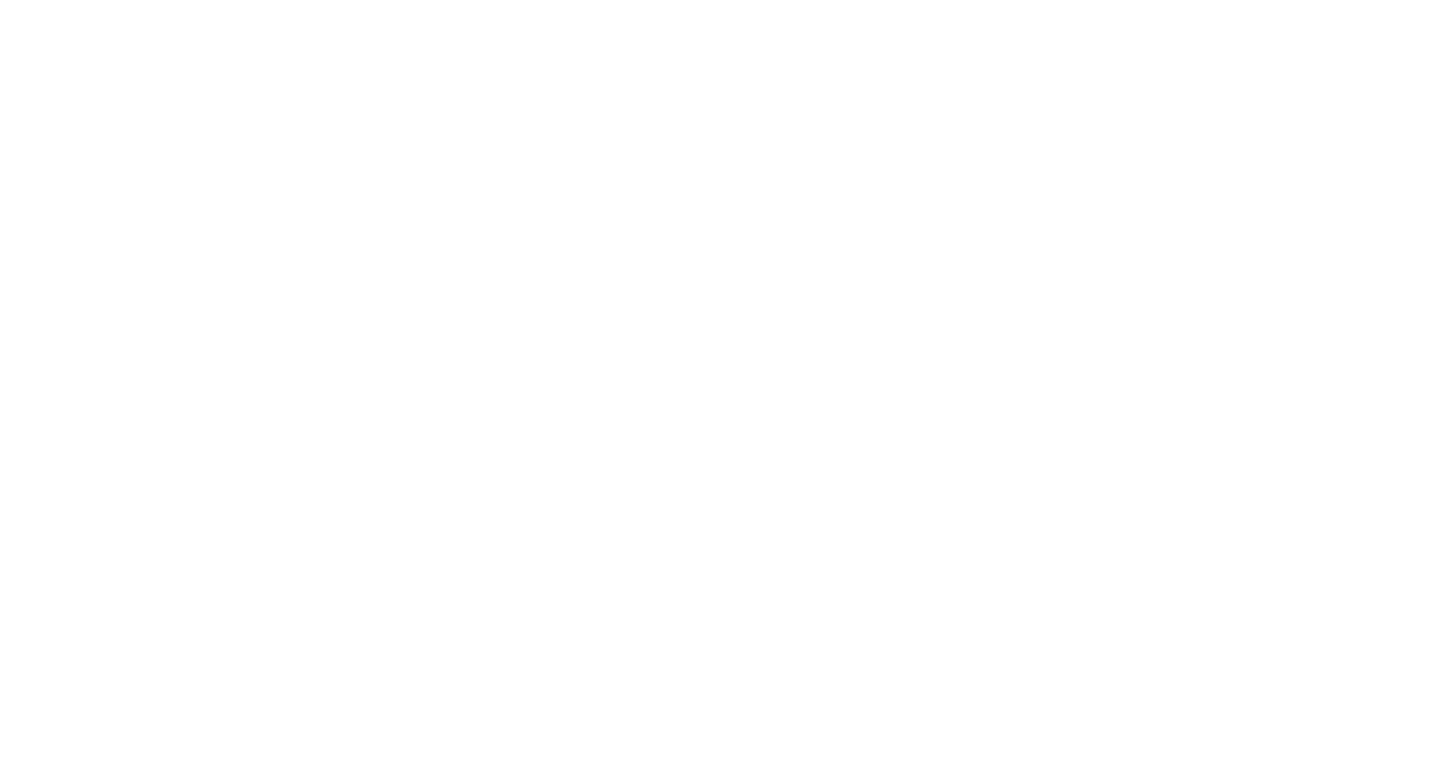 scroll, scrollTop: 0, scrollLeft: 0, axis: both 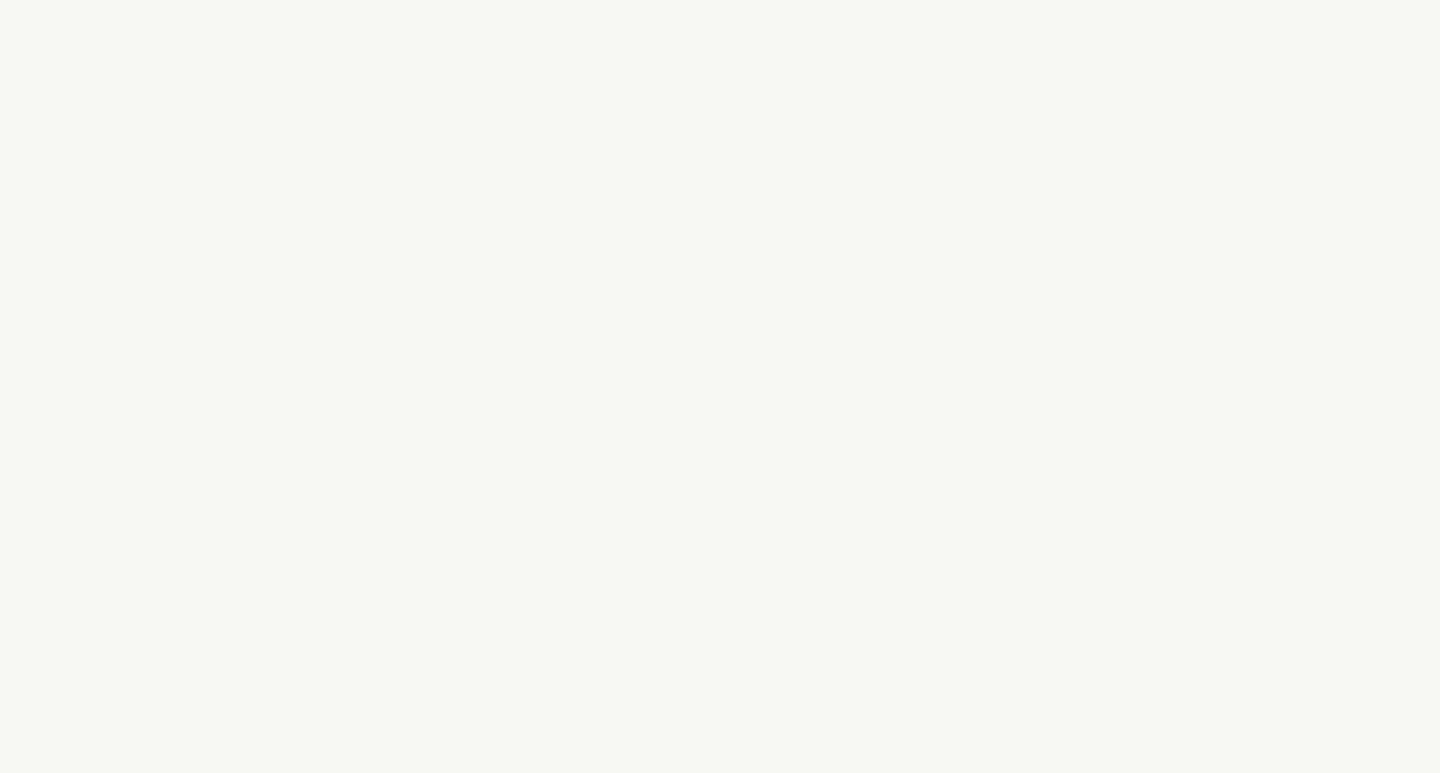 select on "FR" 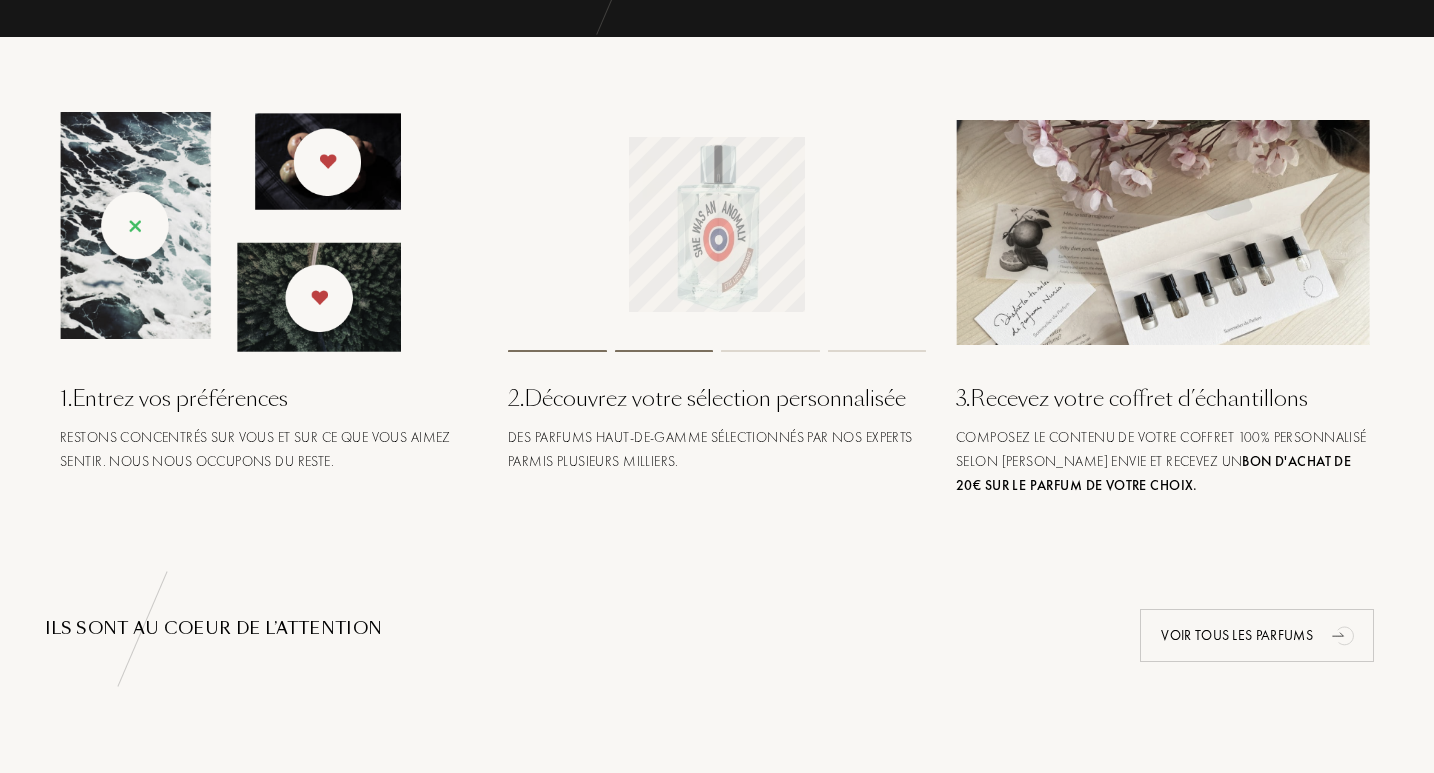 scroll, scrollTop: 780, scrollLeft: 0, axis: vertical 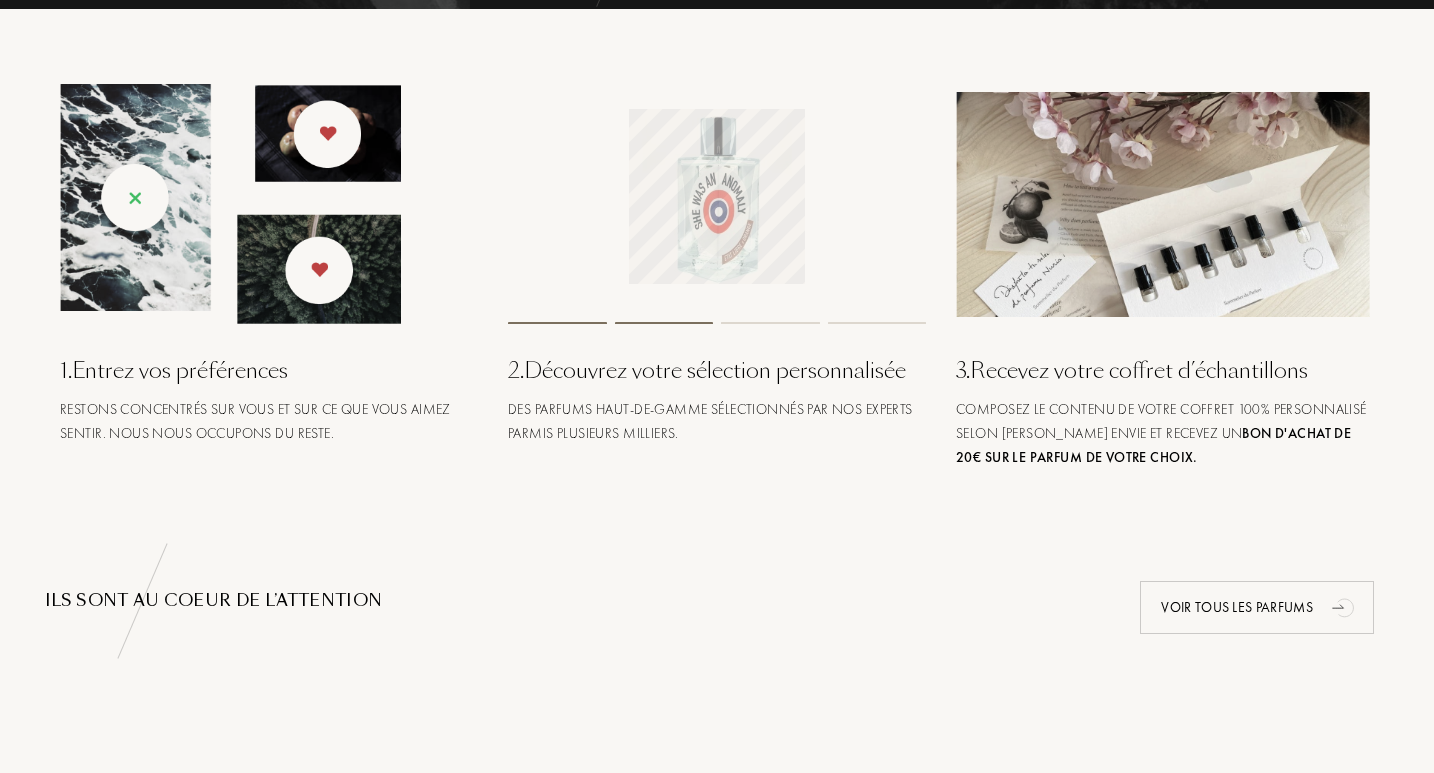 click at bounding box center [1165, 204] 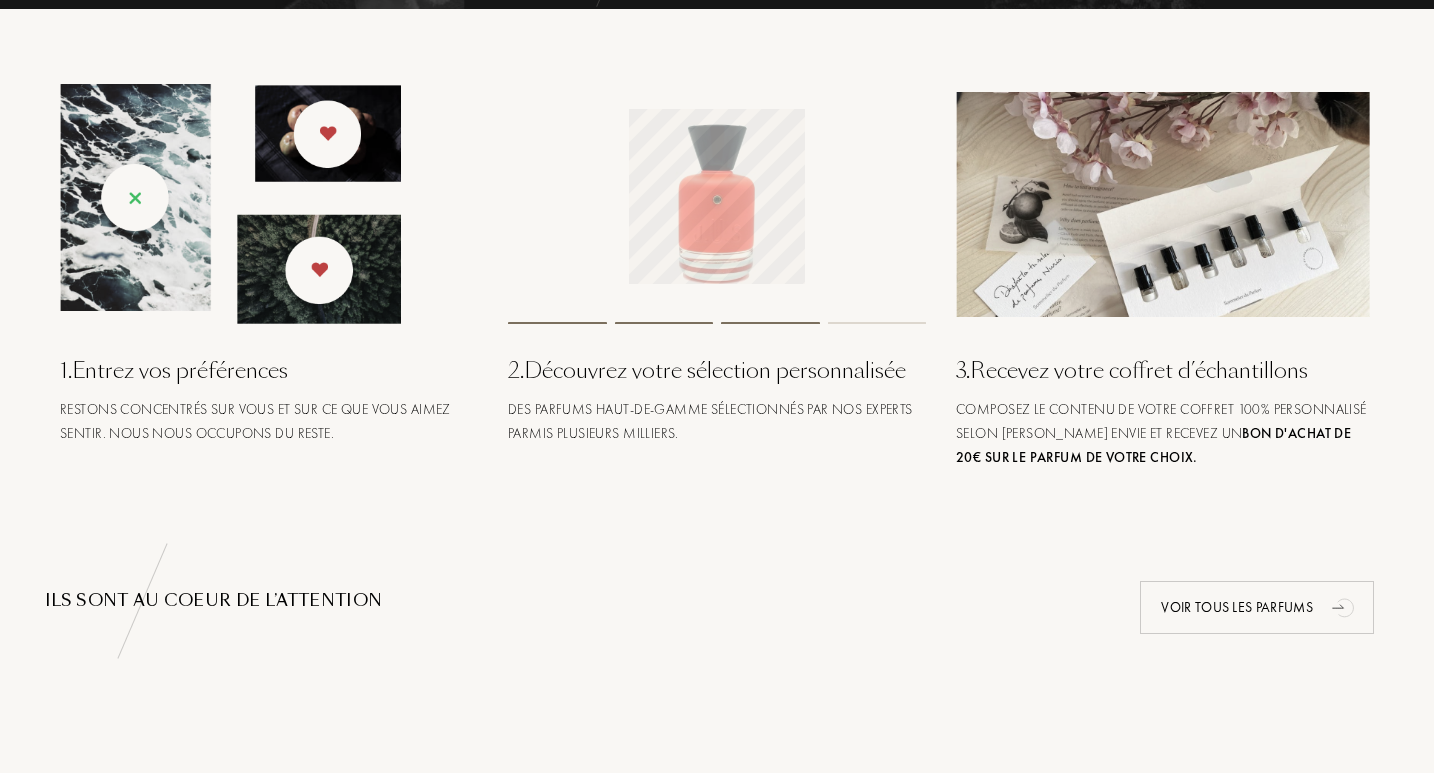 click at bounding box center [1165, 204] 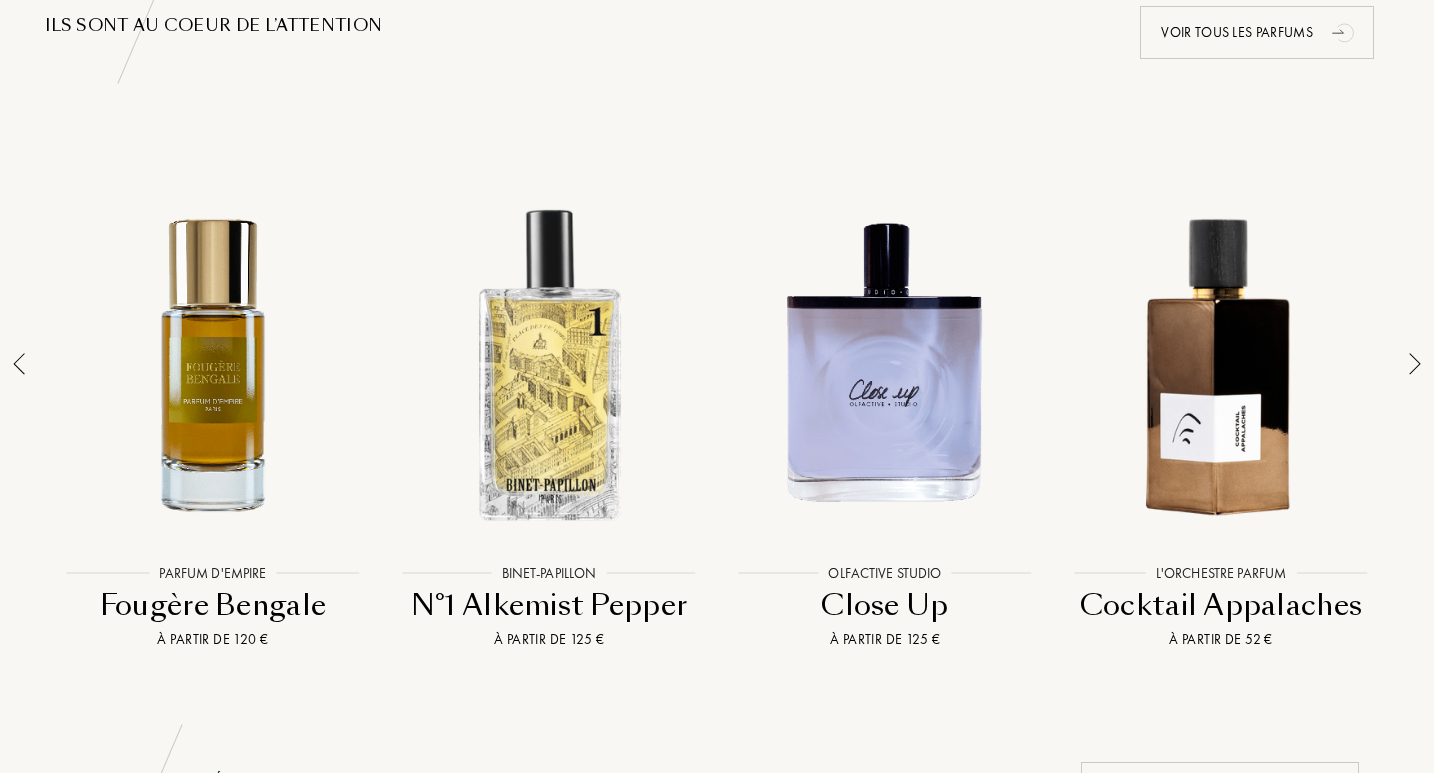 scroll, scrollTop: 1525, scrollLeft: 0, axis: vertical 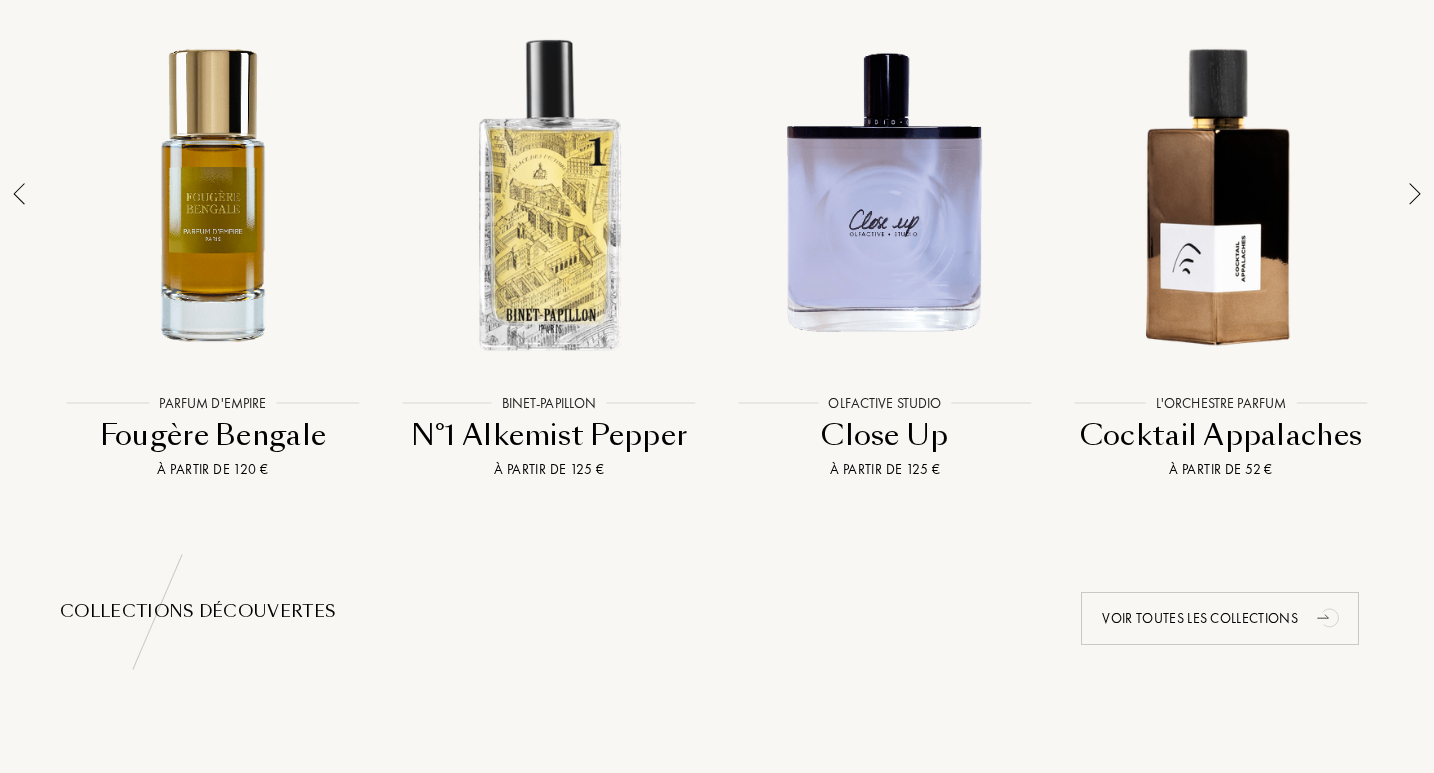 click at bounding box center [1415, 194] 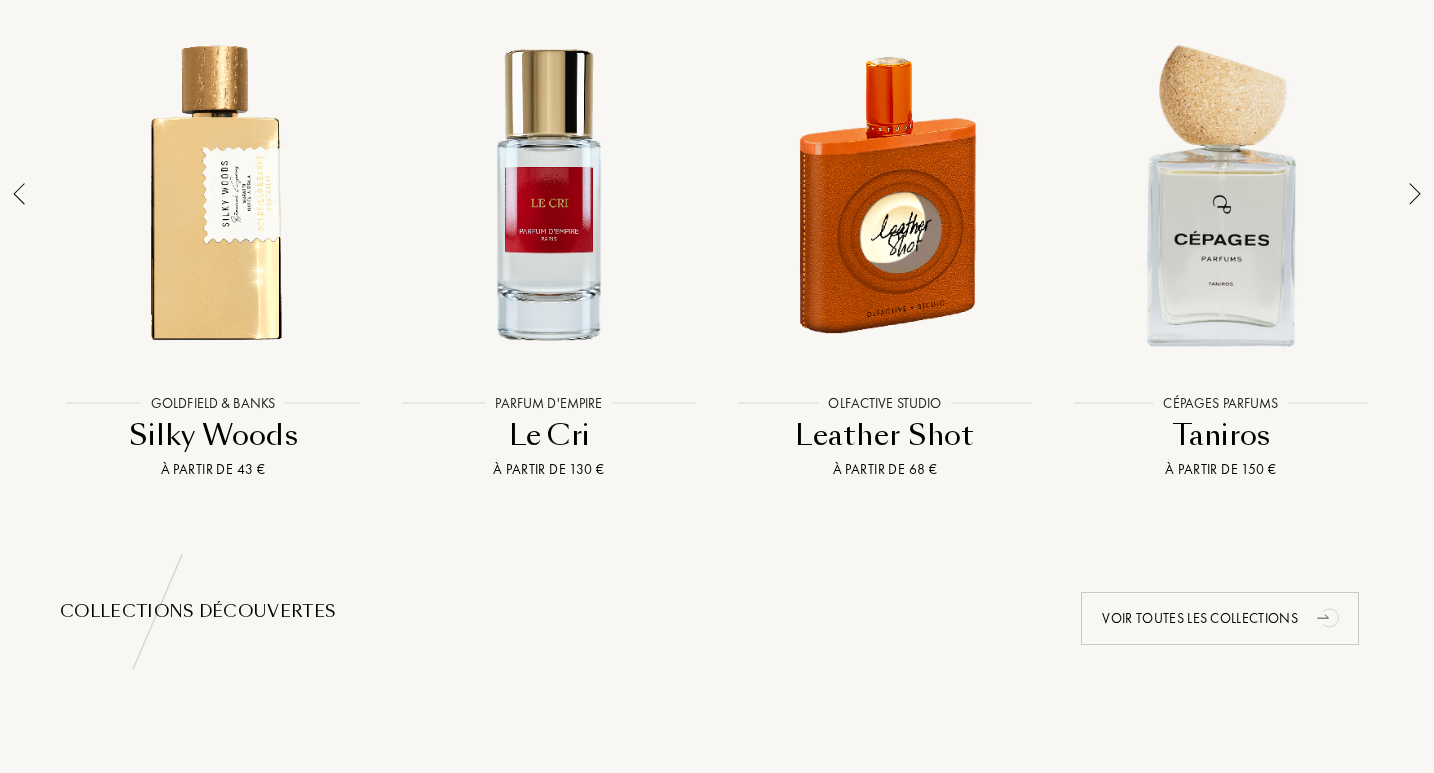 click at bounding box center [1415, 194] 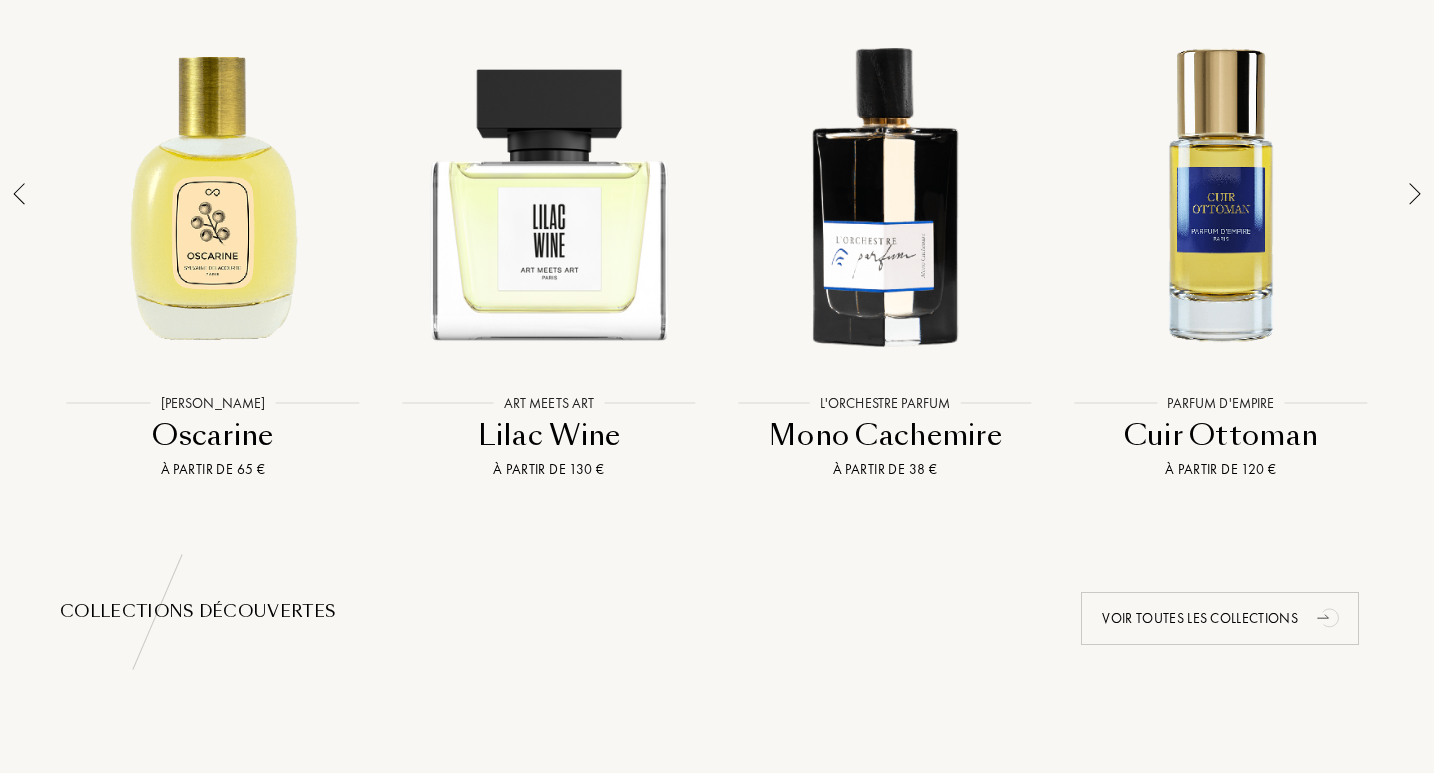 click at bounding box center [1415, 194] 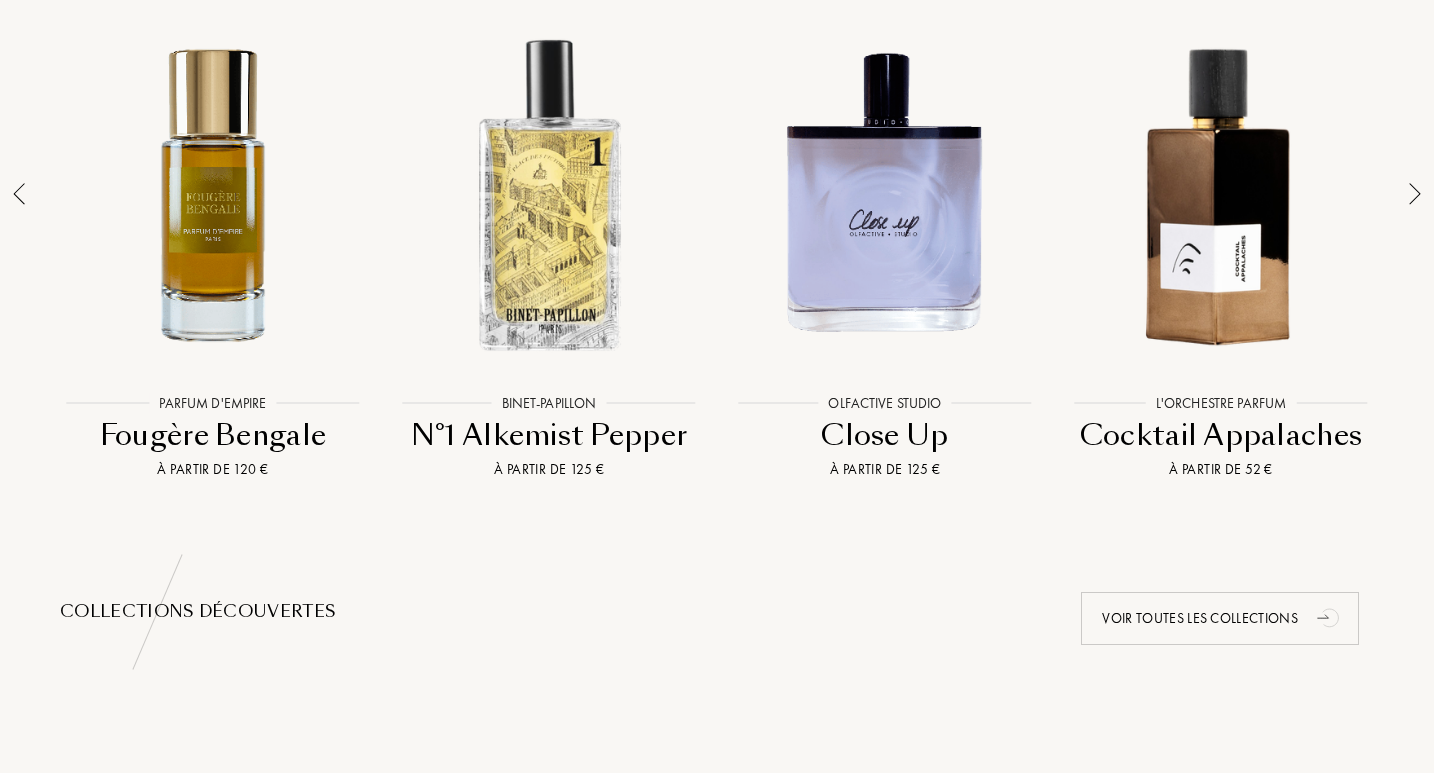 click at bounding box center [1415, 194] 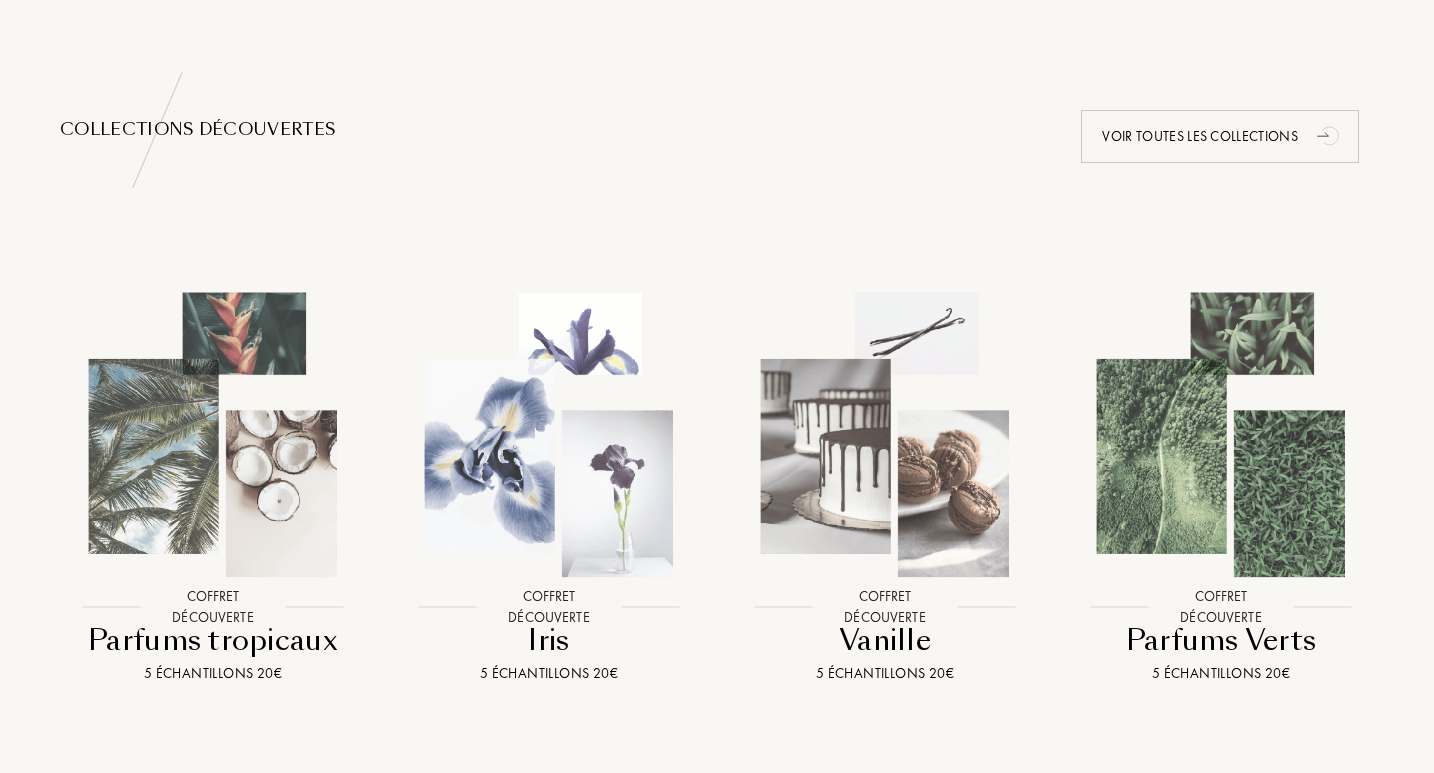 scroll, scrollTop: 2085, scrollLeft: 0, axis: vertical 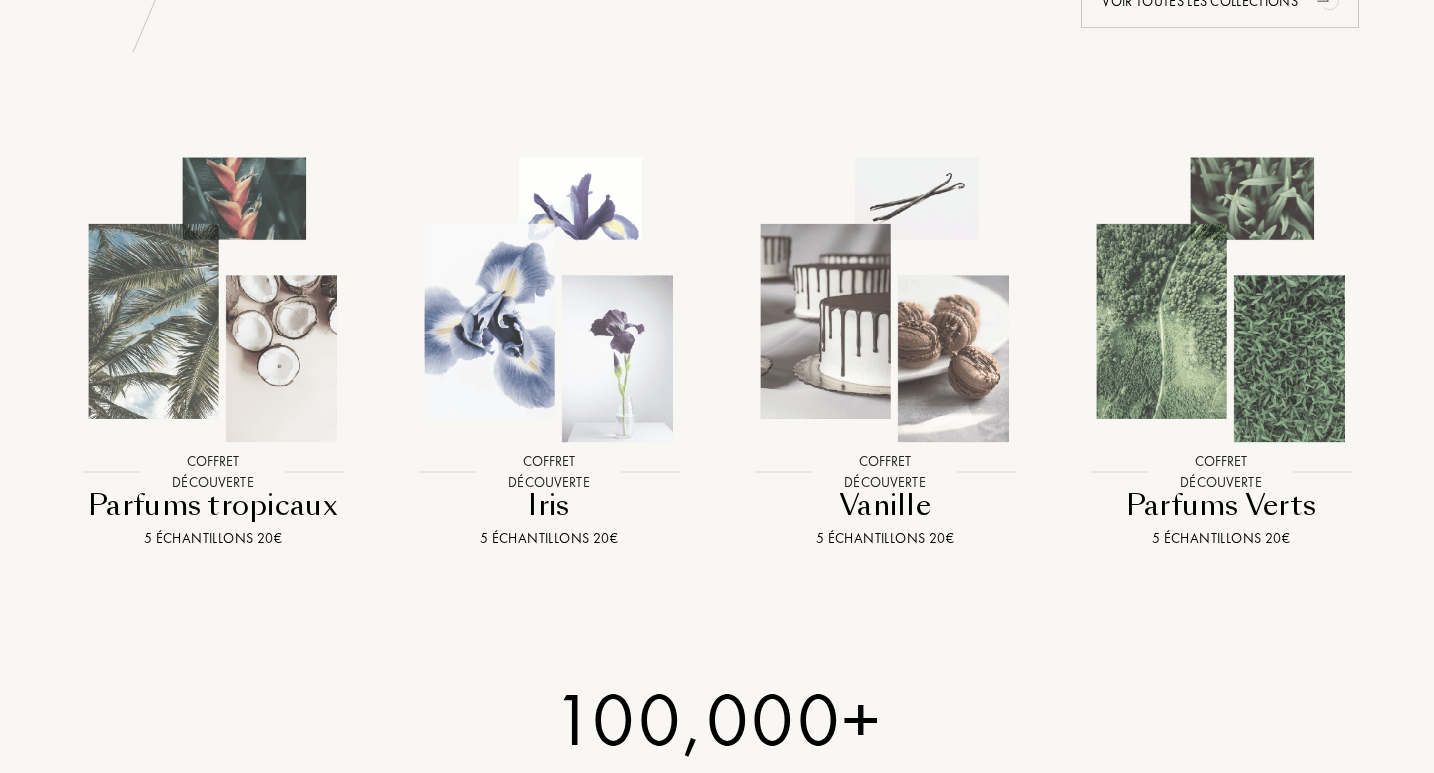 click at bounding box center [549, 300] 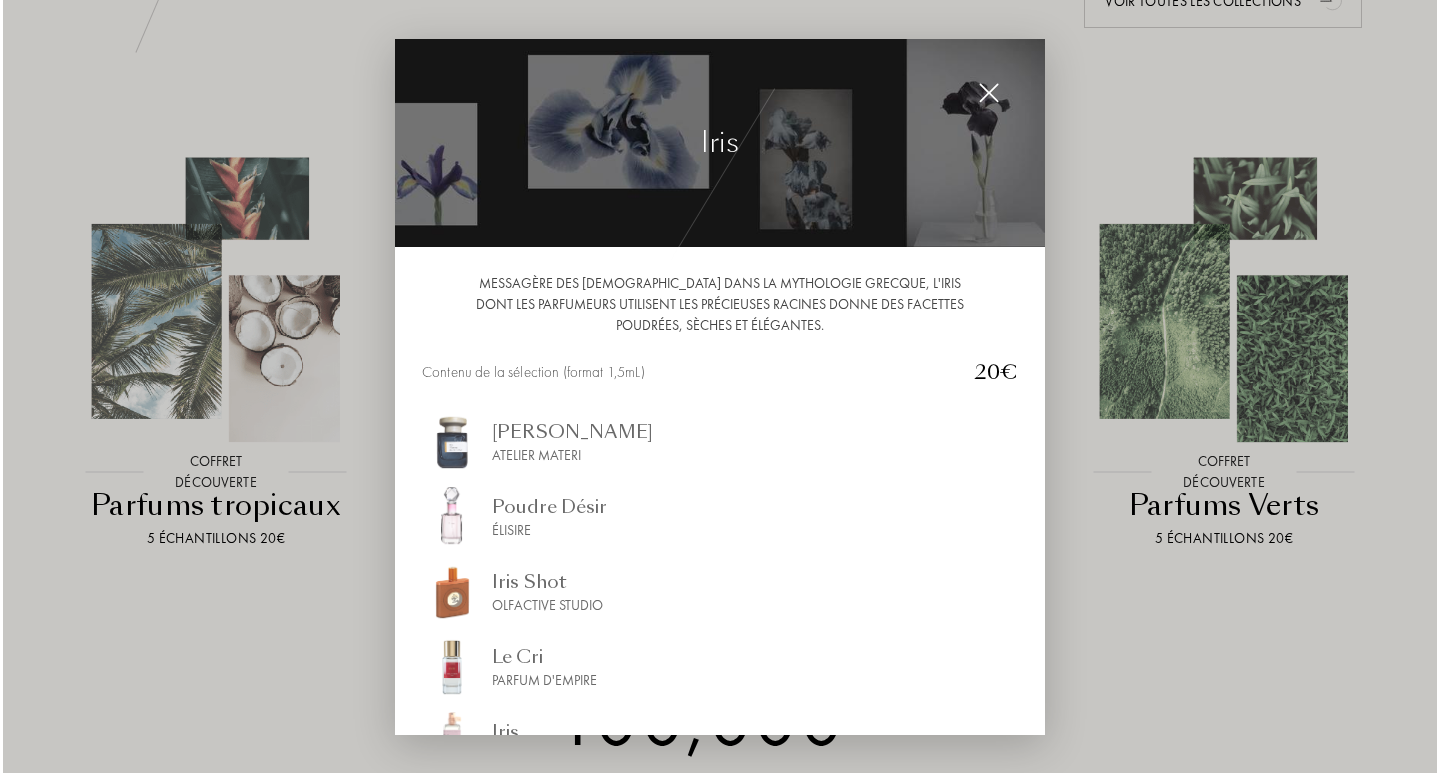 scroll, scrollTop: 2144, scrollLeft: 0, axis: vertical 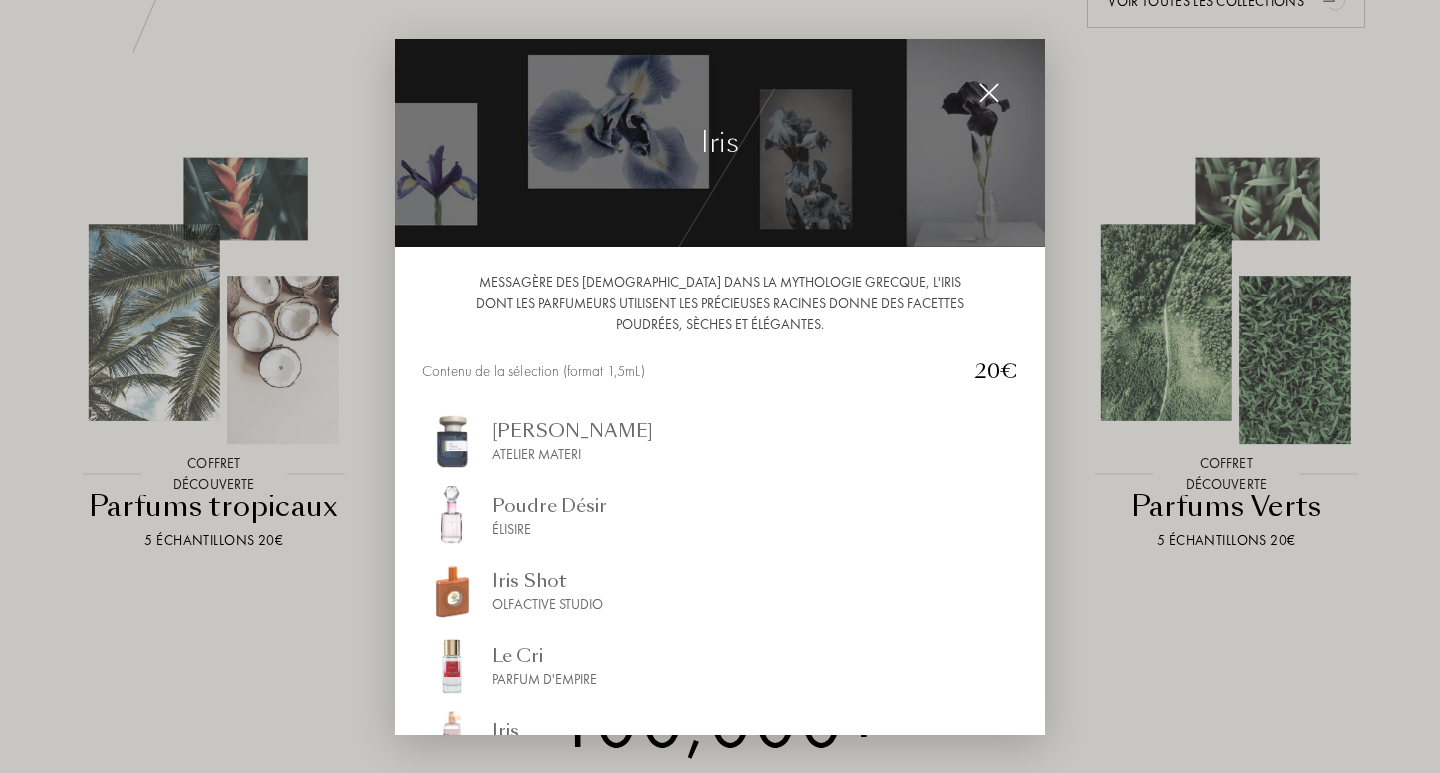 click at bounding box center [989, 93] 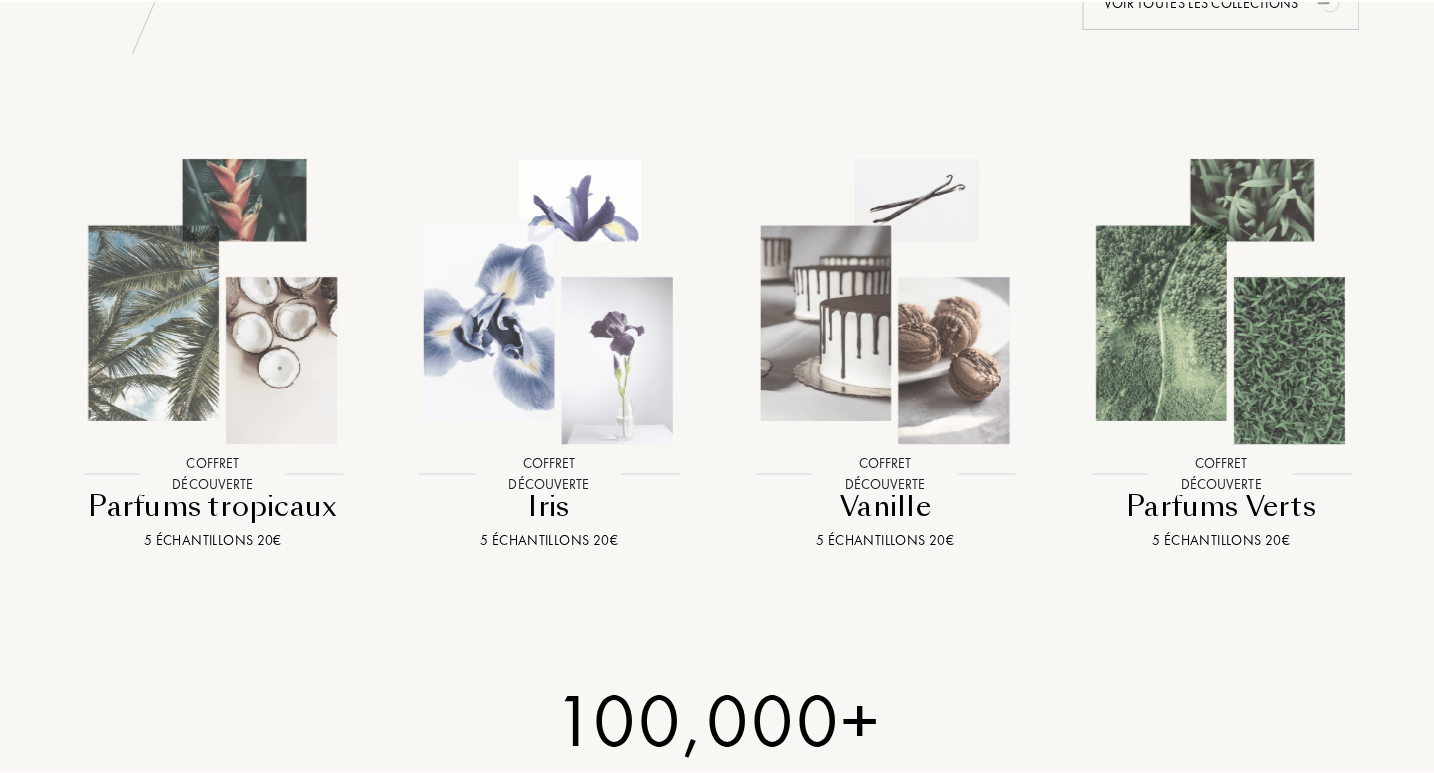 scroll, scrollTop: 2142, scrollLeft: 0, axis: vertical 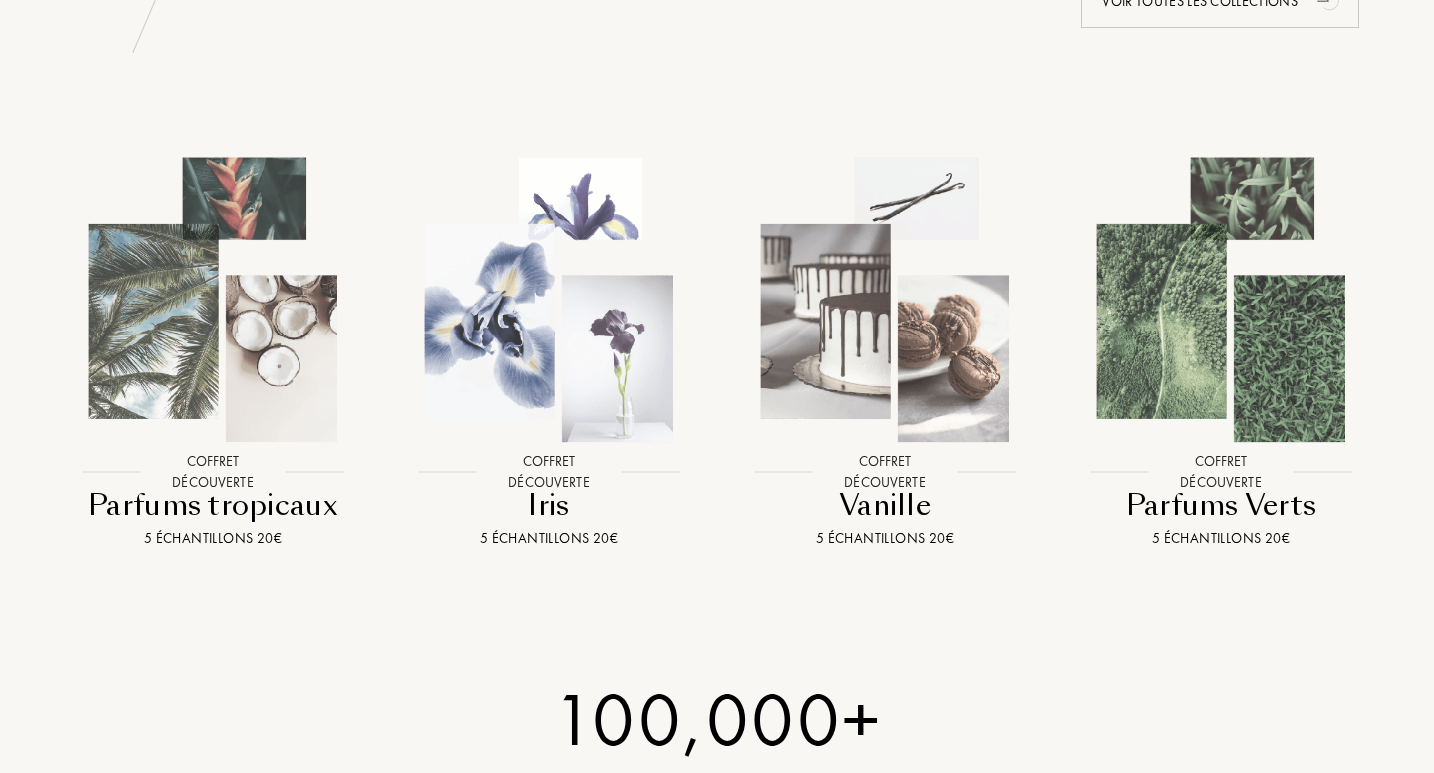 drag, startPoint x: 1433, startPoint y: 336, endPoint x: 1435, endPoint y: 395, distance: 59.03389 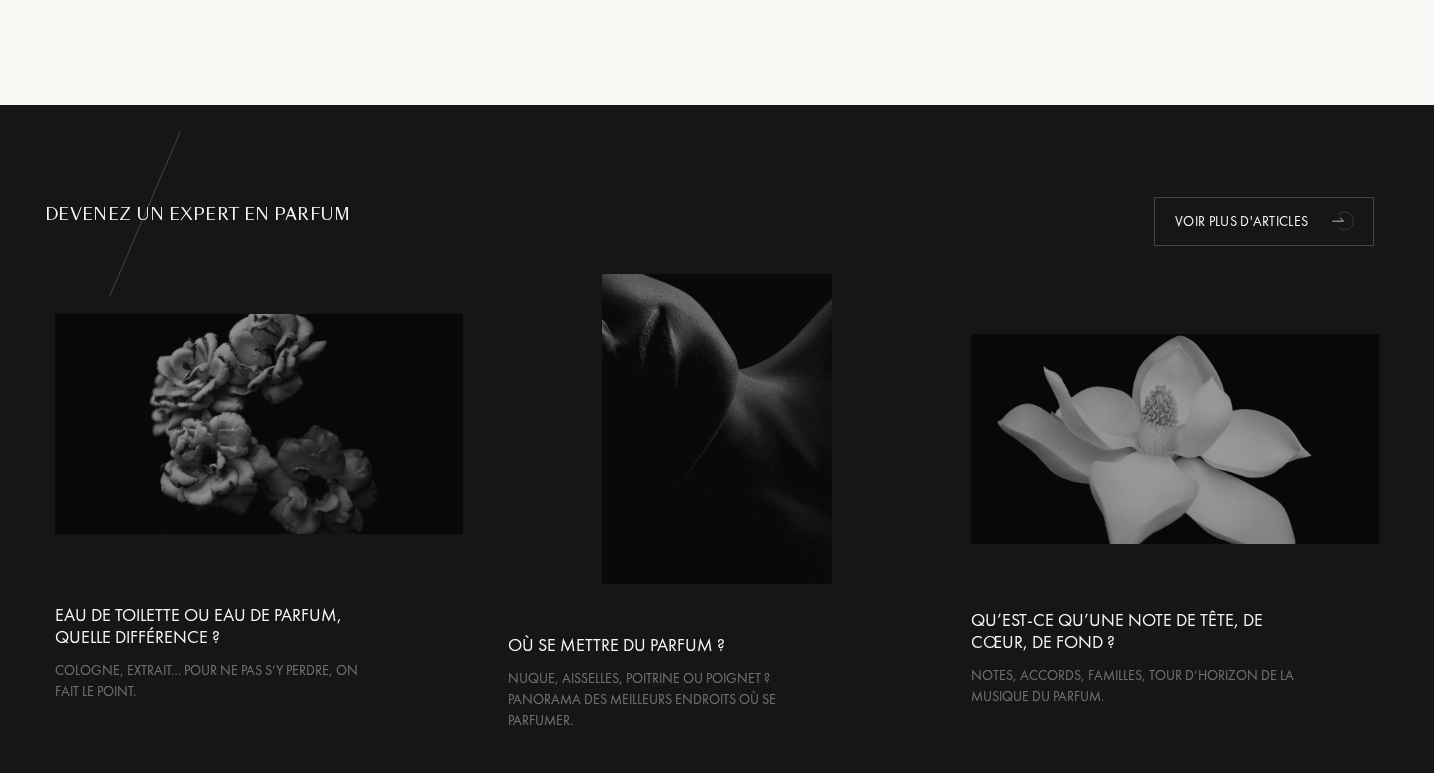 scroll, scrollTop: 3539, scrollLeft: 0, axis: vertical 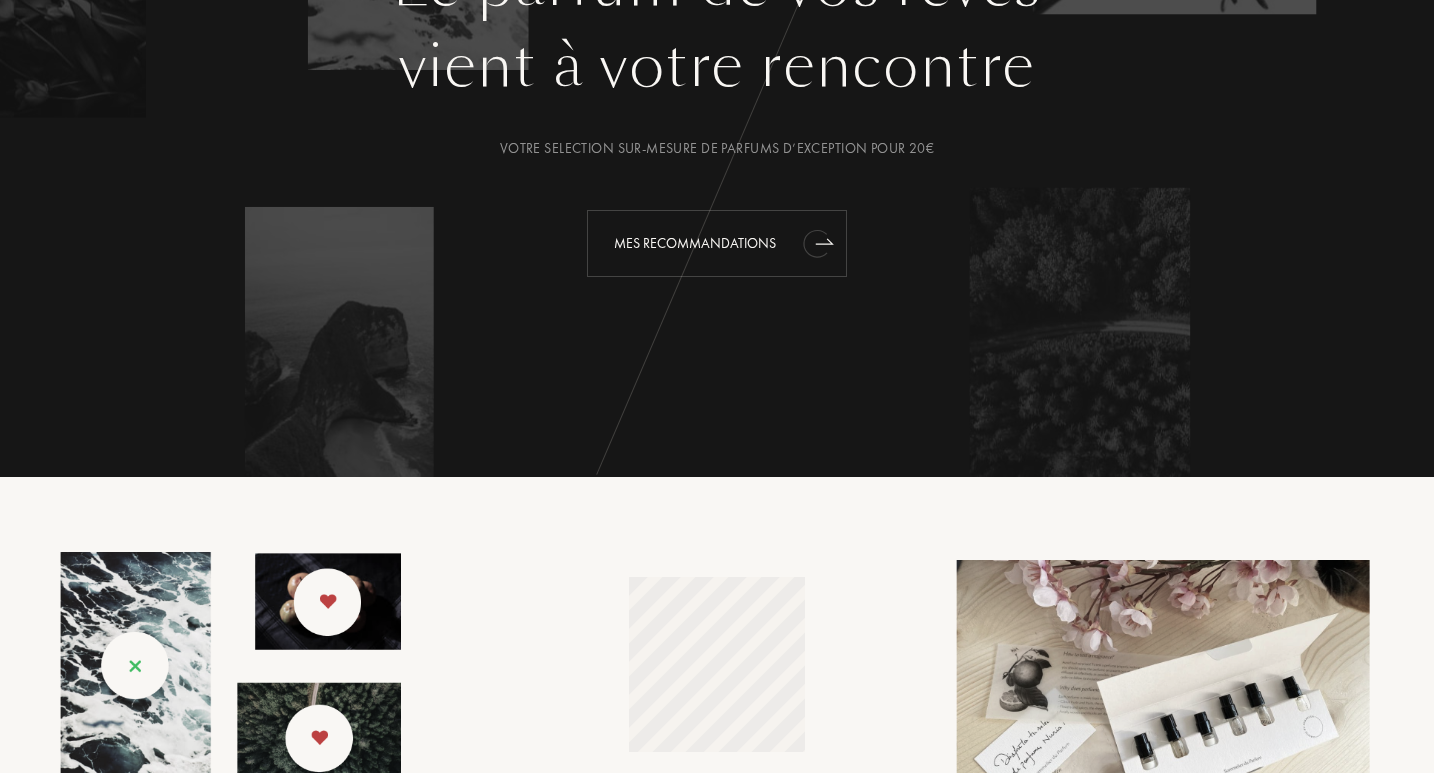 click on "Mes Recommandations" at bounding box center [717, 243] 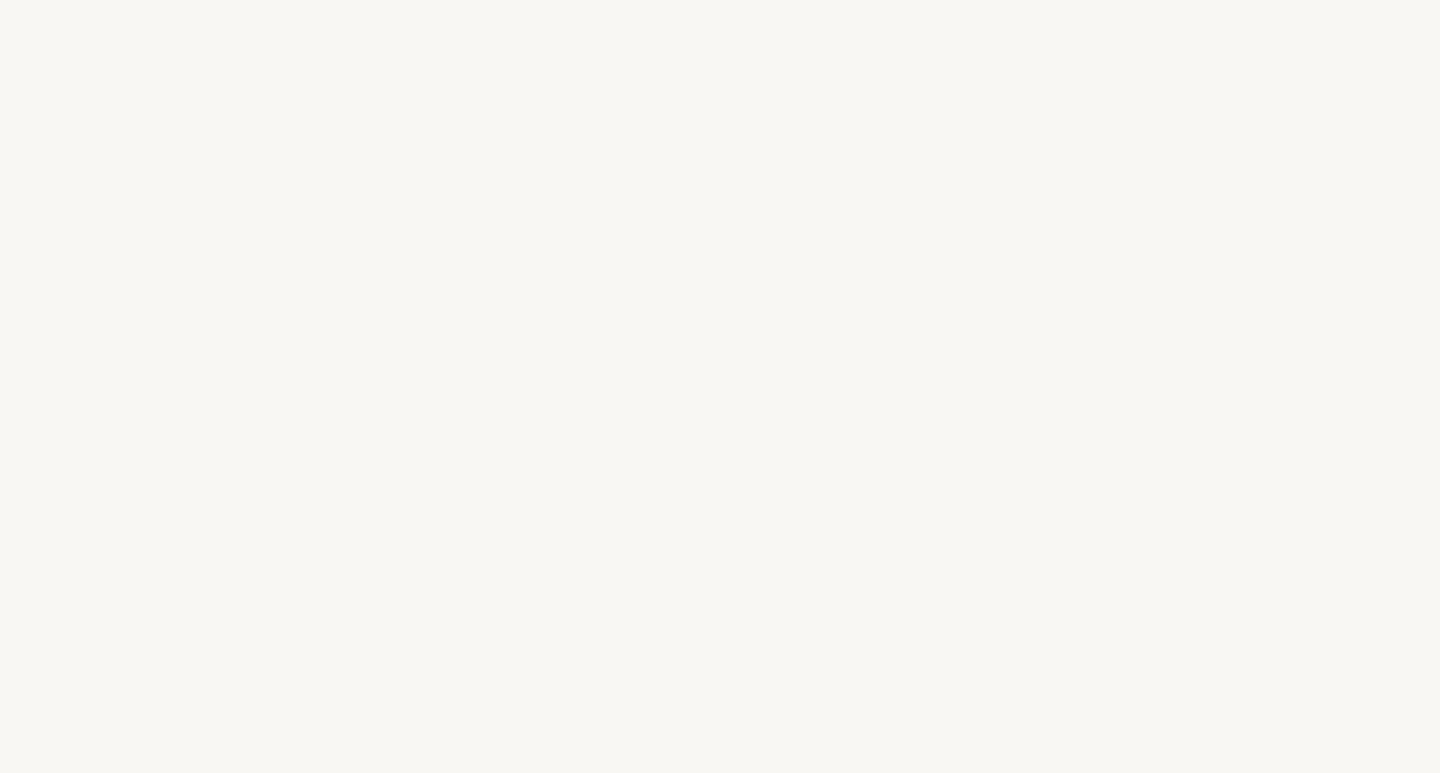 select on "FR" 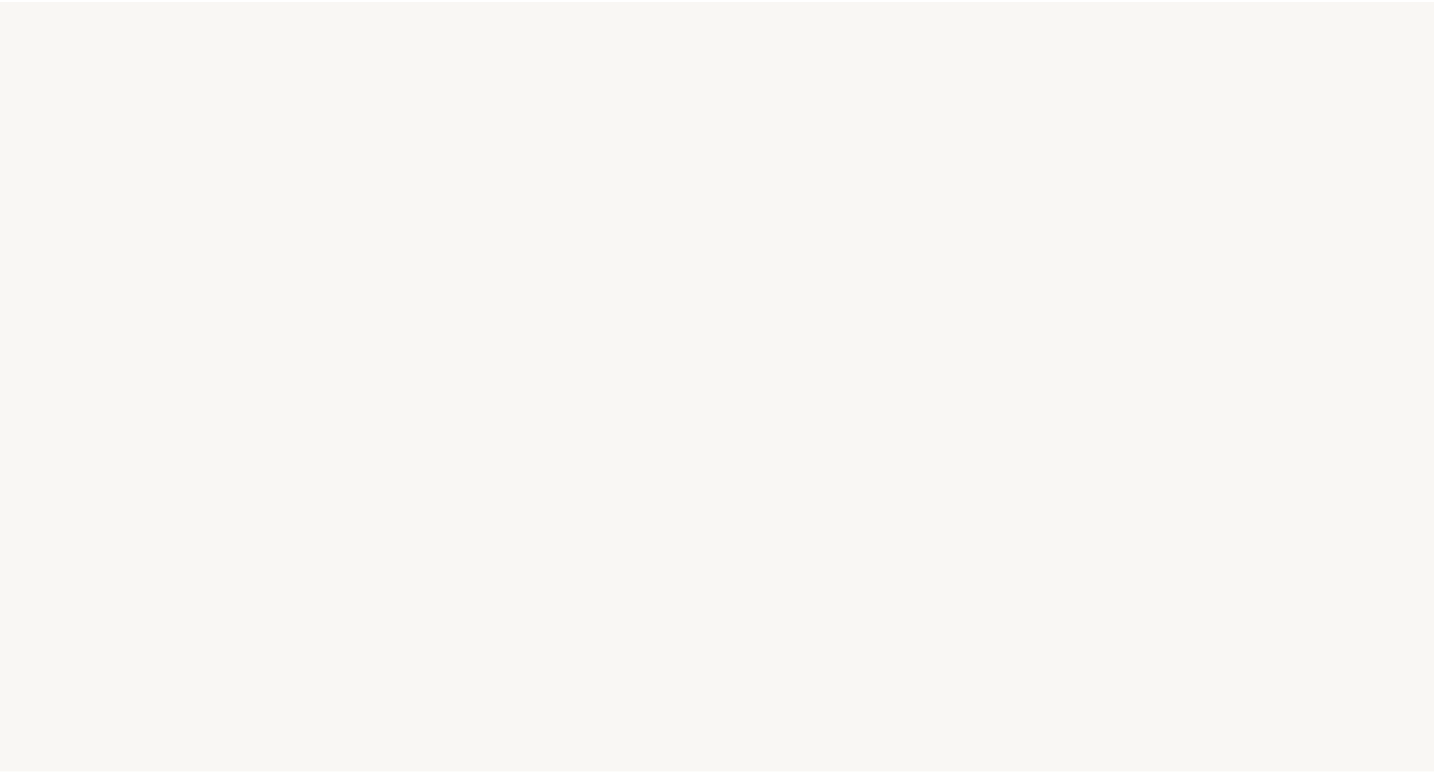 scroll, scrollTop: 0, scrollLeft: 0, axis: both 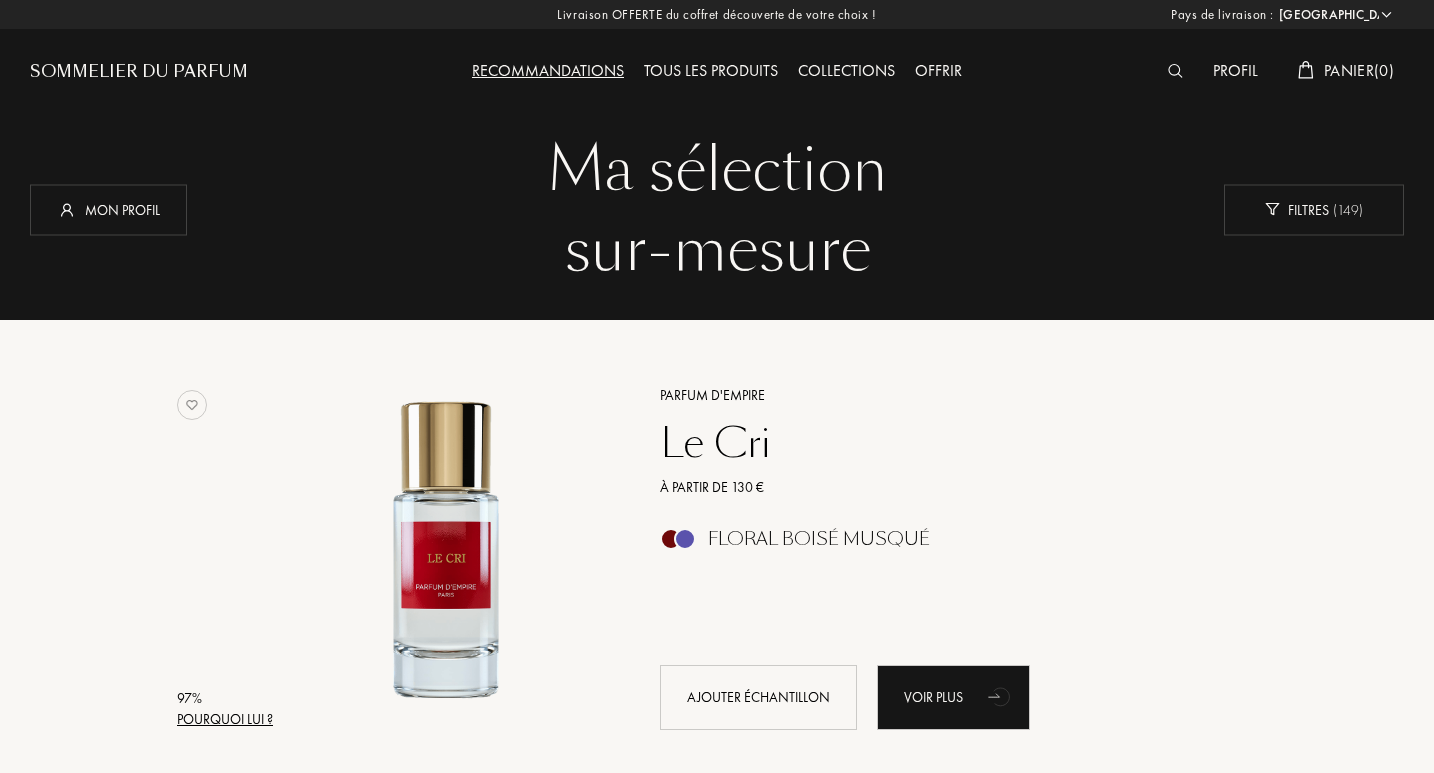 drag, startPoint x: 1437, startPoint y: 47, endPoint x: 1439, endPoint y: 126, distance: 79.025314 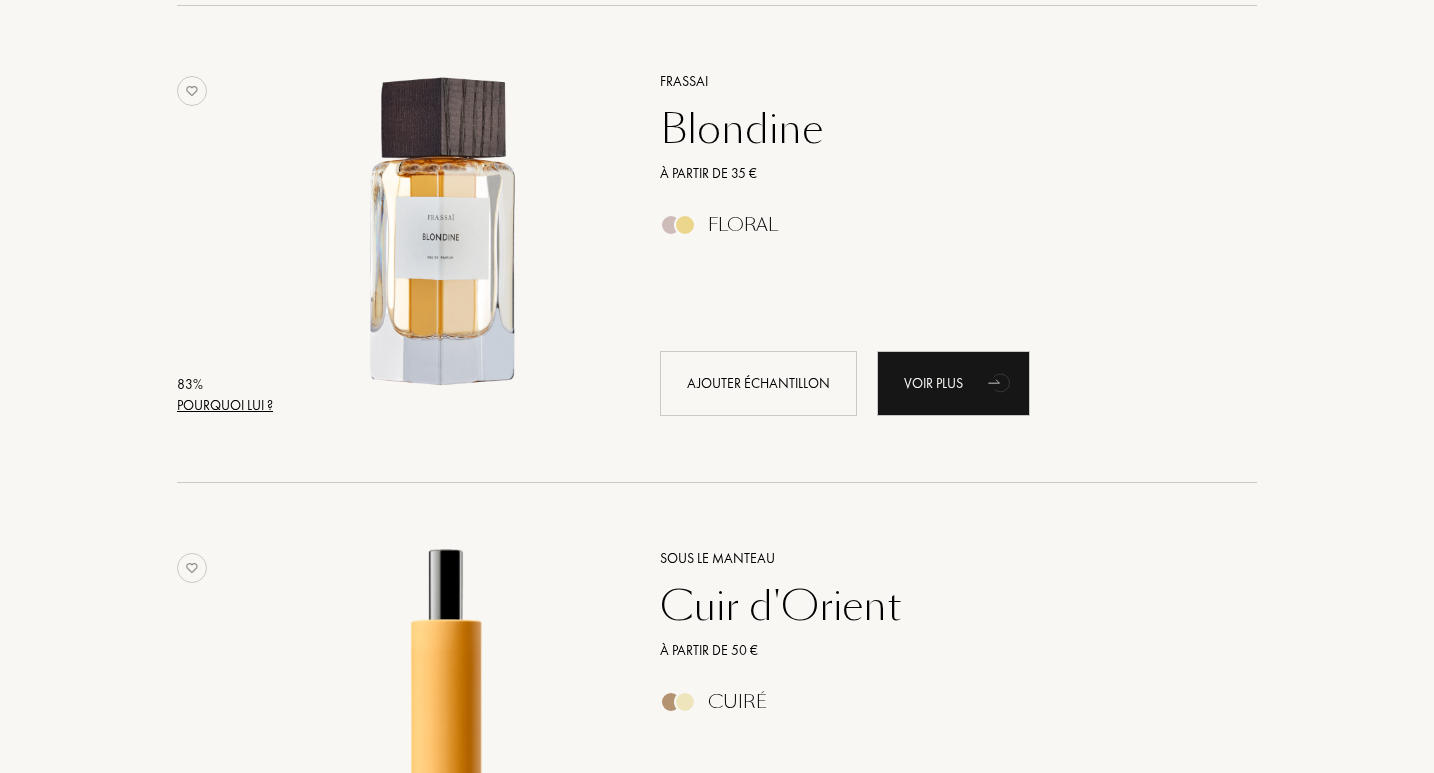 scroll, scrollTop: 4149, scrollLeft: 0, axis: vertical 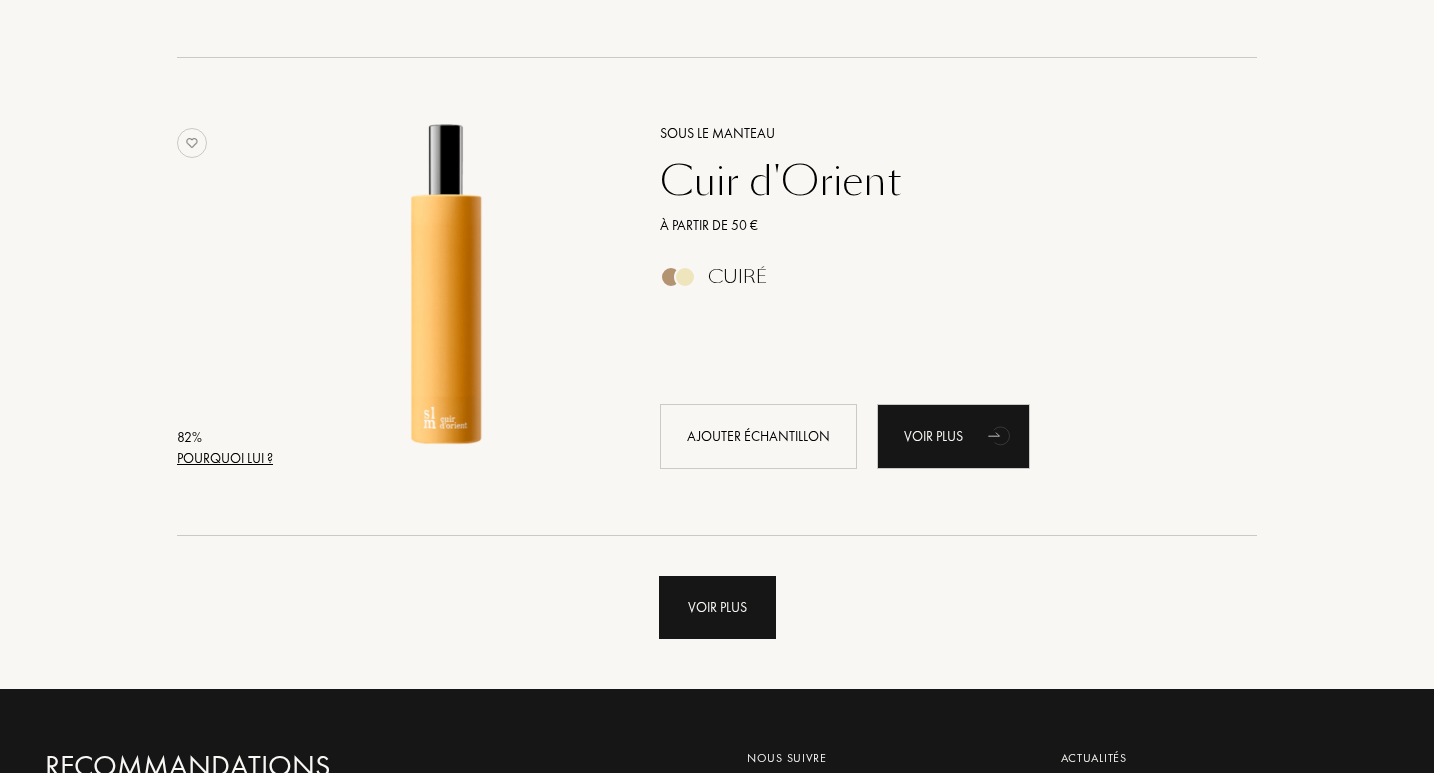 click on "Voir plus" at bounding box center (717, 607) 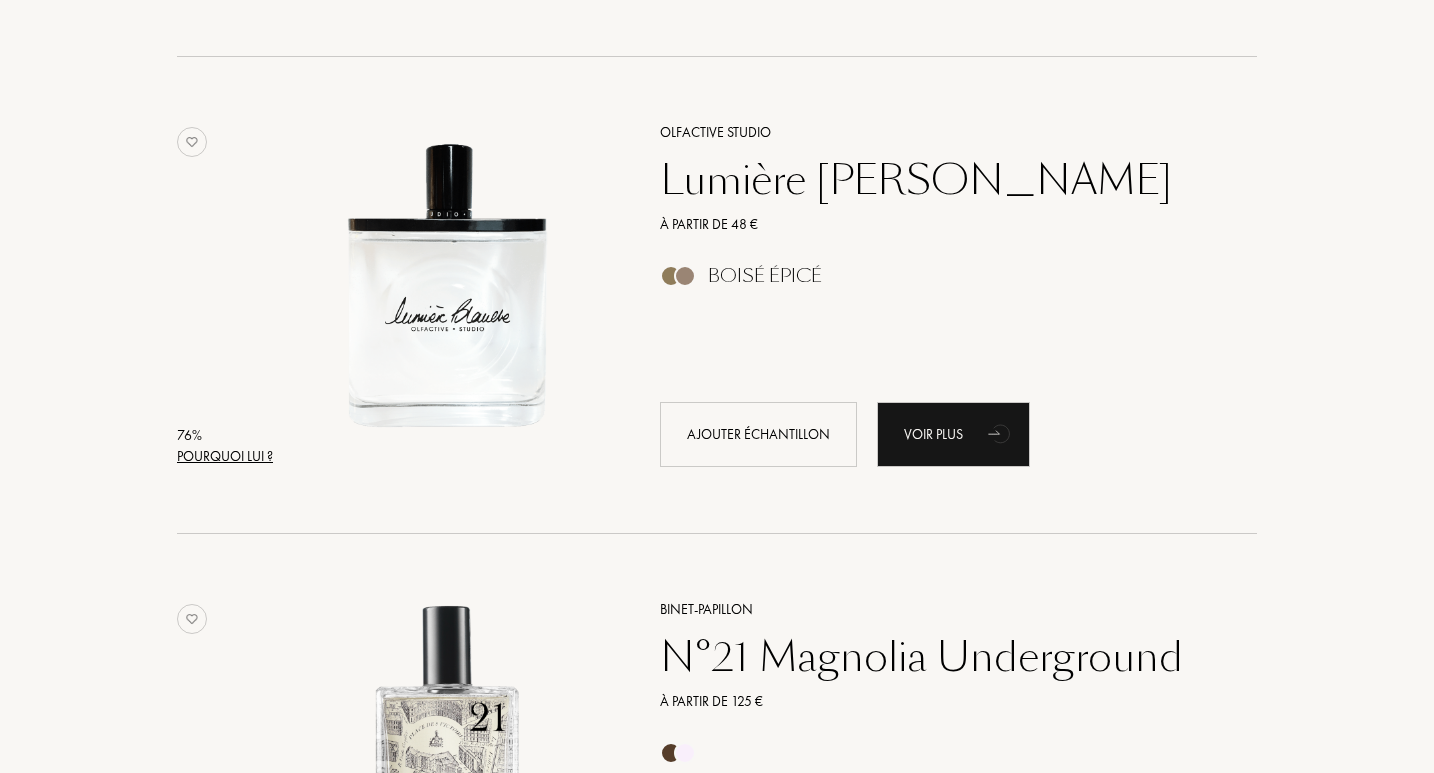 scroll, scrollTop: 6976, scrollLeft: 0, axis: vertical 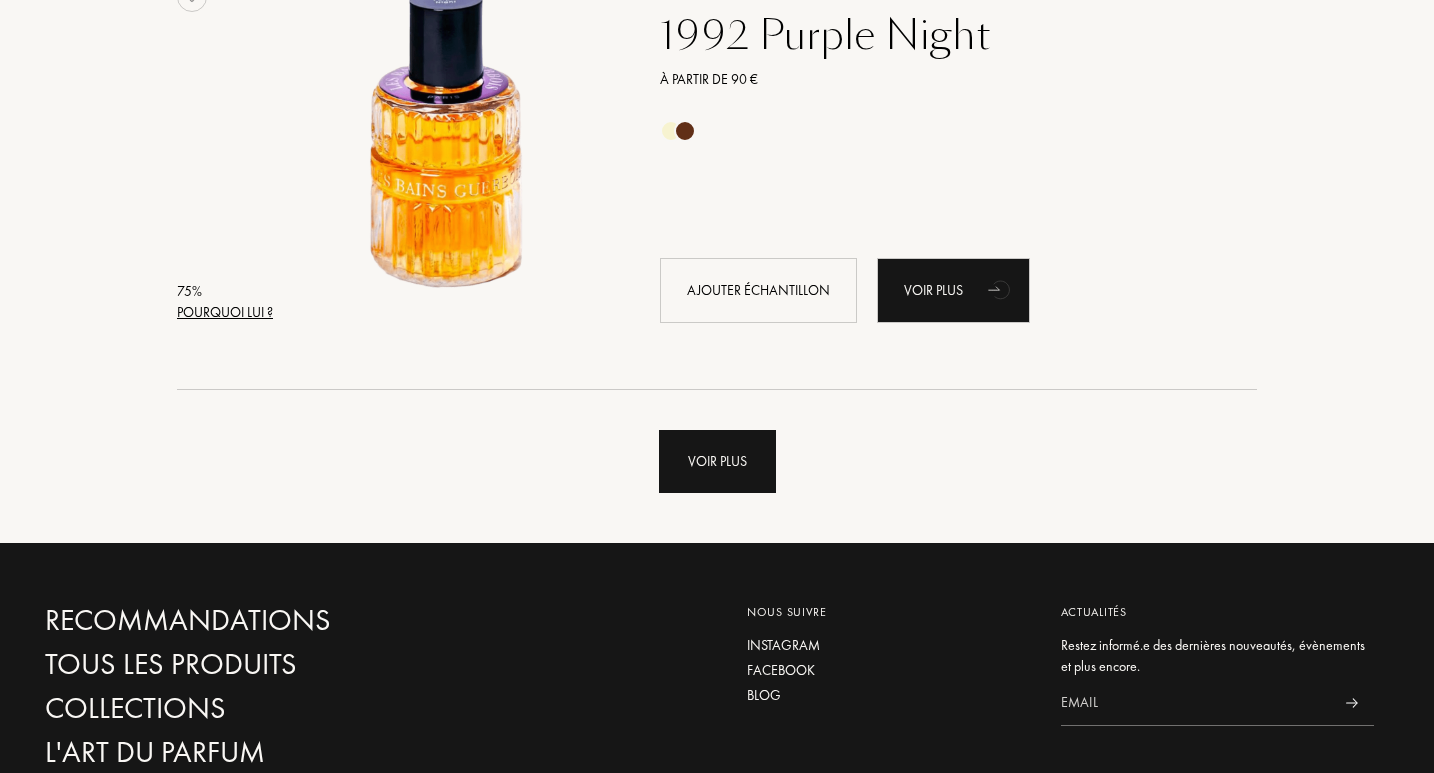 click on "Voir plus" at bounding box center [717, 461] 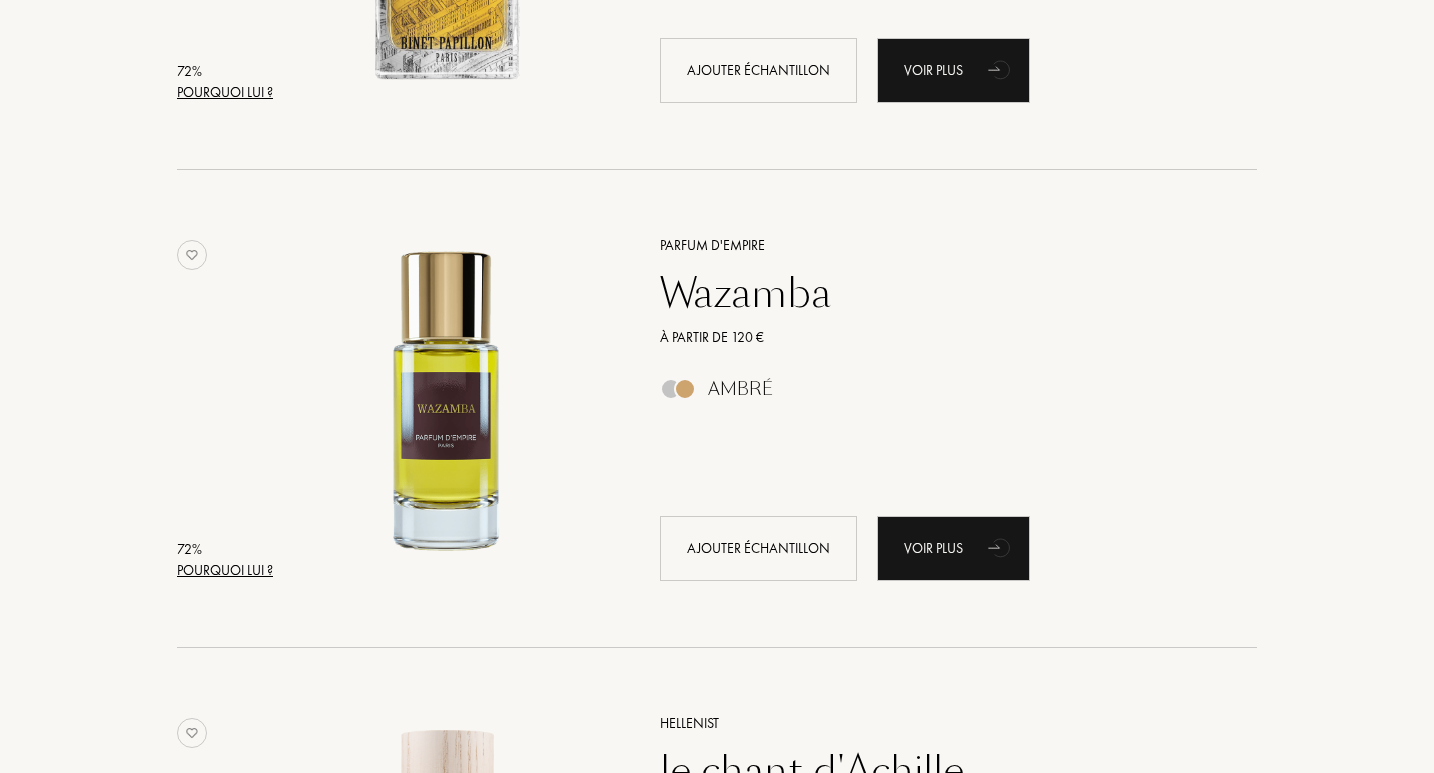 scroll, scrollTop: 12147, scrollLeft: 0, axis: vertical 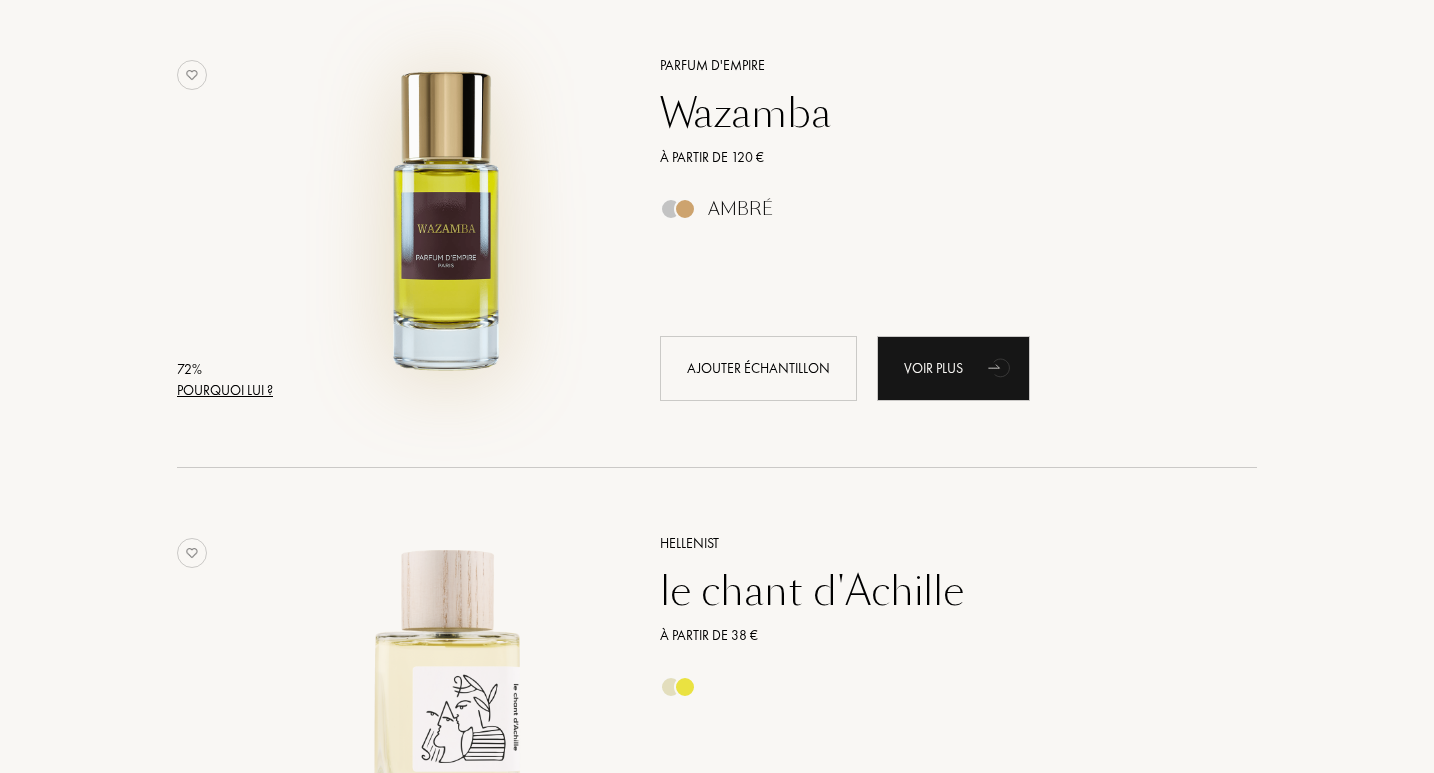 click at bounding box center (446, 218) 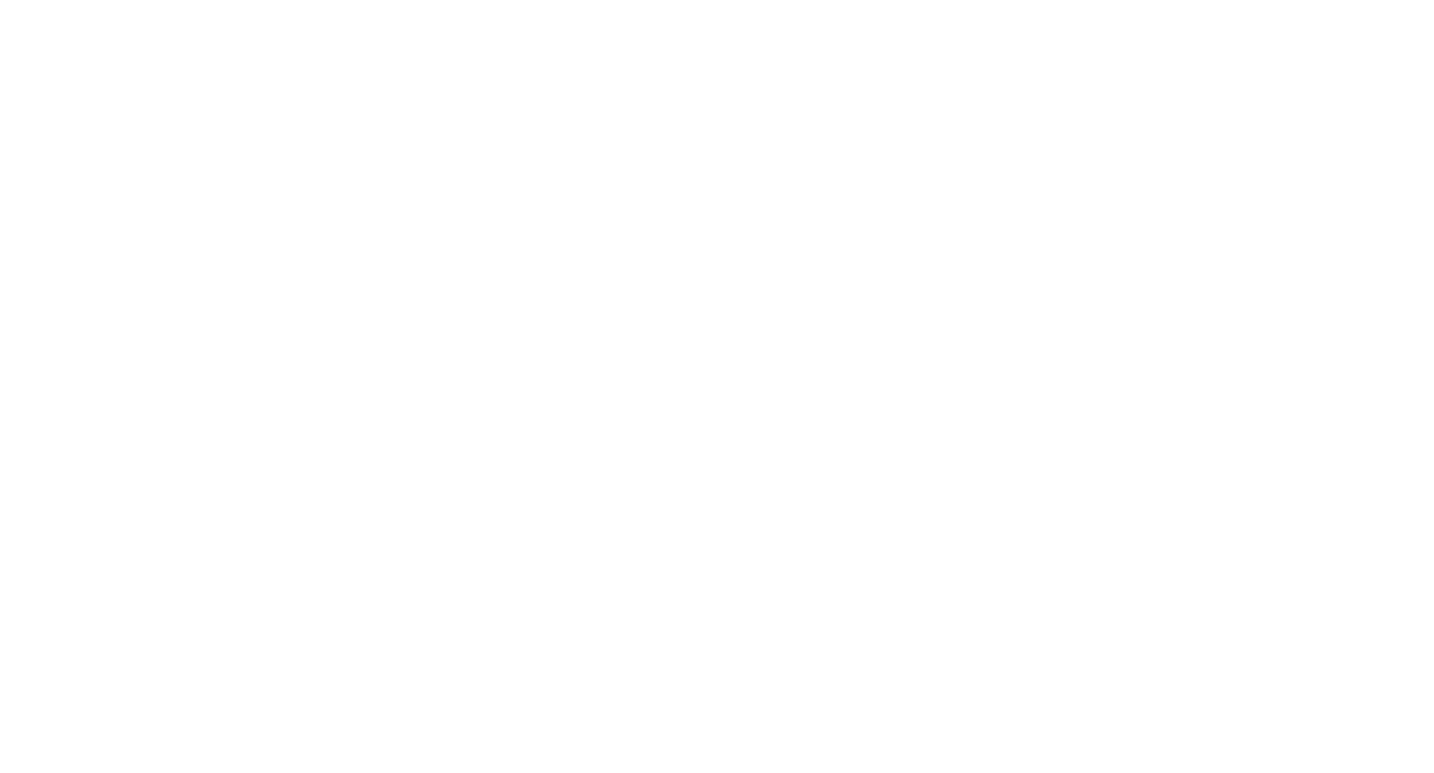 scroll, scrollTop: 0, scrollLeft: 0, axis: both 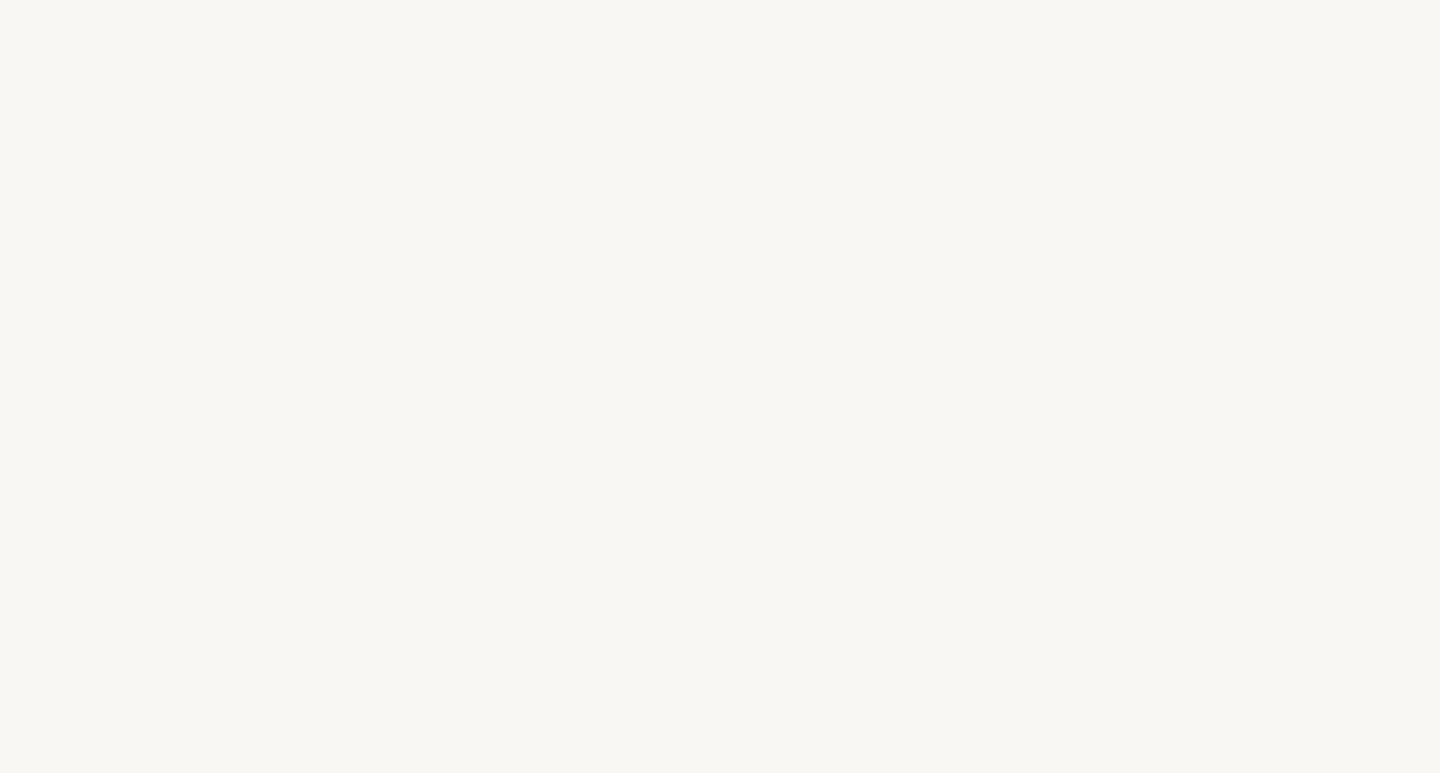 select on "FR" 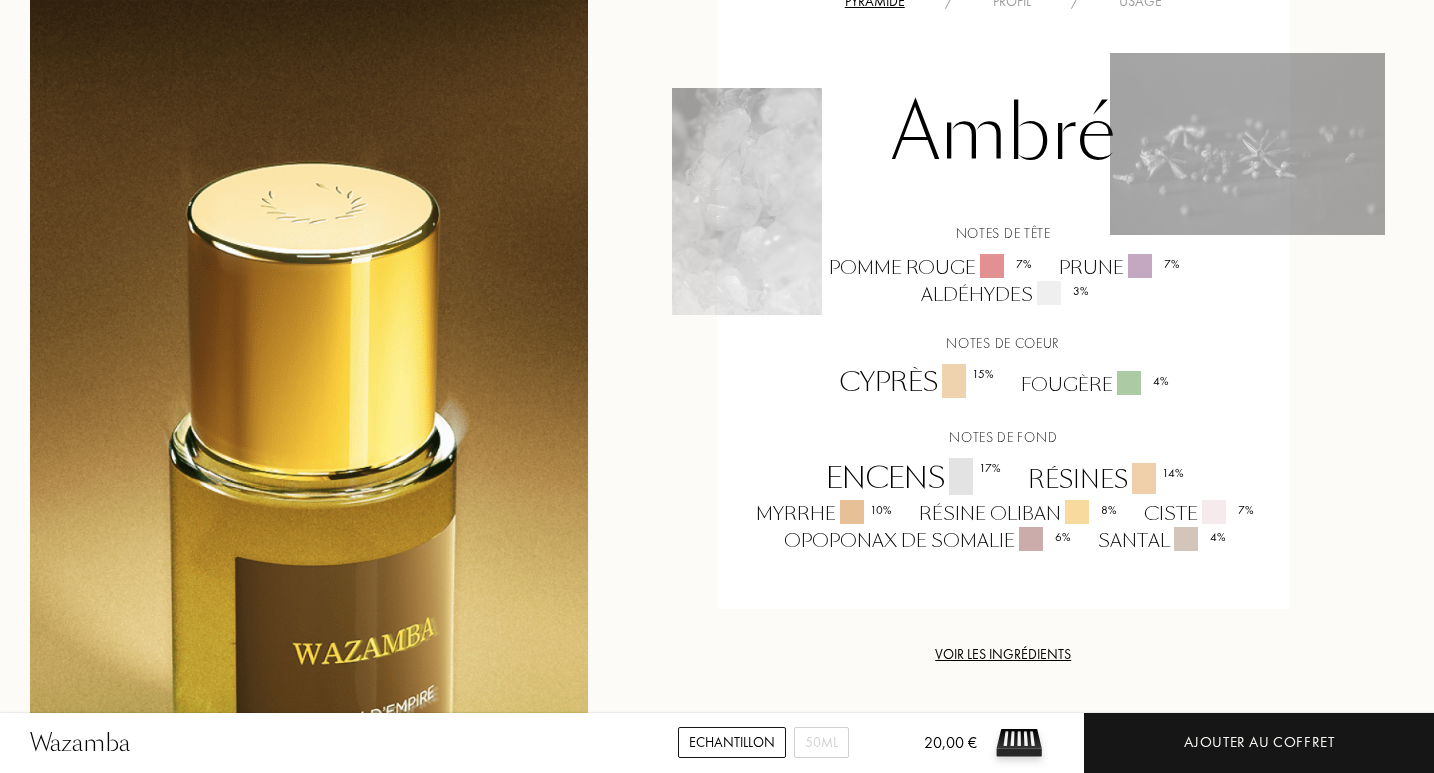 scroll, scrollTop: 1733, scrollLeft: 0, axis: vertical 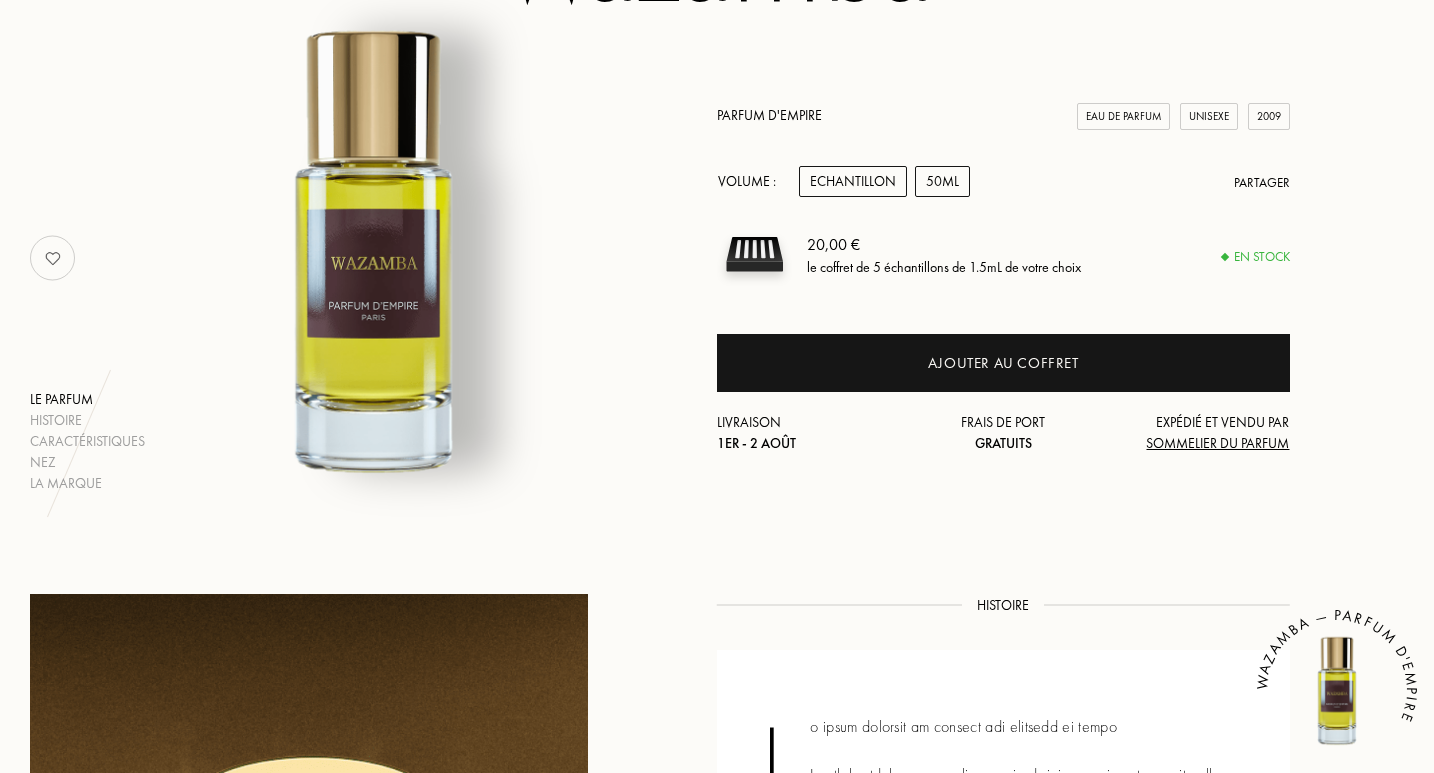 click on "50mL" at bounding box center [942, 181] 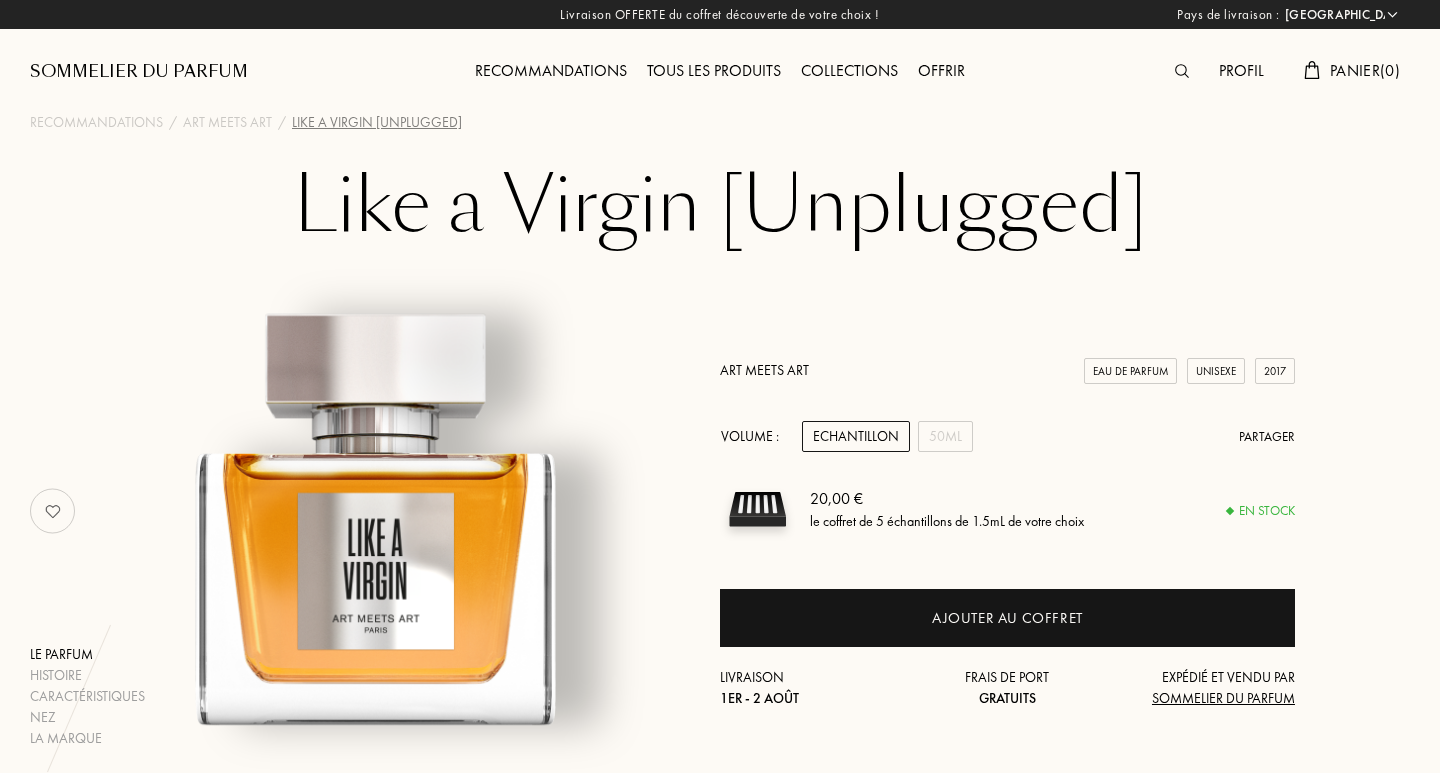 select on "FR" 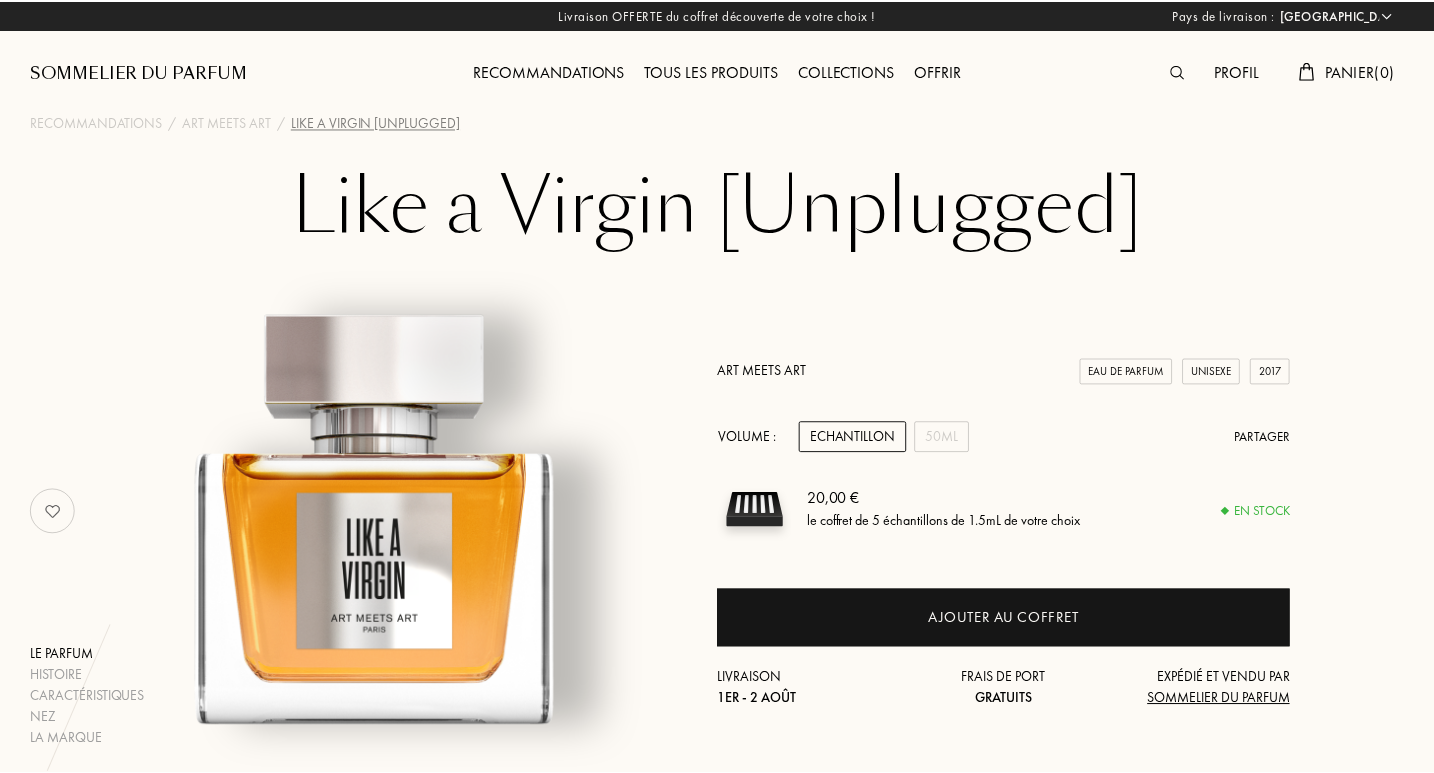 scroll, scrollTop: 0, scrollLeft: 0, axis: both 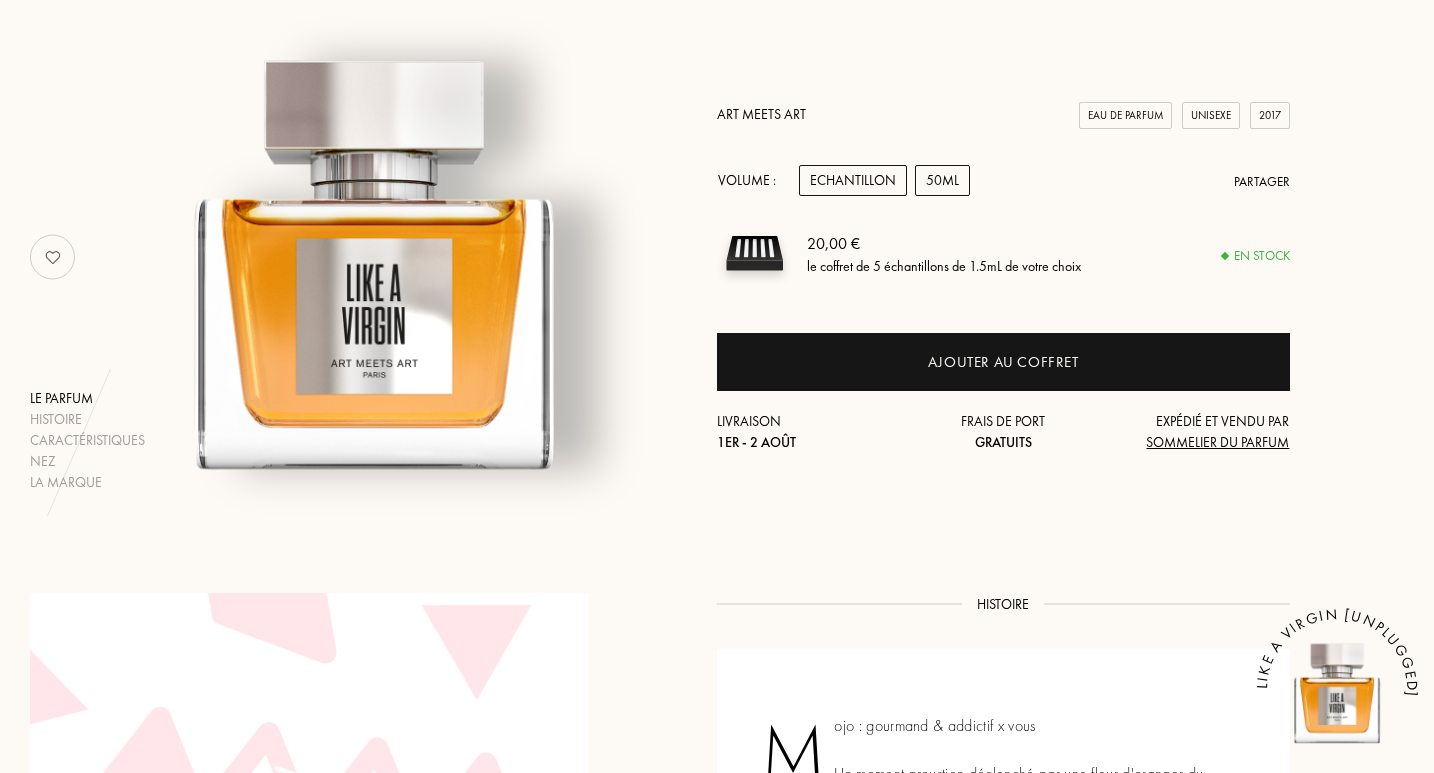 click on "50mL" at bounding box center (942, 180) 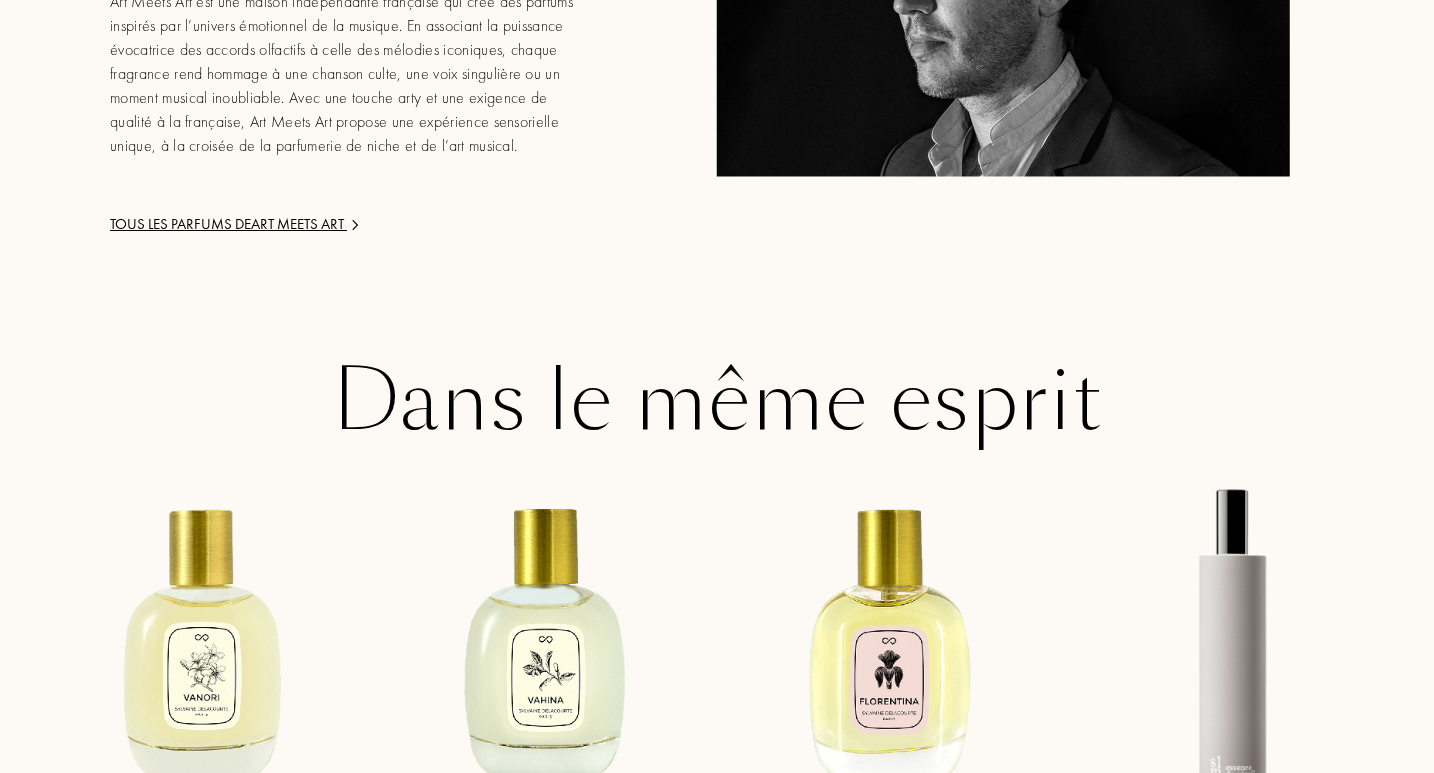 scroll, scrollTop: 3394, scrollLeft: 0, axis: vertical 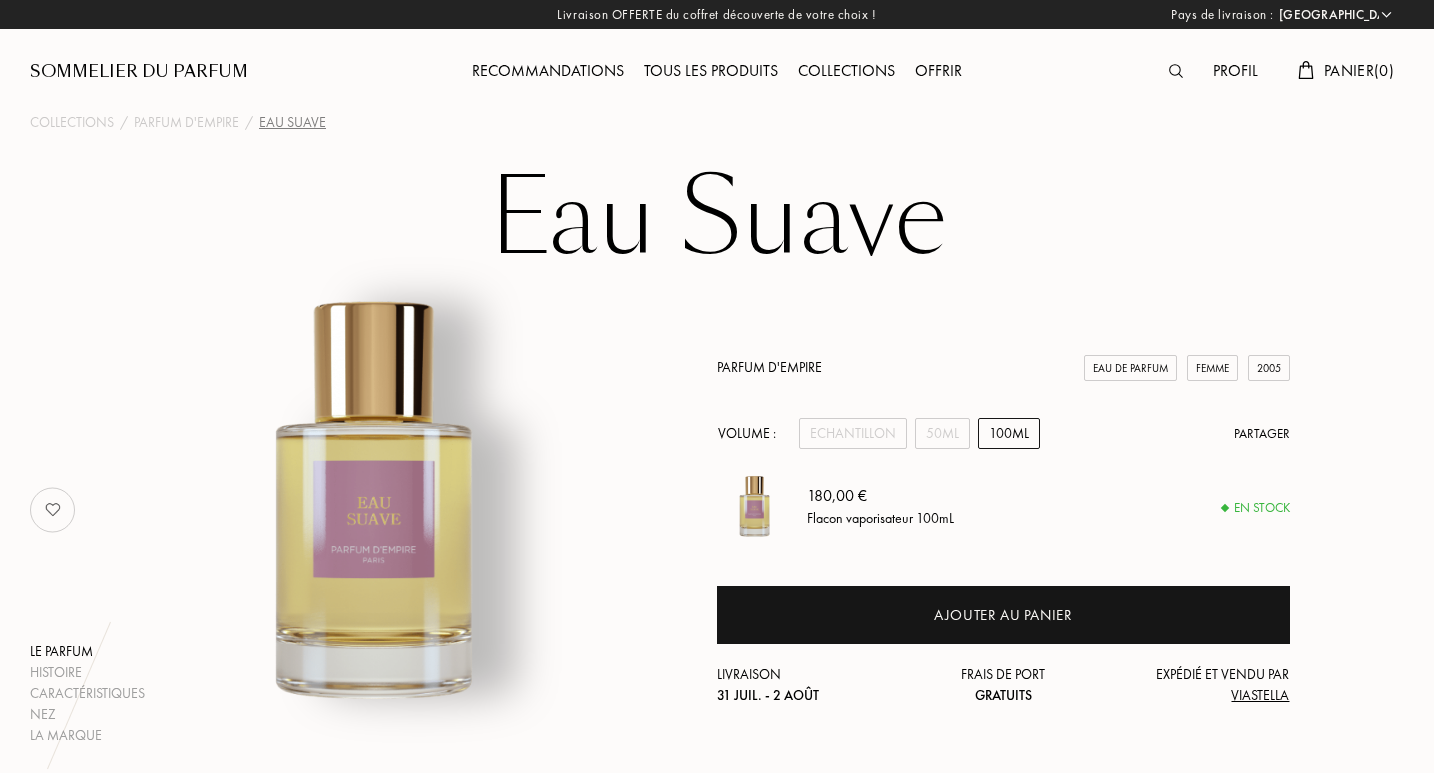 select on "FR" 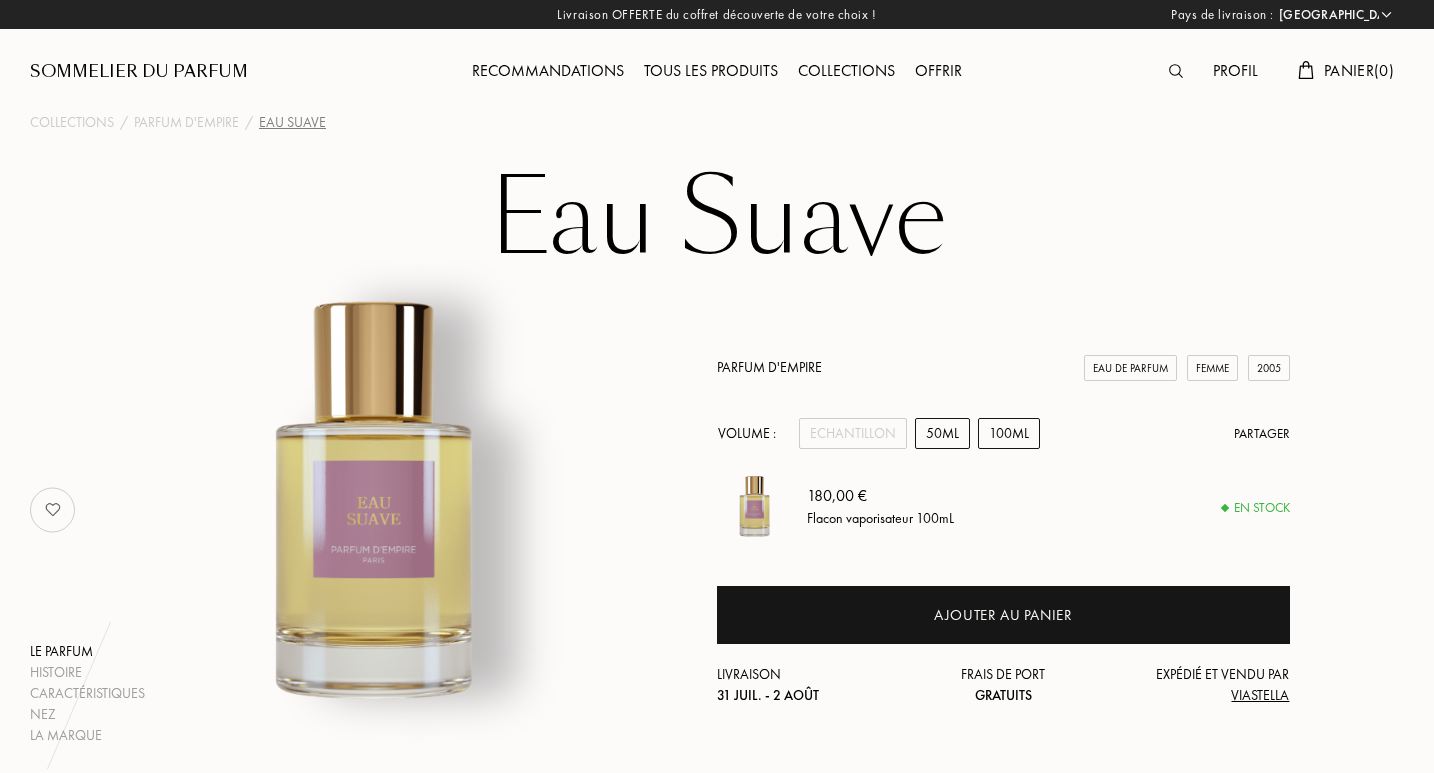 click on "50mL" at bounding box center (942, 433) 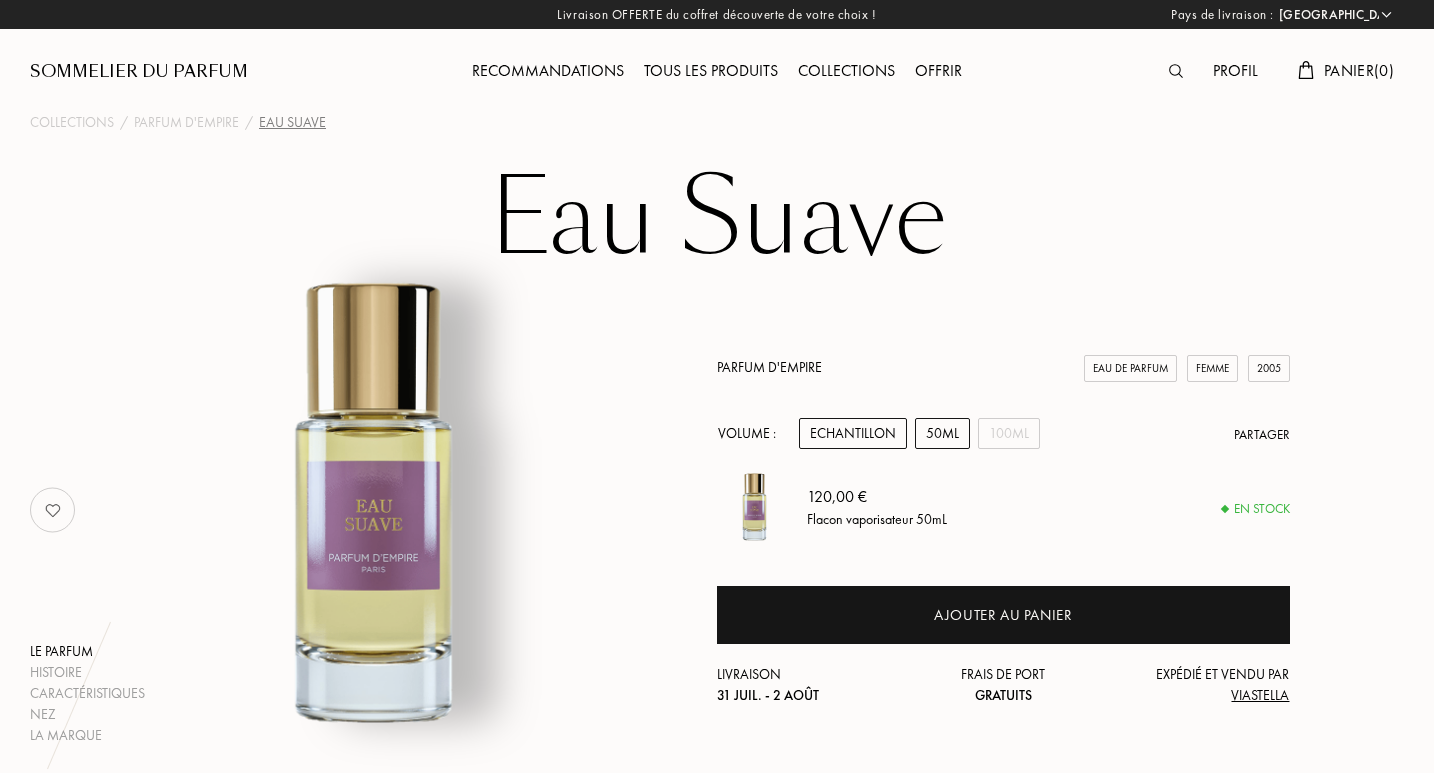 click on "Echantillon" at bounding box center (853, 433) 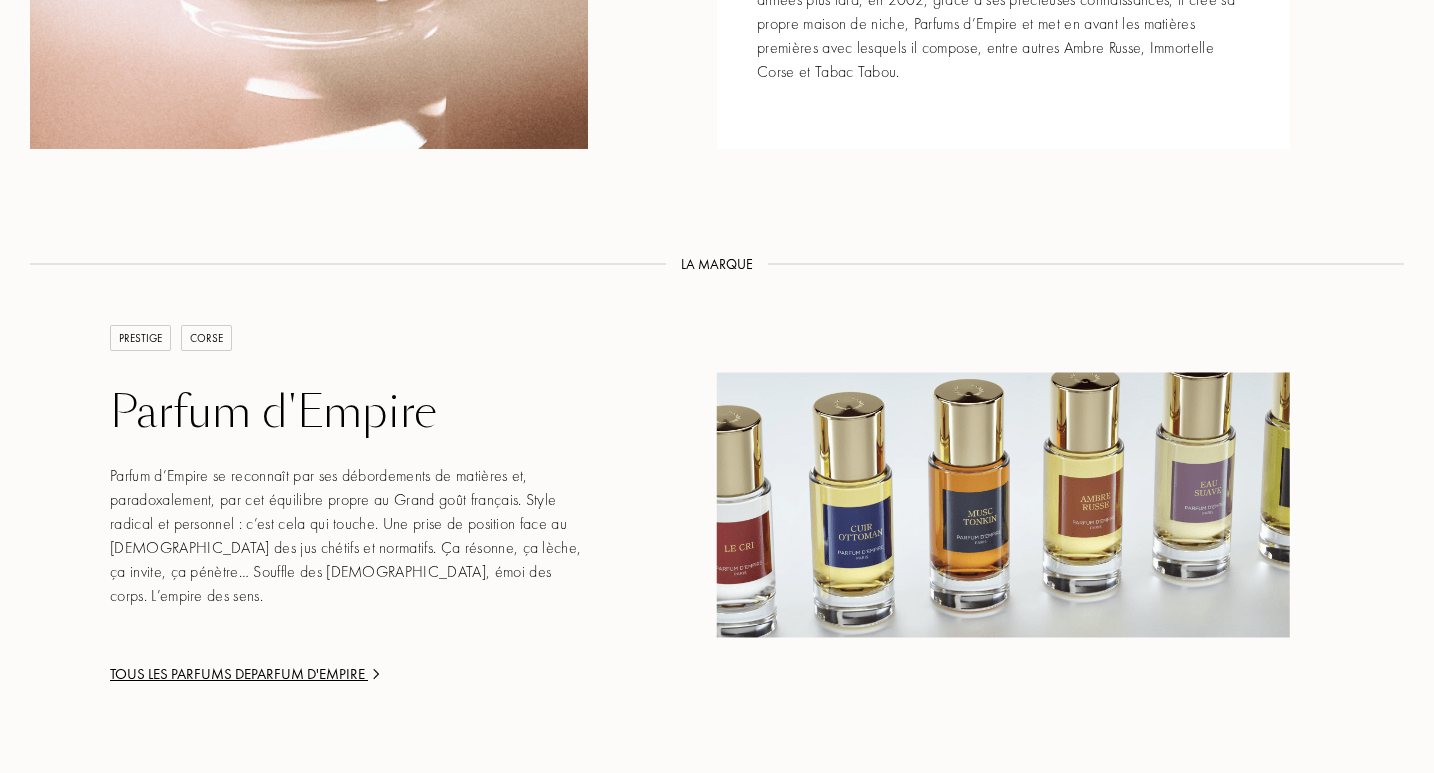 scroll, scrollTop: 3664, scrollLeft: 0, axis: vertical 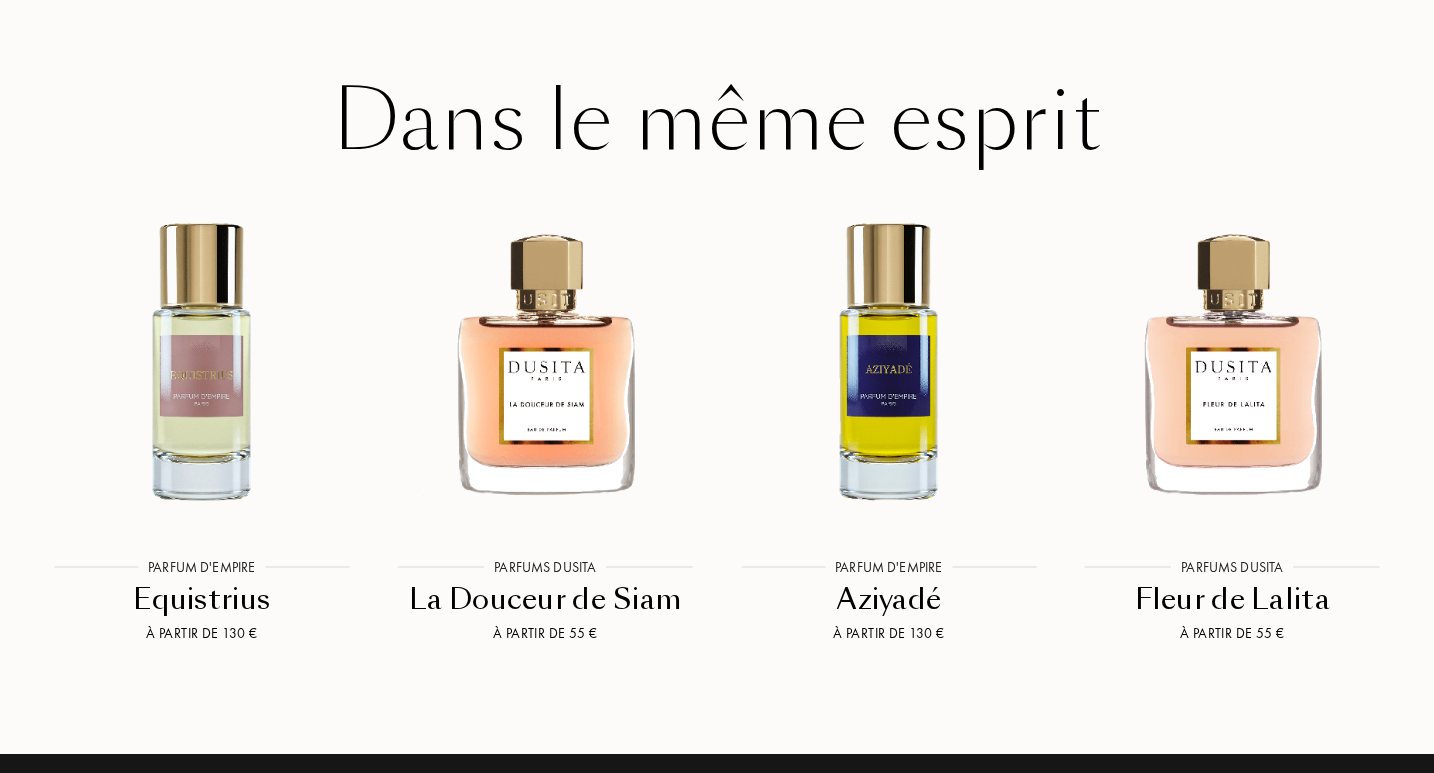click at bounding box center [888, 359] 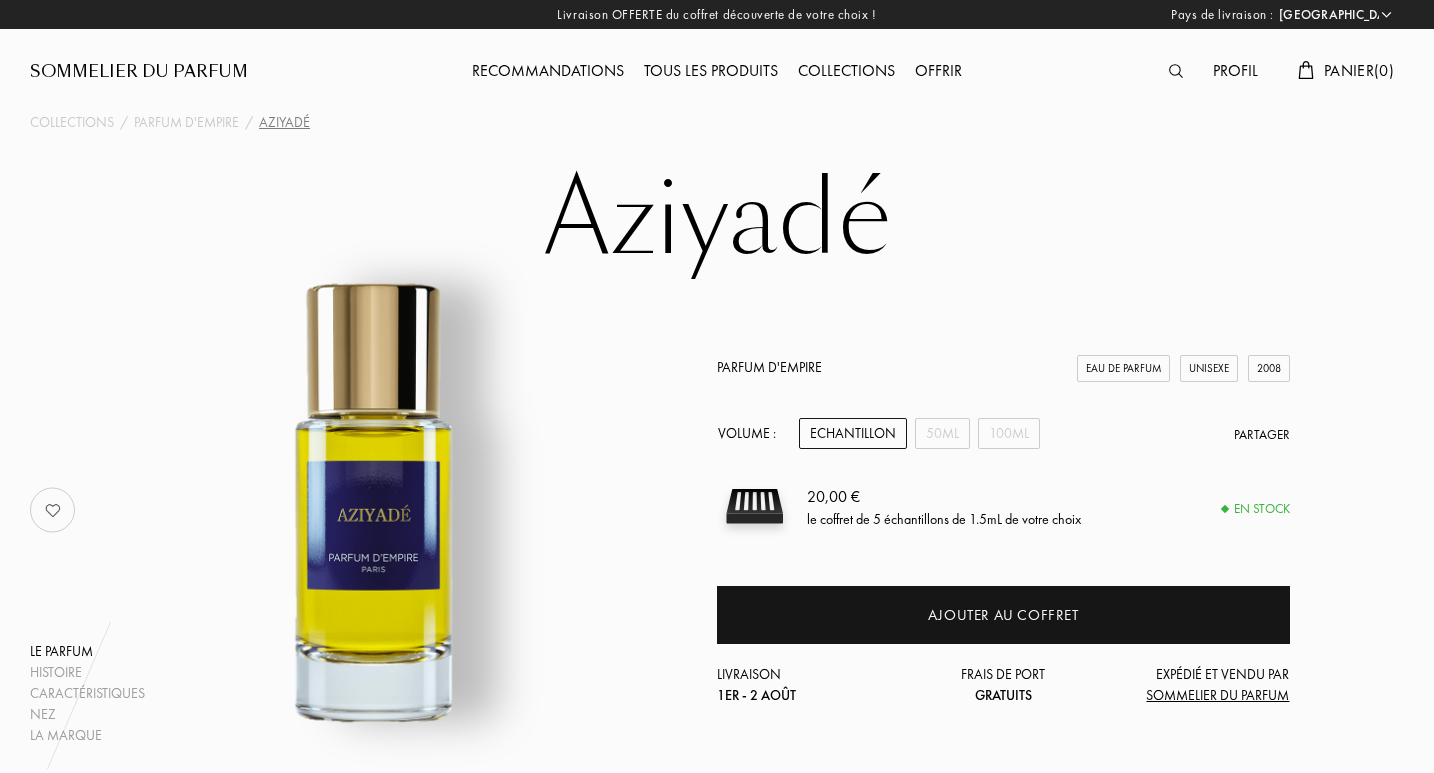 select on "FR" 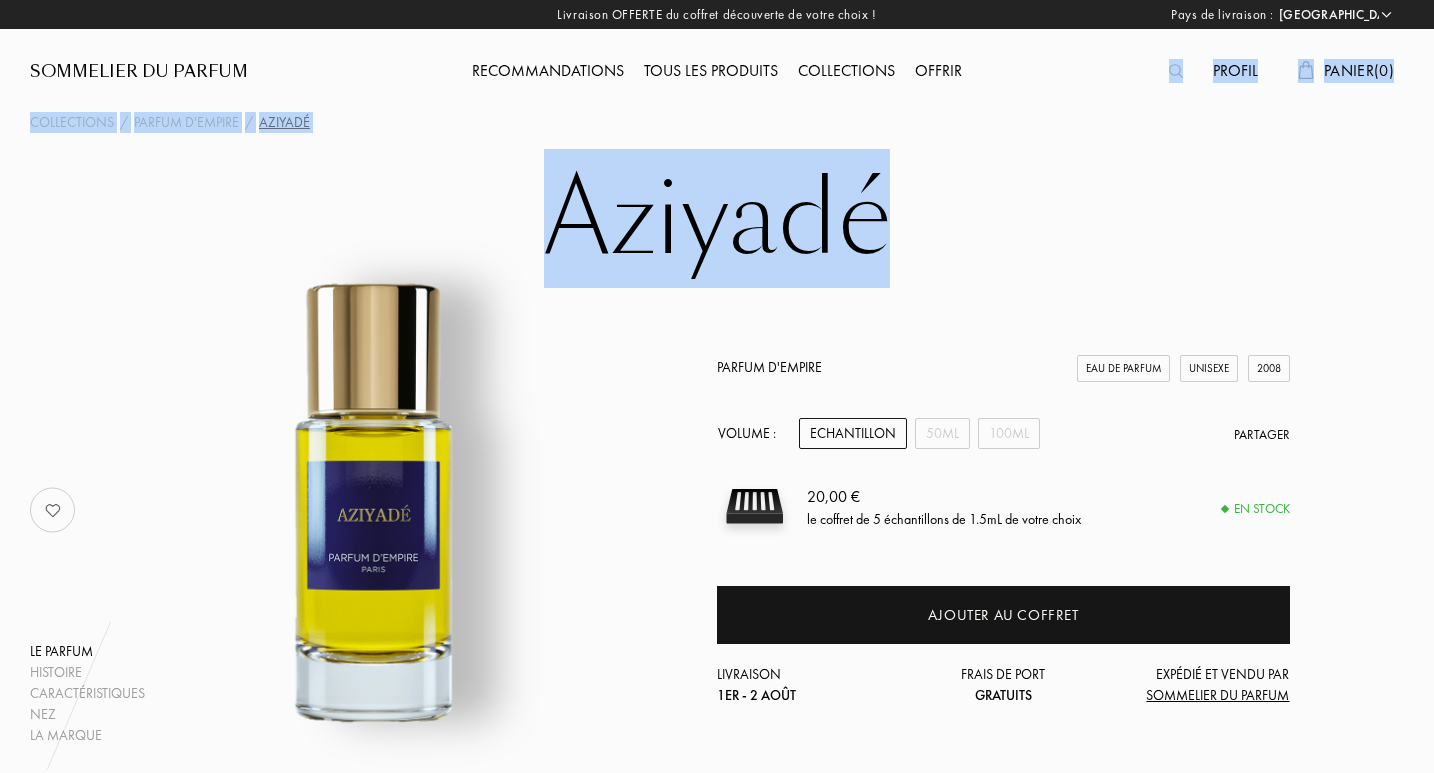 drag, startPoint x: 1433, startPoint y: 104, endPoint x: 1439, endPoint y: 189, distance: 85.2115 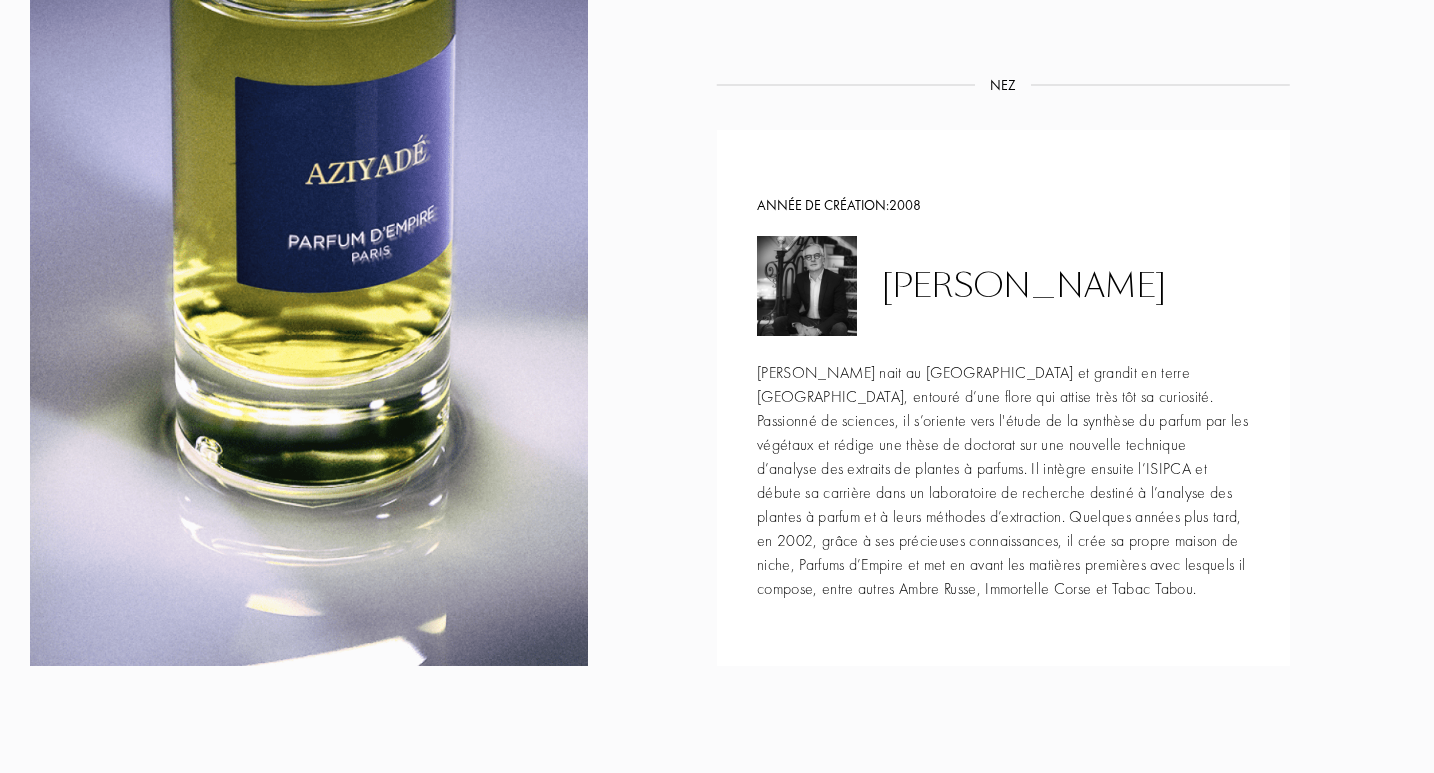 scroll, scrollTop: 0, scrollLeft: 0, axis: both 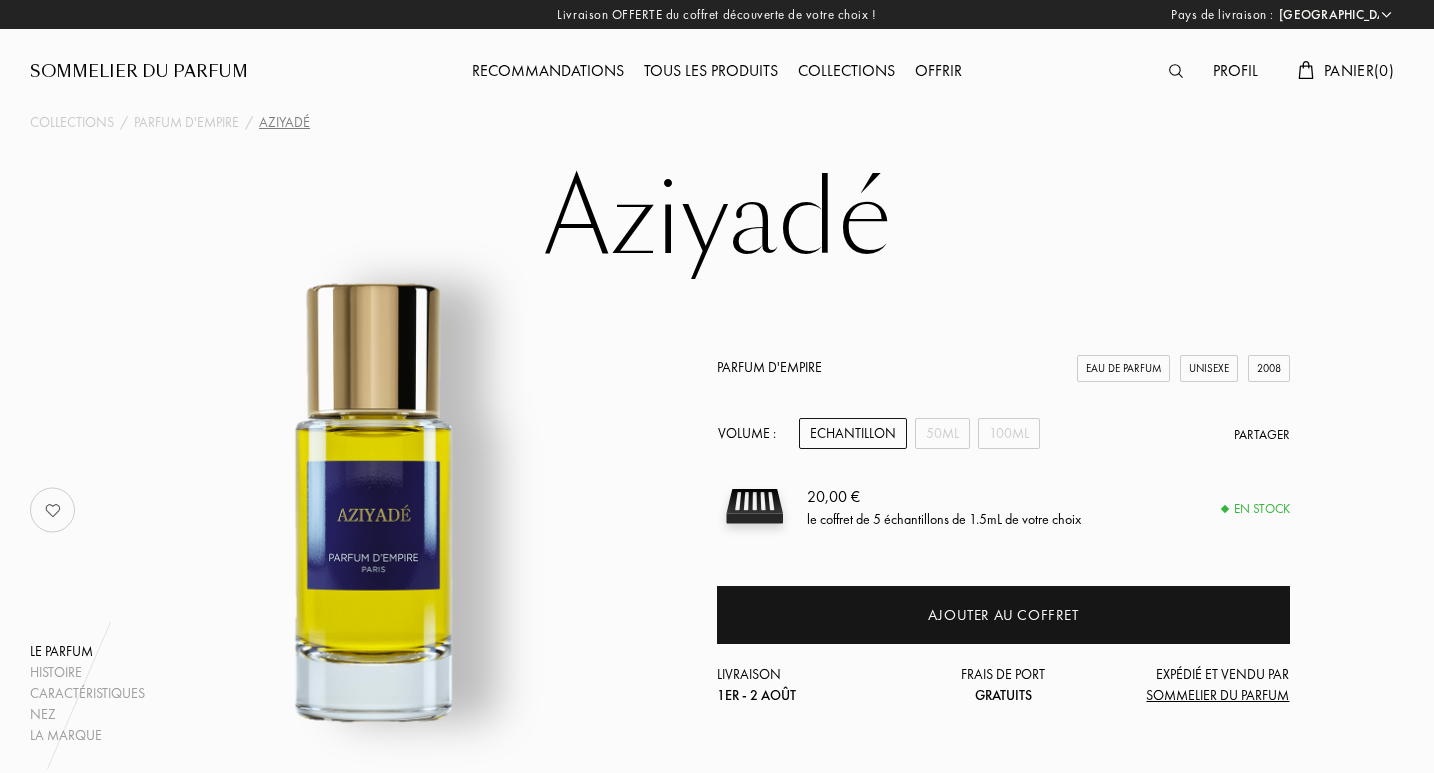 click on "Sommelier du Parfum" at bounding box center [139, 72] 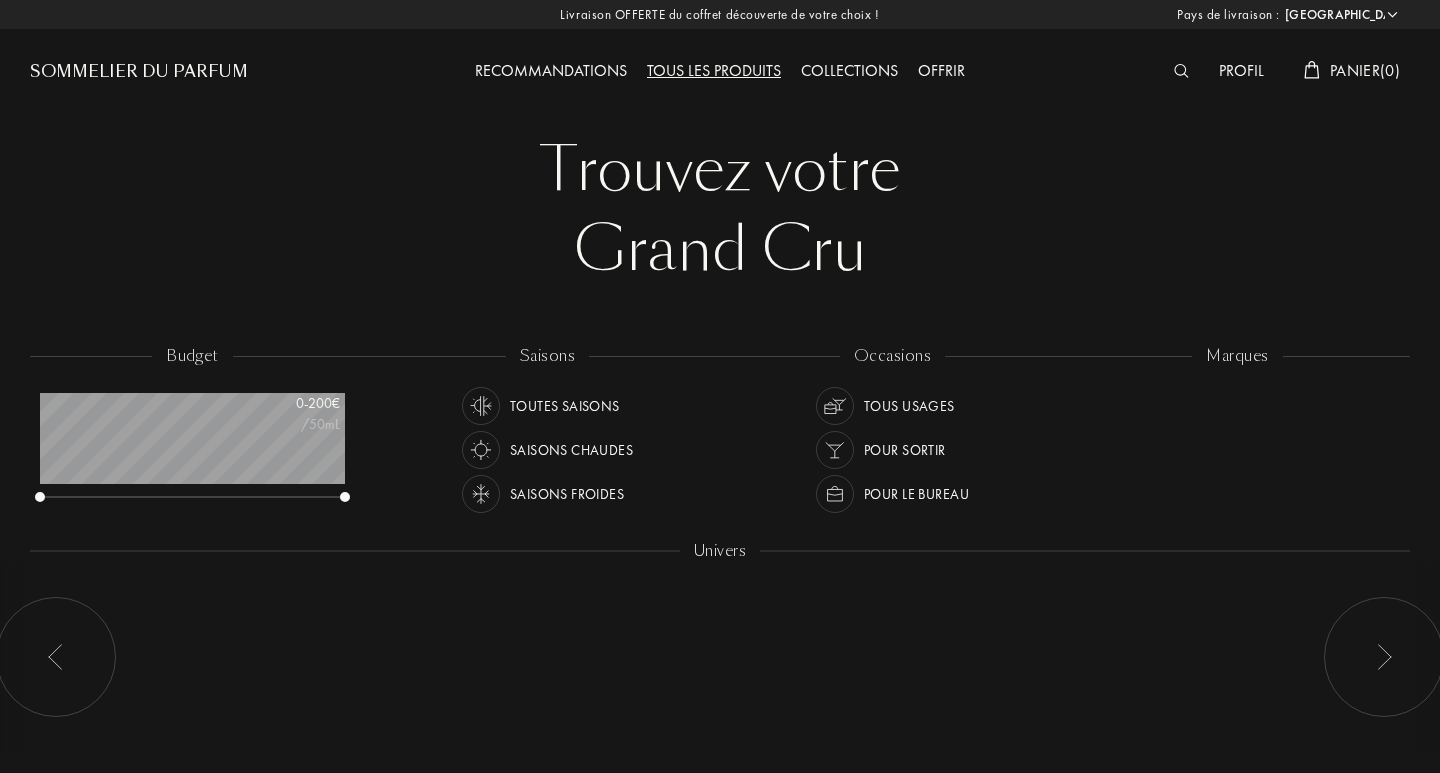 select on "FR" 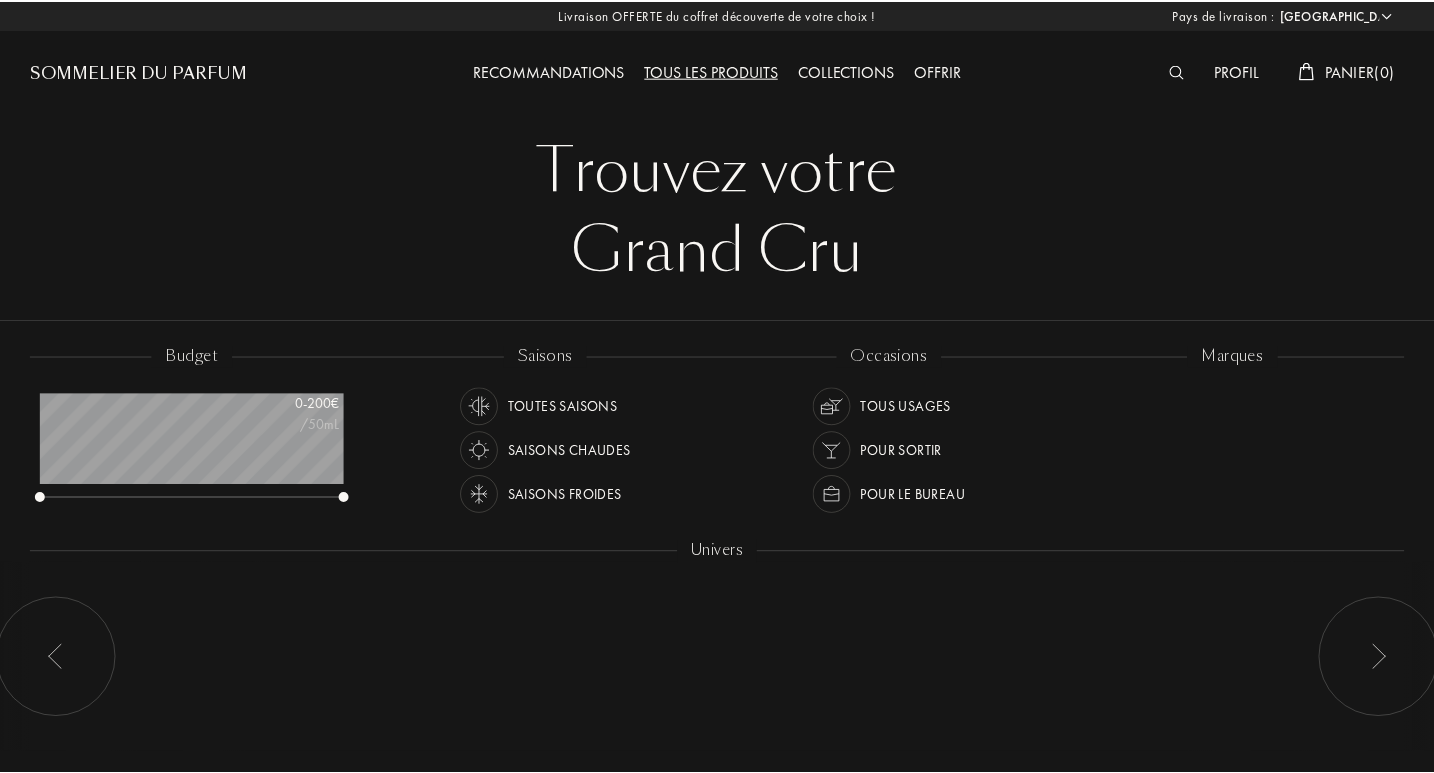scroll, scrollTop: 0, scrollLeft: 0, axis: both 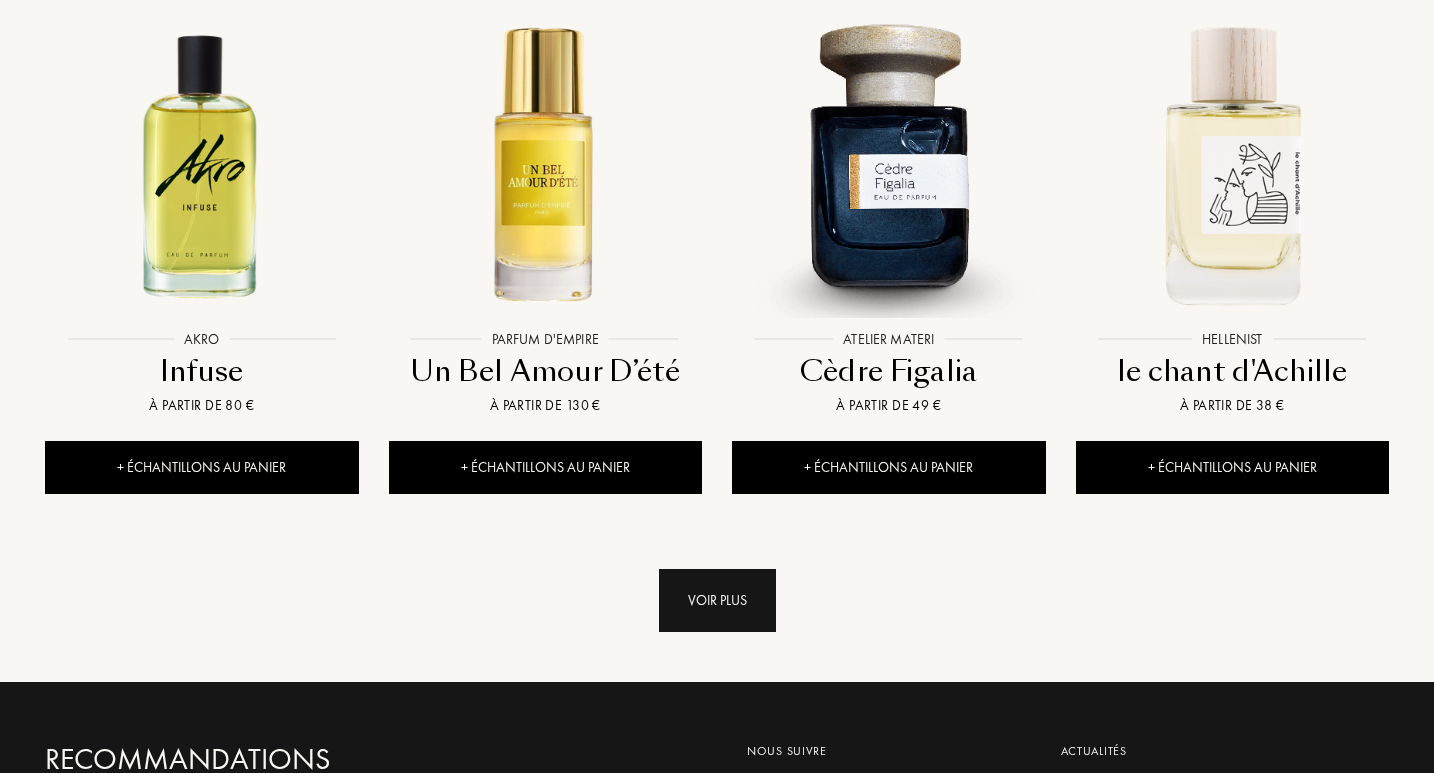 click on "Voir plus" at bounding box center [717, 600] 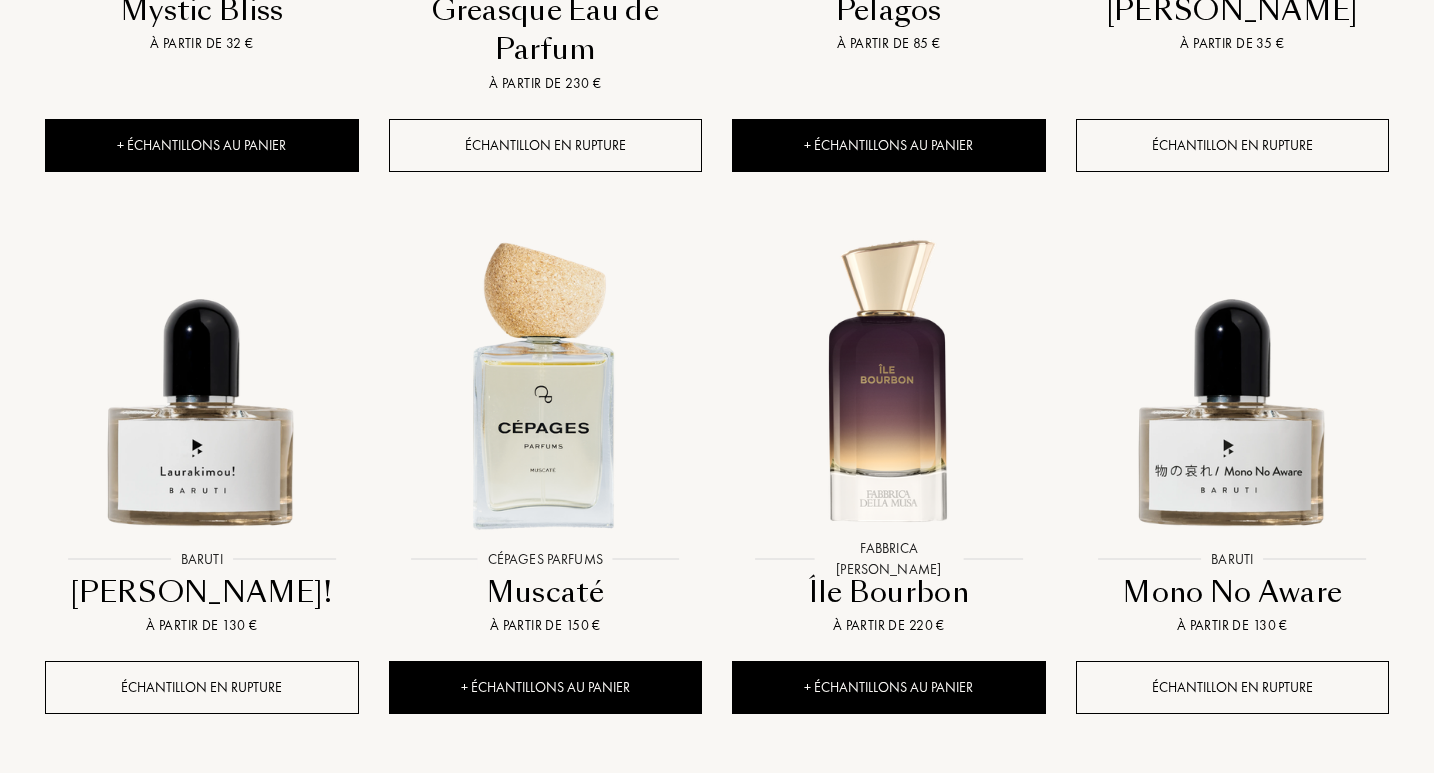 scroll, scrollTop: 3511, scrollLeft: 0, axis: vertical 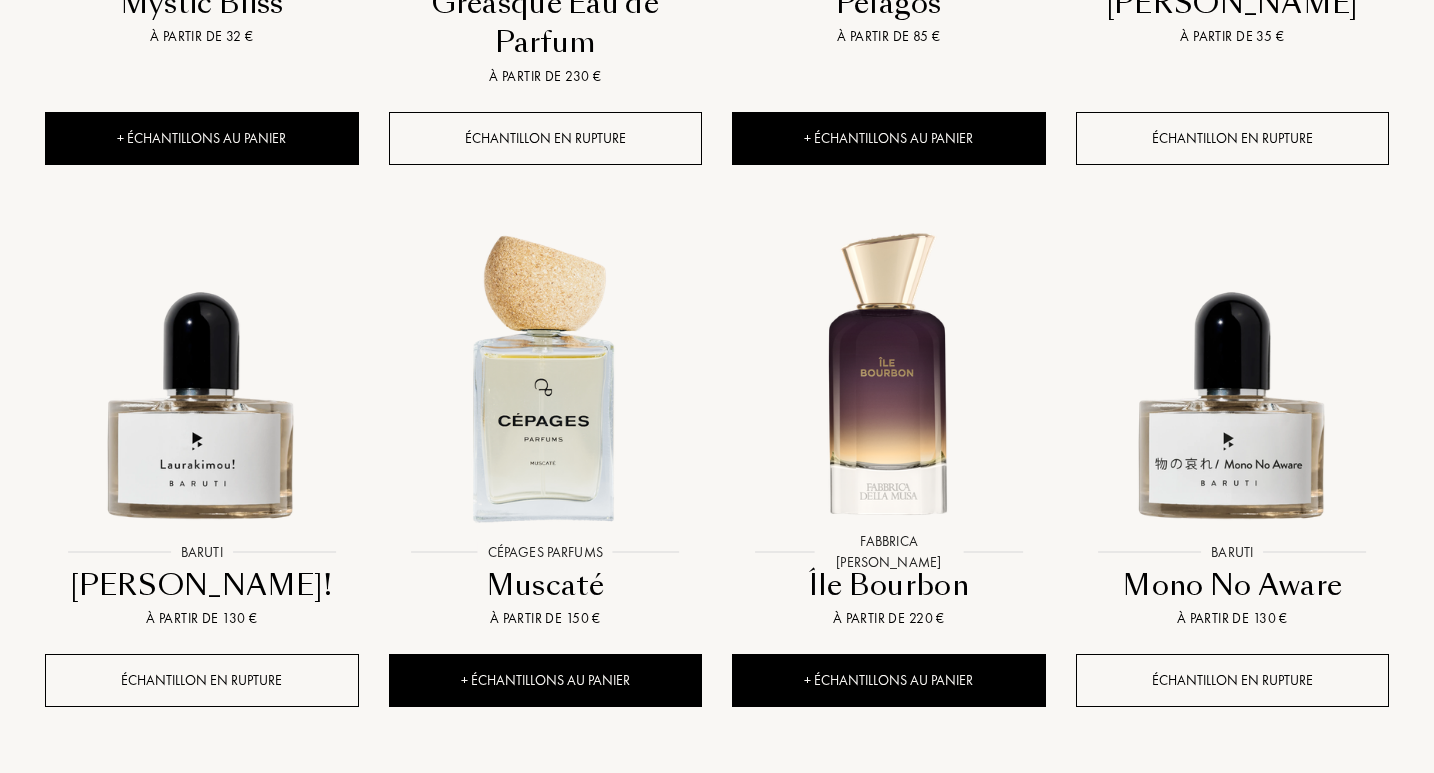 click on "Voir plus" at bounding box center (717, 813) 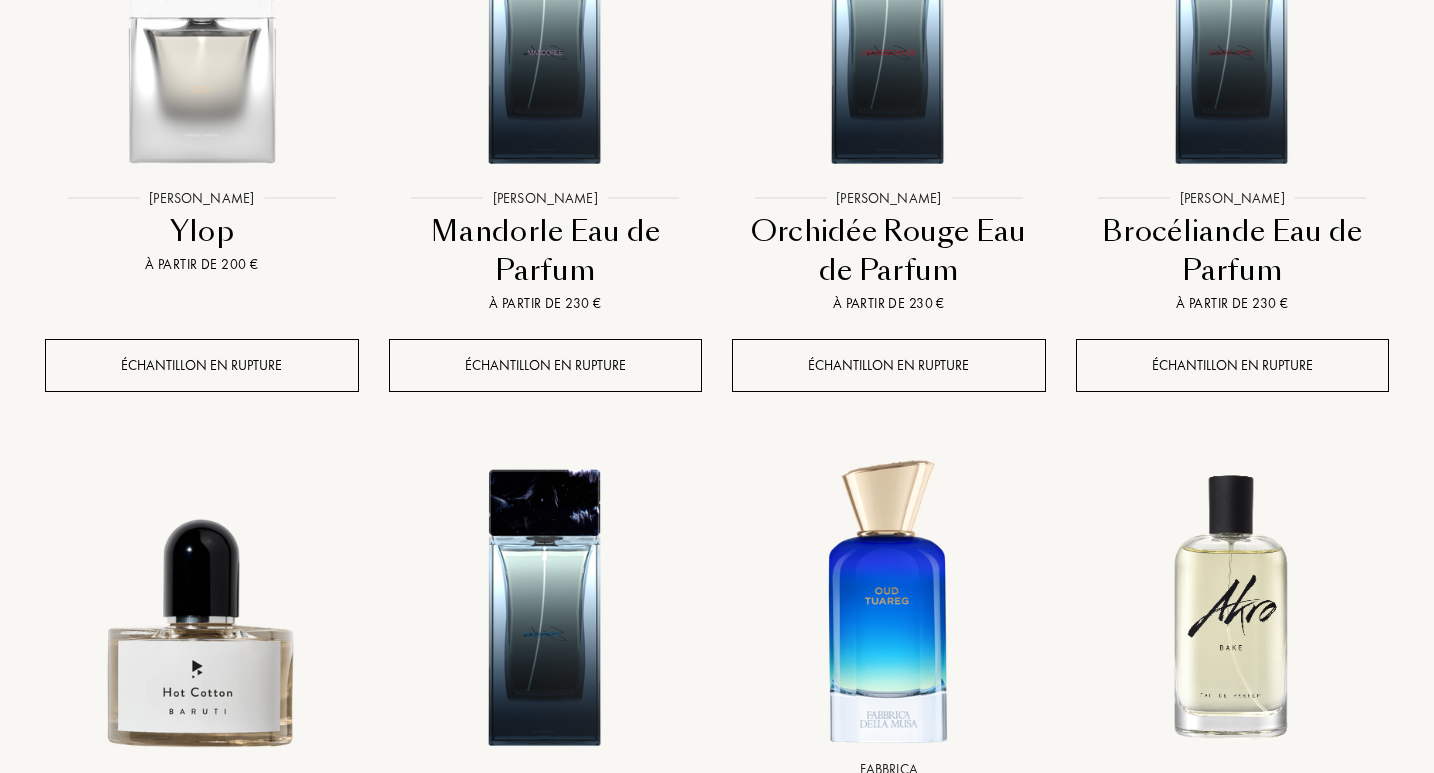 scroll, scrollTop: 5127, scrollLeft: 0, axis: vertical 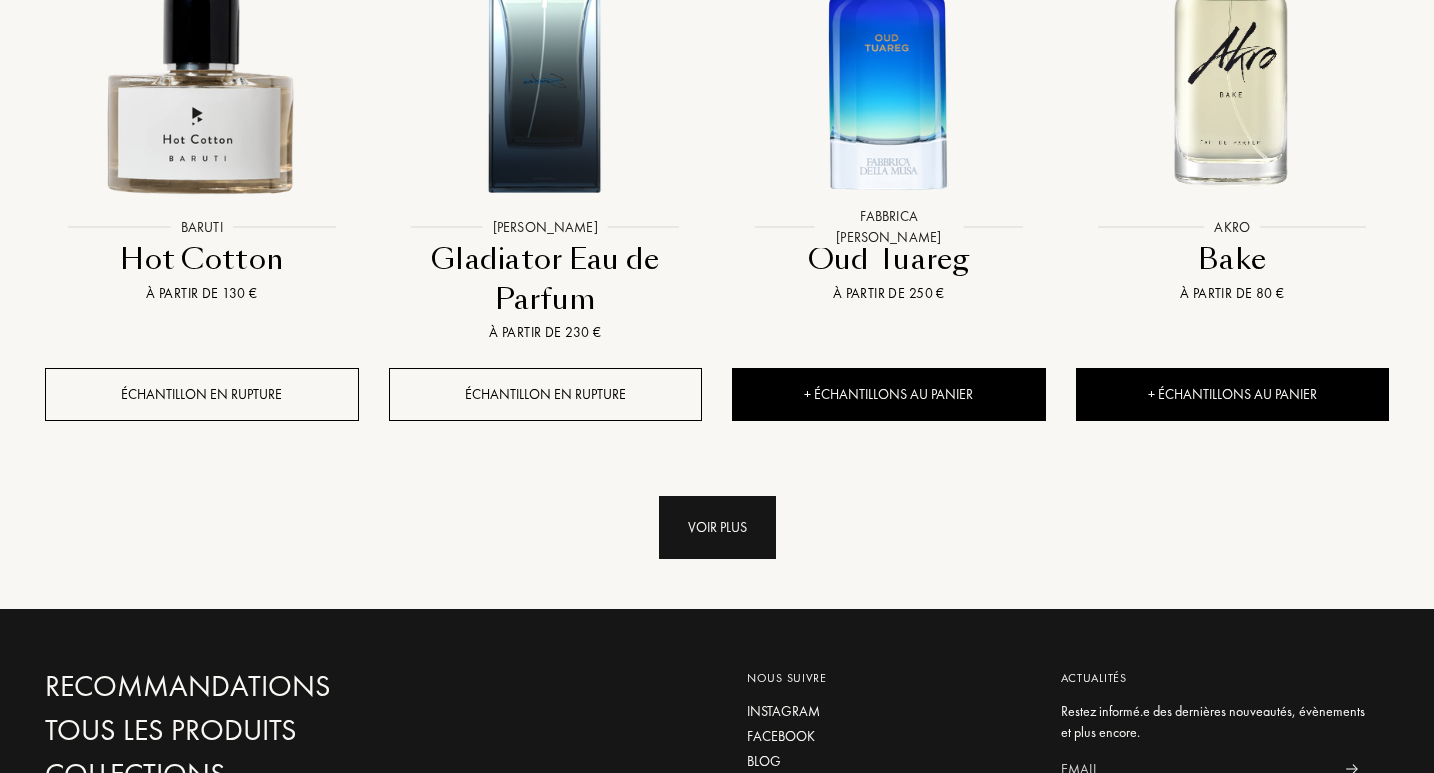 click on "Voir plus" at bounding box center [717, 527] 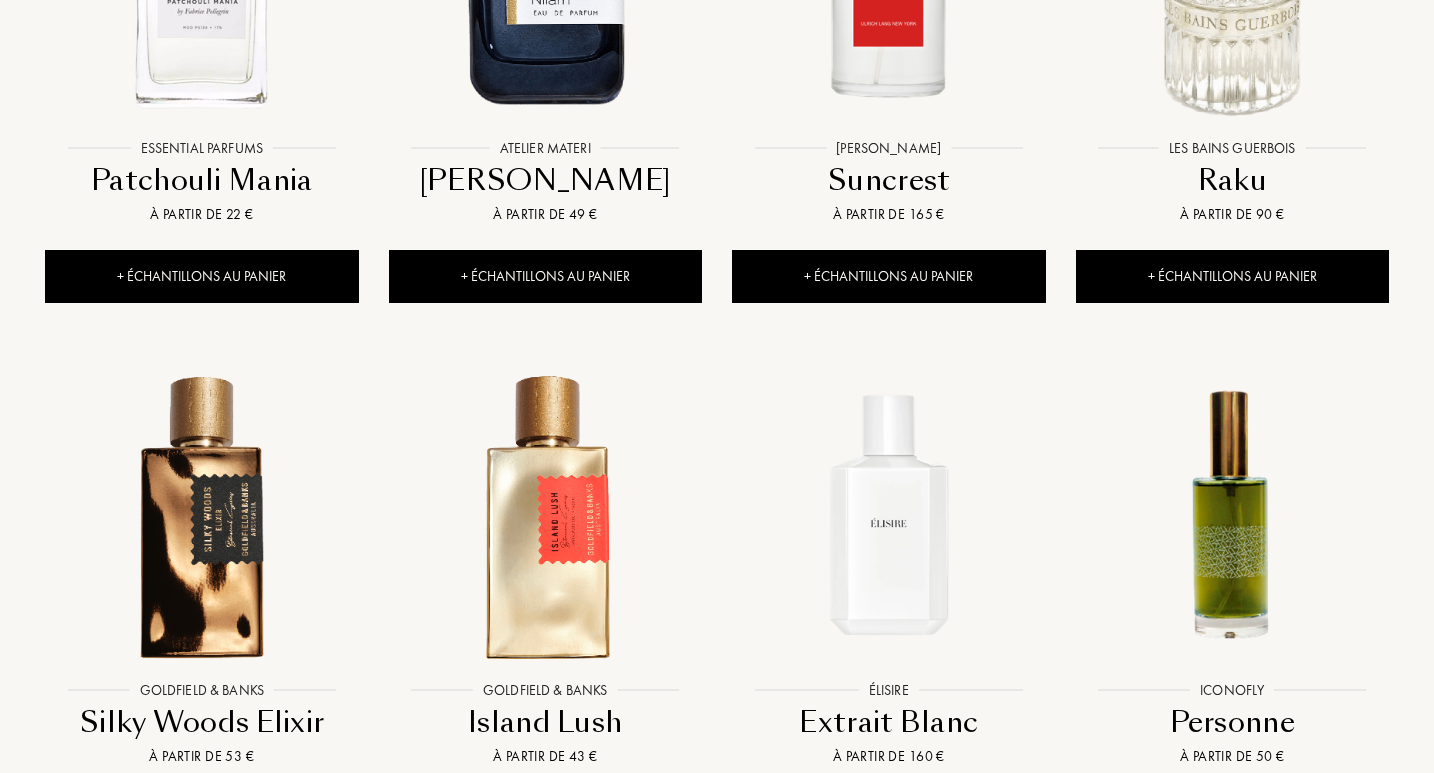 scroll, scrollTop: 6820, scrollLeft: 0, axis: vertical 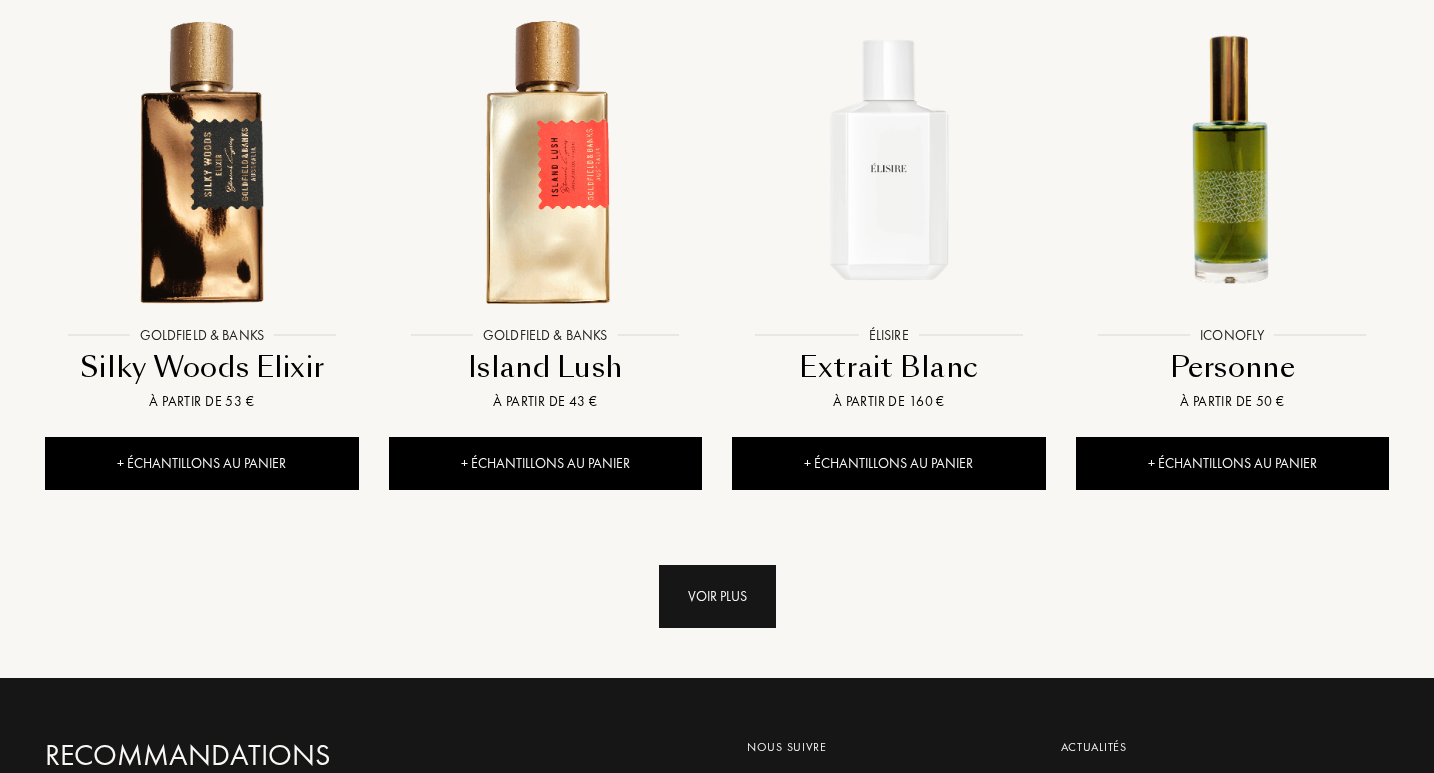 click on "Voir plus" at bounding box center [717, 596] 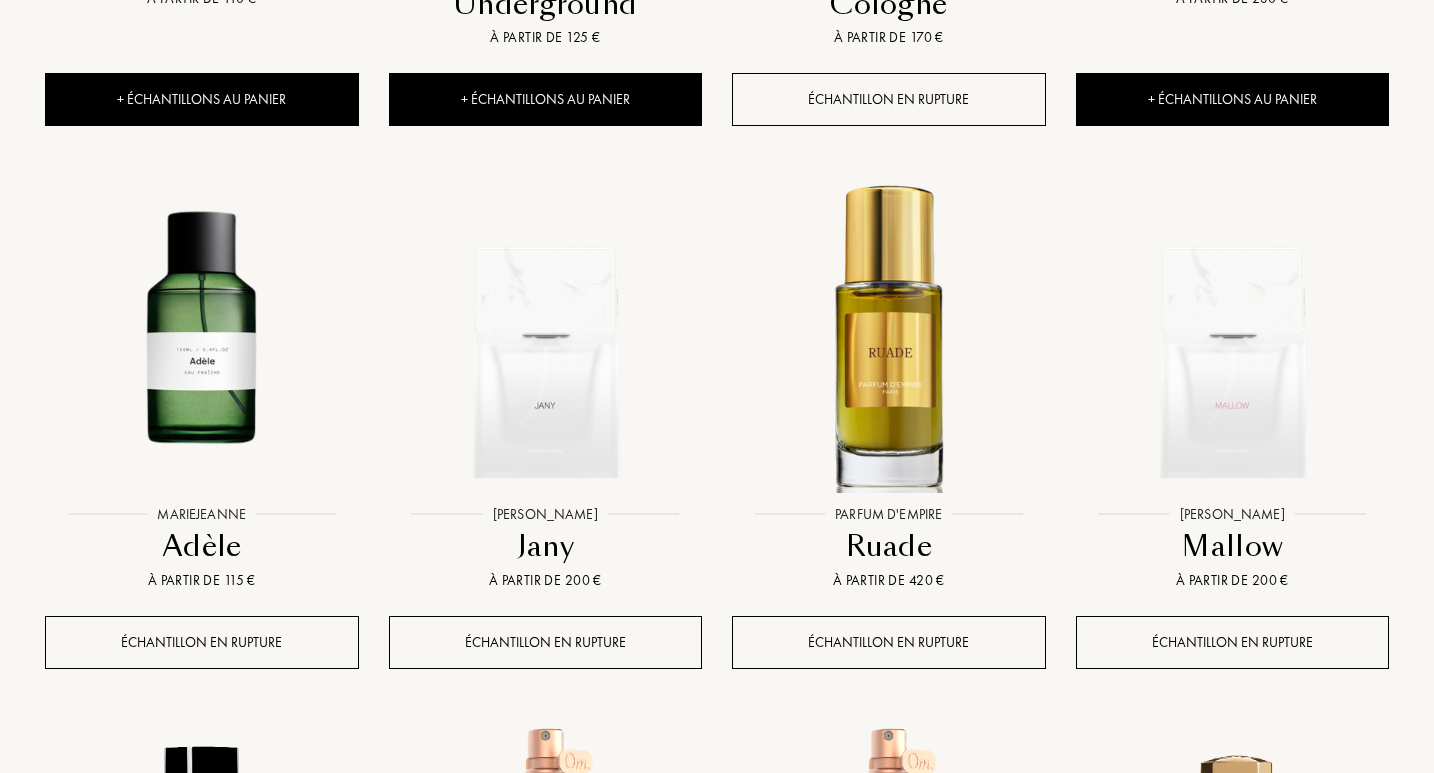 scroll, scrollTop: 8057, scrollLeft: 0, axis: vertical 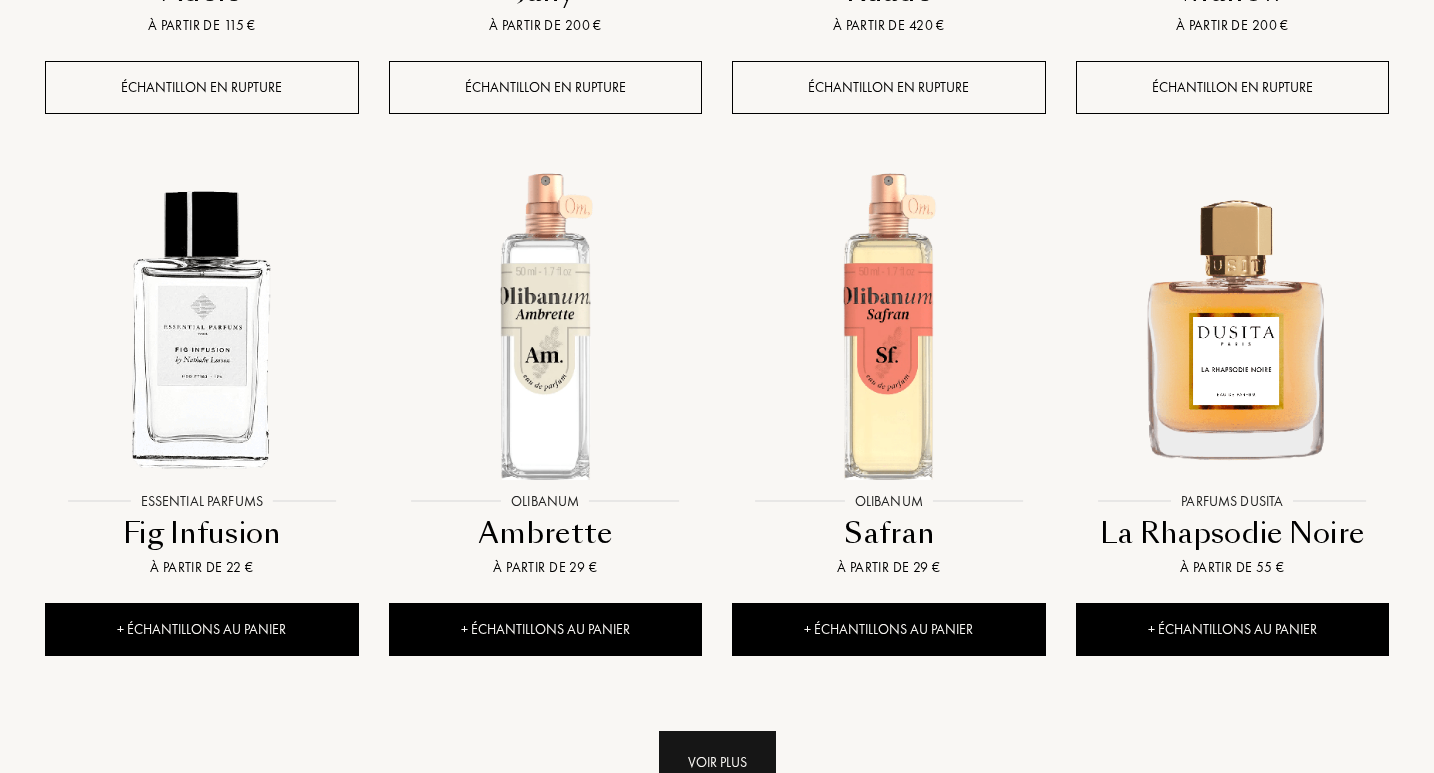 click on "Voir plus" at bounding box center (717, 762) 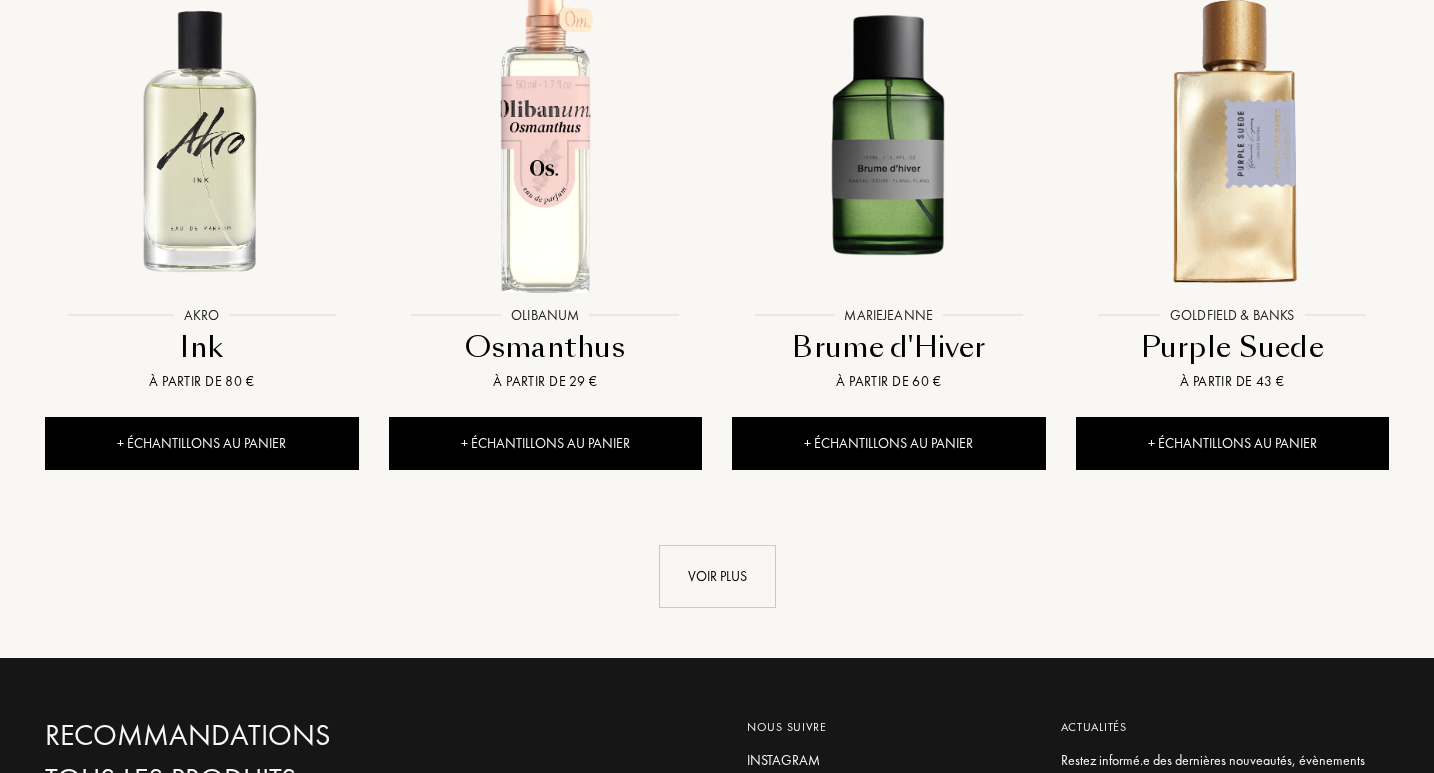 scroll, scrollTop: 10429, scrollLeft: 0, axis: vertical 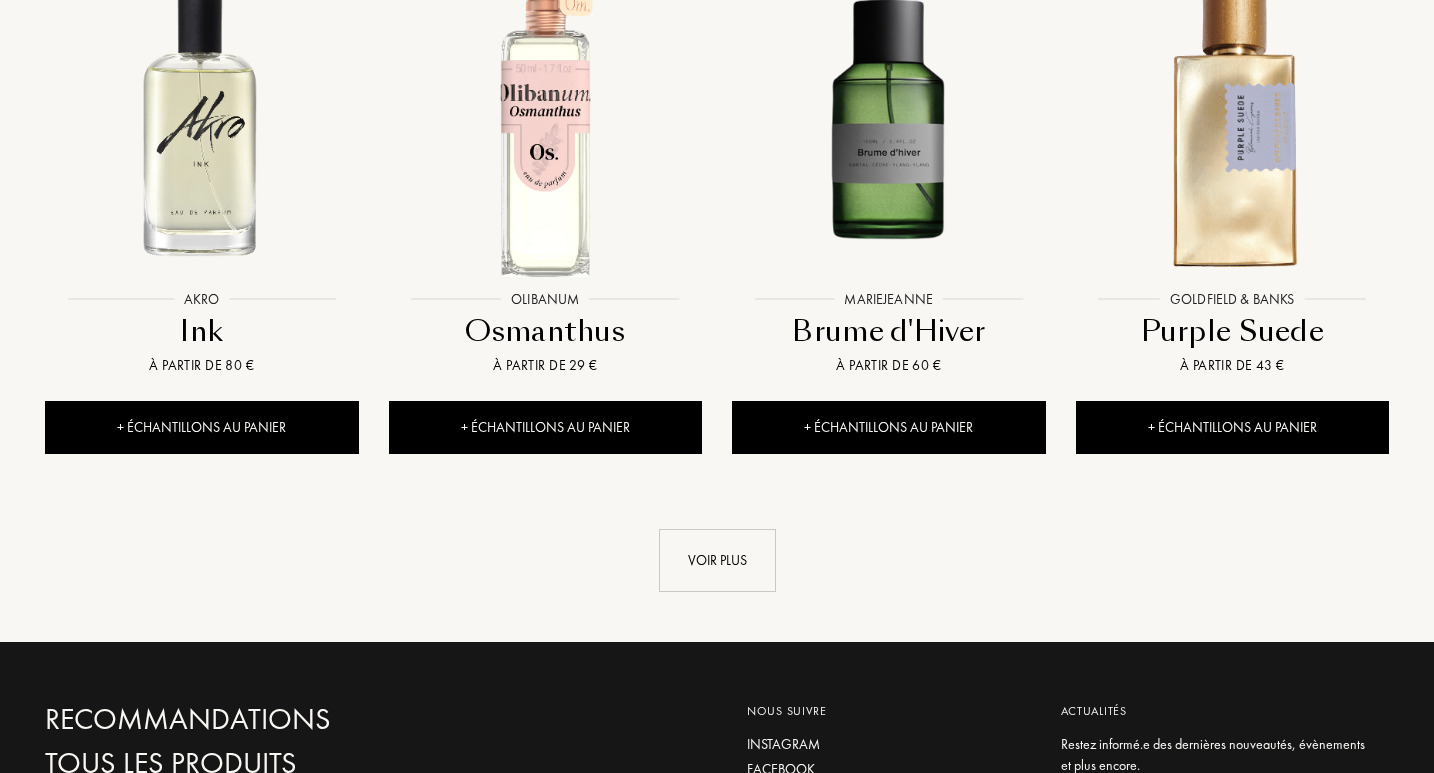 click on "[GEOGRAPHIC_DATA] : [GEOGRAPHIC_DATA] [GEOGRAPHIC_DATA] [GEOGRAPHIC_DATA] [GEOGRAPHIC_DATA] [GEOGRAPHIC_DATA] [GEOGRAPHIC_DATA] [GEOGRAPHIC_DATA] [GEOGRAPHIC_DATA] [GEOGRAPHIC_DATA] [PERSON_NAME][GEOGRAPHIC_DATA] [GEOGRAPHIC_DATA] [GEOGRAPHIC_DATA] [GEOGRAPHIC_DATA] [GEOGRAPHIC_DATA] [GEOGRAPHIC_DATA] [GEOGRAPHIC_DATA] [GEOGRAPHIC_DATA] [GEOGRAPHIC_DATA] [GEOGRAPHIC_DATA] [GEOGRAPHIC_DATA] [GEOGRAPHIC_DATA] [GEOGRAPHIC_DATA] [GEOGRAPHIC_DATA] [GEOGRAPHIC_DATA] [GEOGRAPHIC_DATA] [GEOGRAPHIC_DATA] [GEOGRAPHIC_DATA] [GEOGRAPHIC_DATA] [GEOGRAPHIC_DATA] [GEOGRAPHIC_DATA] [GEOGRAPHIC_DATA] [GEOGRAPHIC_DATA] [GEOGRAPHIC_DATA] [GEOGRAPHIC_DATA] [GEOGRAPHIC_DATA] [GEOGRAPHIC_DATA] [GEOGRAPHIC_DATA] [GEOGRAPHIC_DATA] [GEOGRAPHIC_DATA] [GEOGRAPHIC_DATA] [GEOGRAPHIC_DATA] [GEOGRAPHIC_DATA] [GEOGRAPHIC_DATA] [GEOGRAPHIC_DATA] [GEOGRAPHIC_DATA] [GEOGRAPHIC_DATA] [GEOGRAPHIC_DATA] [GEOGRAPHIC_DATA] [GEOGRAPHIC_DATA] [GEOGRAPHIC_DATA] [GEOGRAPHIC_DATA] [GEOGRAPHIC_DATA] [GEOGRAPHIC_DATA] [GEOGRAPHIC_DATA] [GEOGRAPHIC_DATA] [GEOGRAPHIC_DATA] [GEOGRAPHIC_DATA] [GEOGRAPHIC_DATA] [GEOGRAPHIC_DATA] [GEOGRAPHIC_DATA] de [GEOGRAPHIC_DATA] [GEOGRAPHIC_DATA] [GEOGRAPHIC_DATA] [GEOGRAPHIC_DATA] [GEOGRAPHIC_DATA] [GEOGRAPHIC_DATA] [GEOGRAPHIC_DATA] [GEOGRAPHIC_DATA] [GEOGRAPHIC_DATA][PERSON_NAME][GEOGRAPHIC_DATA] [GEOGRAPHIC_DATA] et [GEOGRAPHIC_DATA] du Sud [GEOGRAPHIC_DATA] [GEOGRAPHIC_DATA] [GEOGRAPHIC_DATA] [GEOGRAPHIC_DATA] [GEOGRAPHIC_DATA] [GEOGRAPHIC_DATA] [GEOGRAPHIC_DATA] [GEOGRAPHIC_DATA] [GEOGRAPHIC_DATA] [GEOGRAPHIC_DATA] [GEOGRAPHIC_DATA] française [GEOGRAPHIC_DATA] [GEOGRAPHIC_DATA] [GEOGRAPHIC_DATA] [GEOGRAPHIC_DATA] [GEOGRAPHIC_DATA] [GEOGRAPHIC_DATA] [GEOGRAPHIC_DATA] [GEOGRAPHIC_DATA] [GEOGRAPHIC_DATA] [GEOGRAPHIC_DATA] [GEOGRAPHIC_DATA] [GEOGRAPHIC_DATA] [GEOGRAPHIC_DATA] [GEOGRAPHIC_DATA] [GEOGRAPHIC_DATA]" at bounding box center [717, -4586] 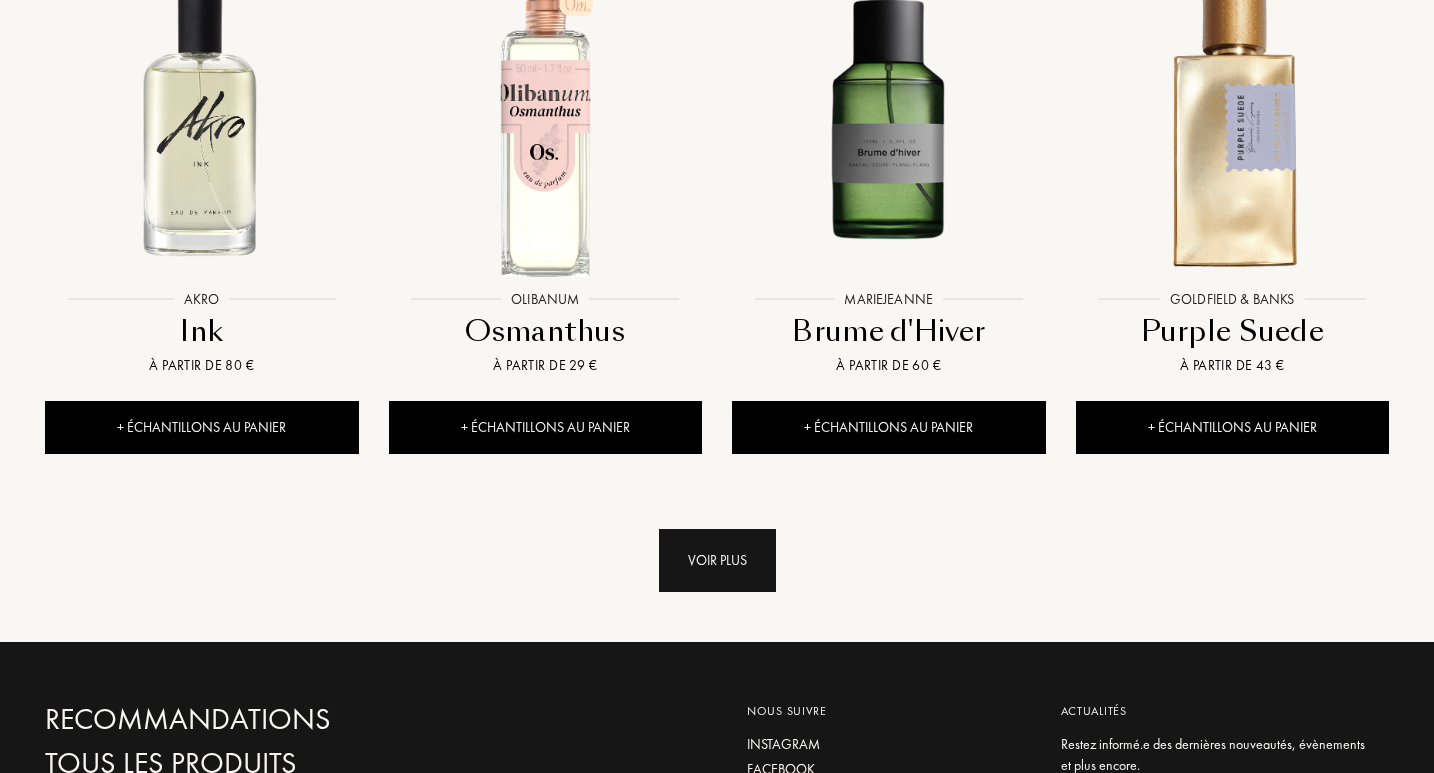 click on "Voir plus" at bounding box center (717, 560) 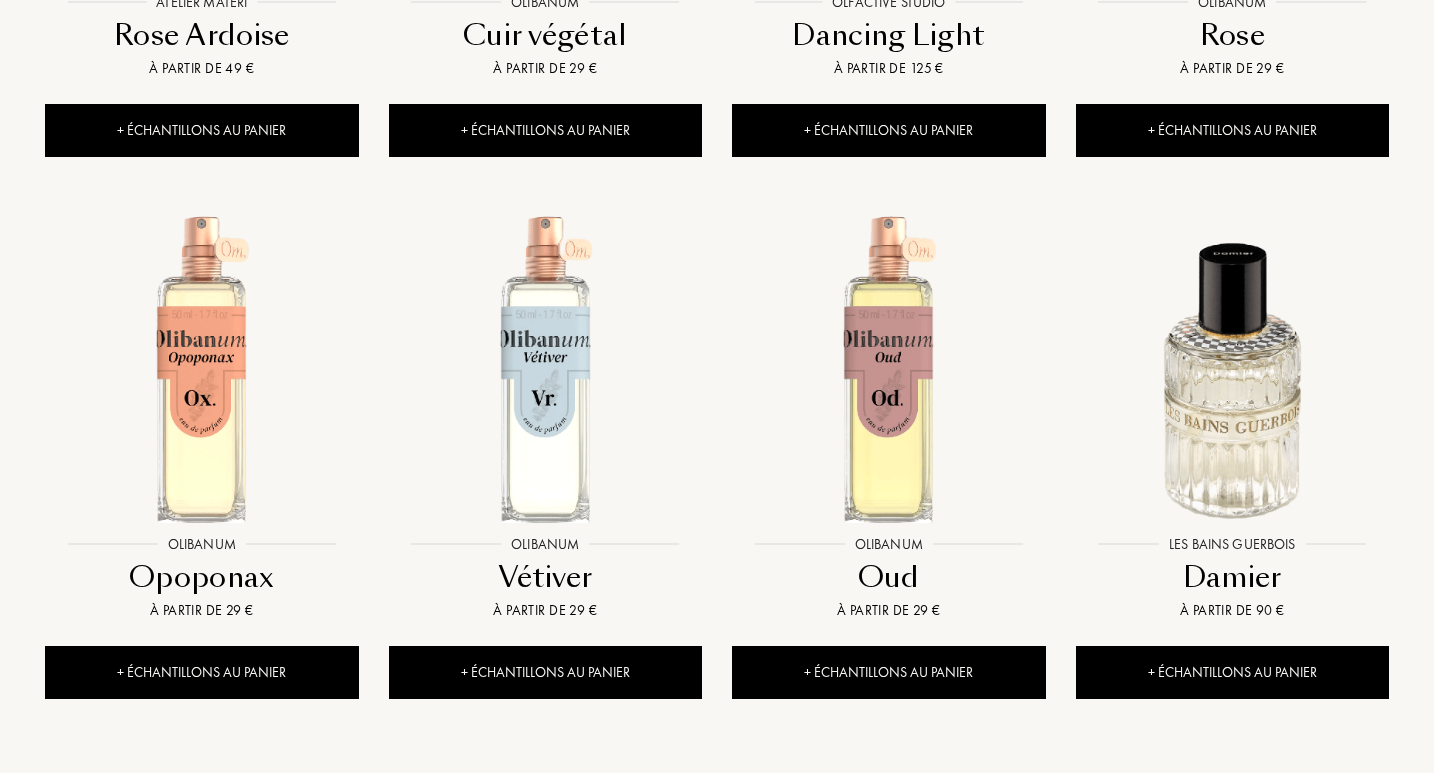 scroll, scrollTop: 11946, scrollLeft: 0, axis: vertical 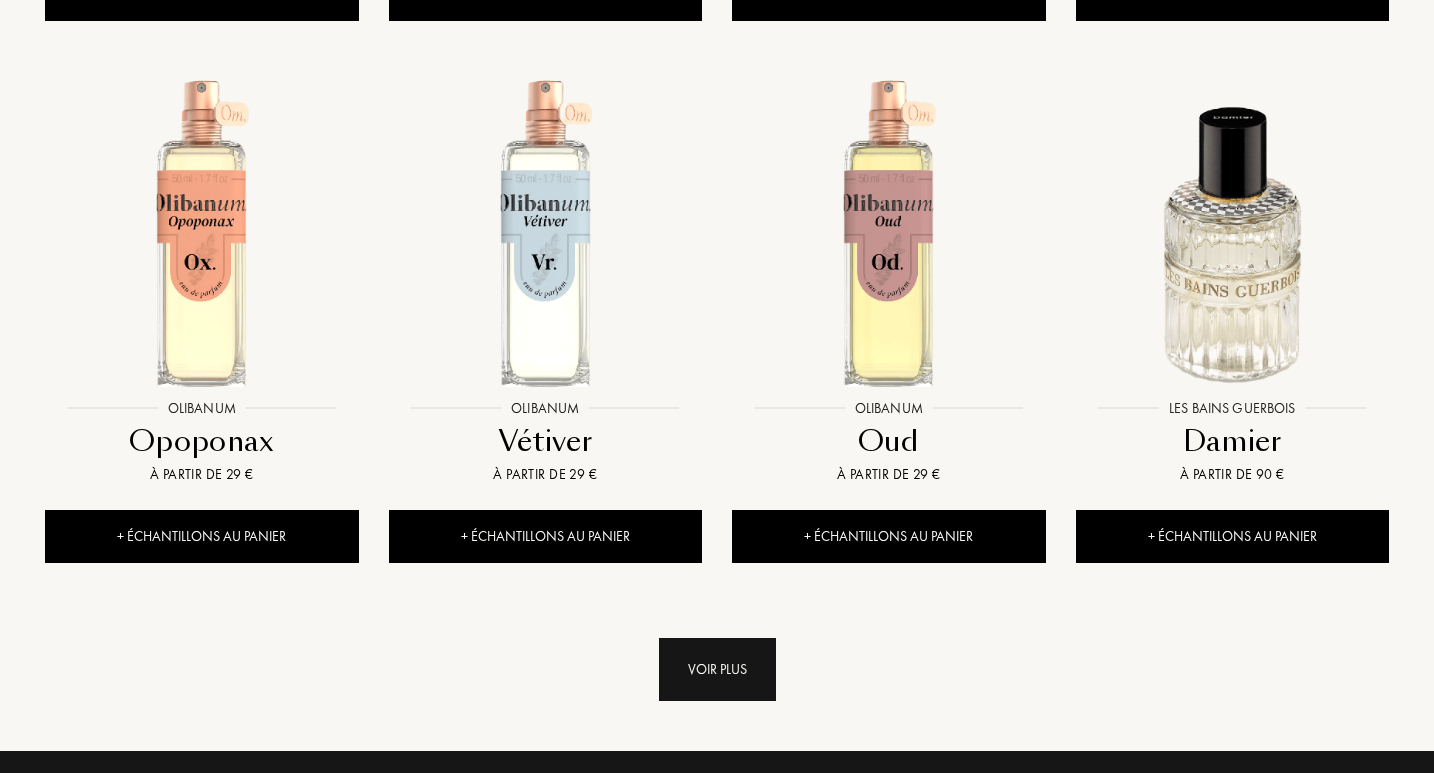 click on "Voir plus" at bounding box center [717, 669] 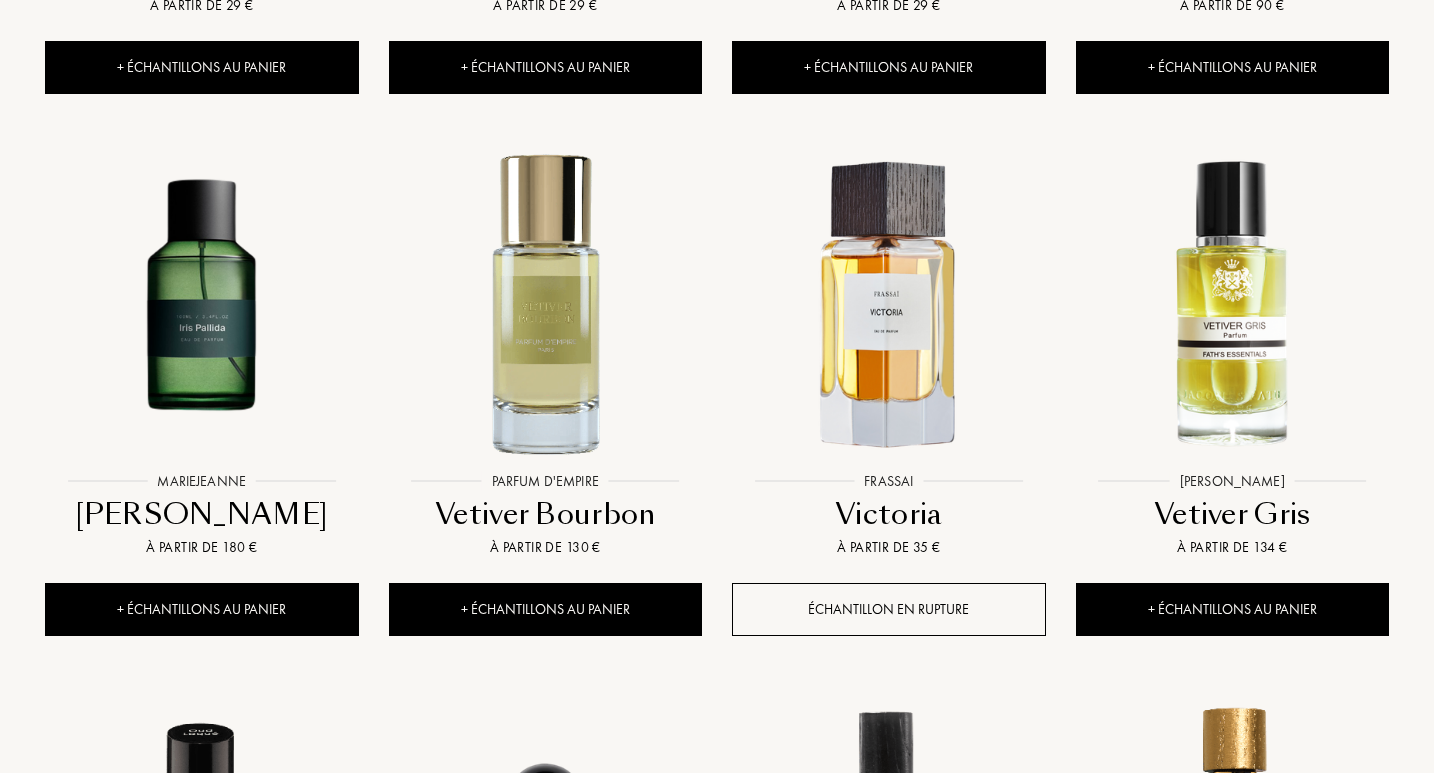 scroll, scrollTop: 12435, scrollLeft: 0, axis: vertical 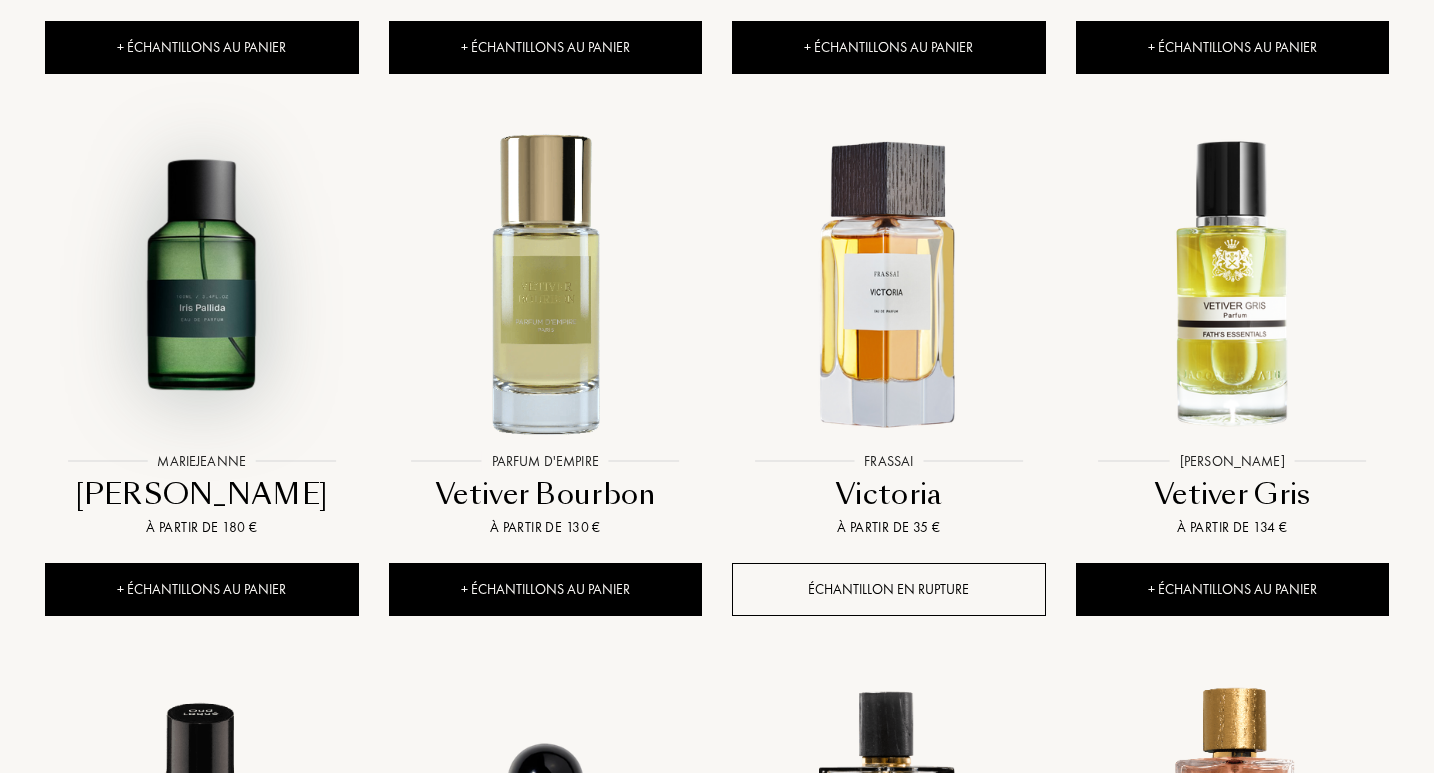 click at bounding box center [201, 285] 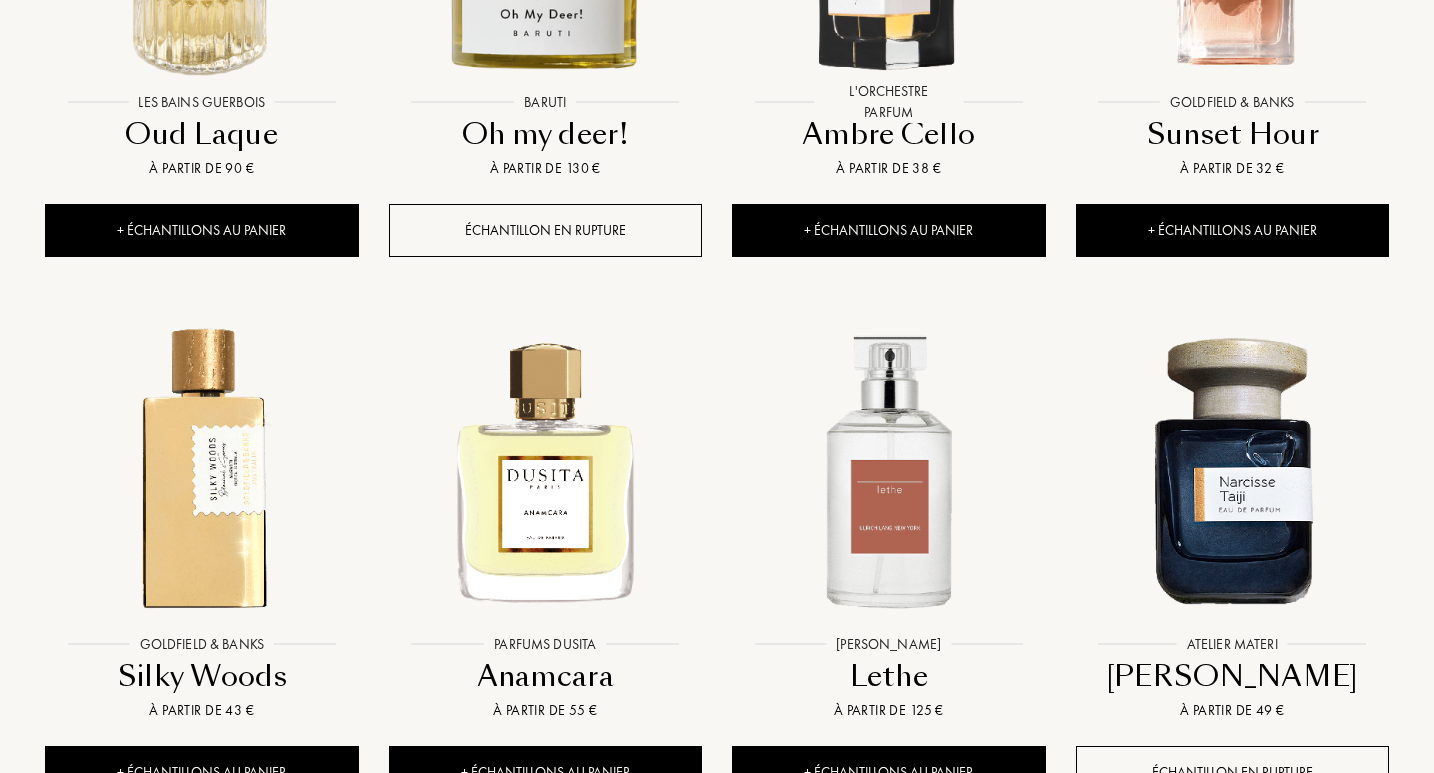 scroll, scrollTop: 13529, scrollLeft: 0, axis: vertical 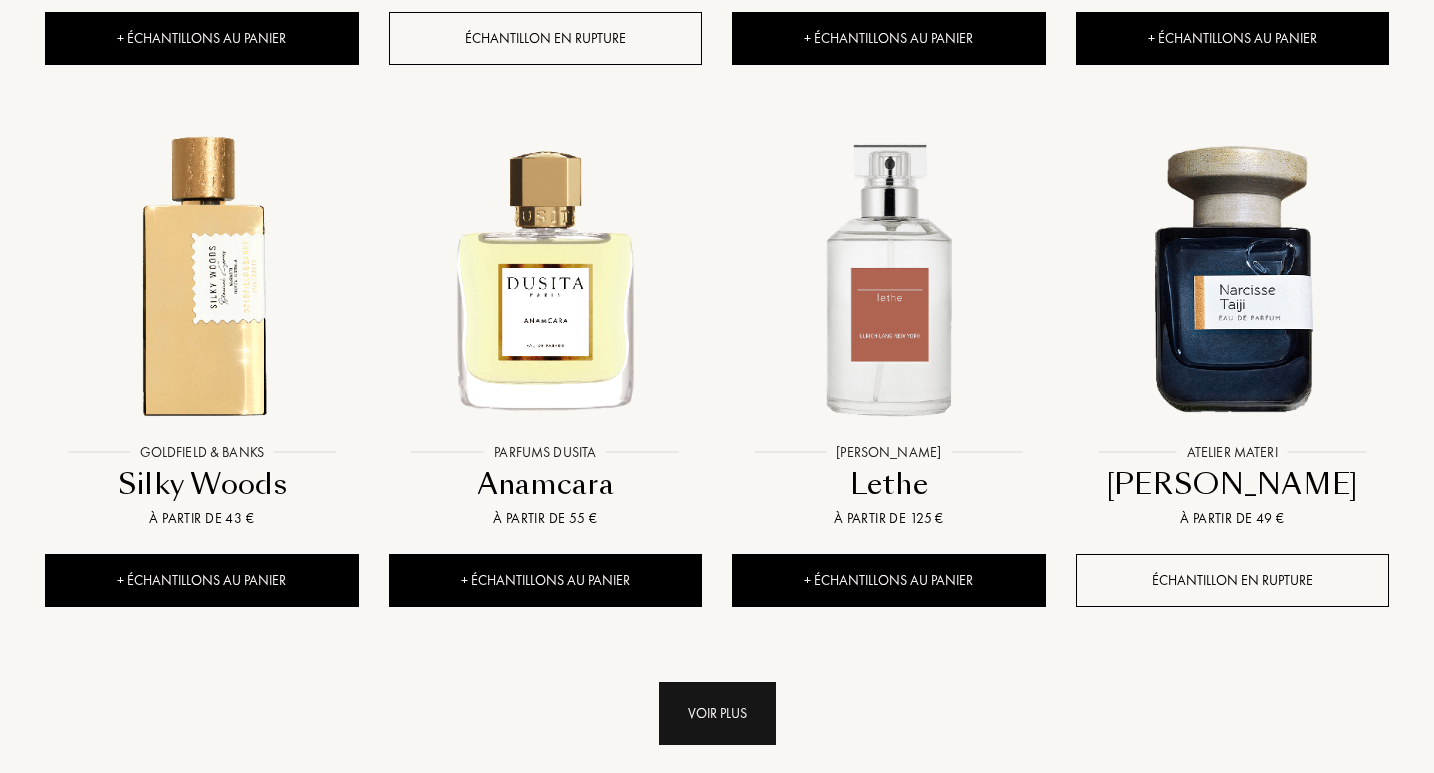 click on "Voir plus" at bounding box center [717, 713] 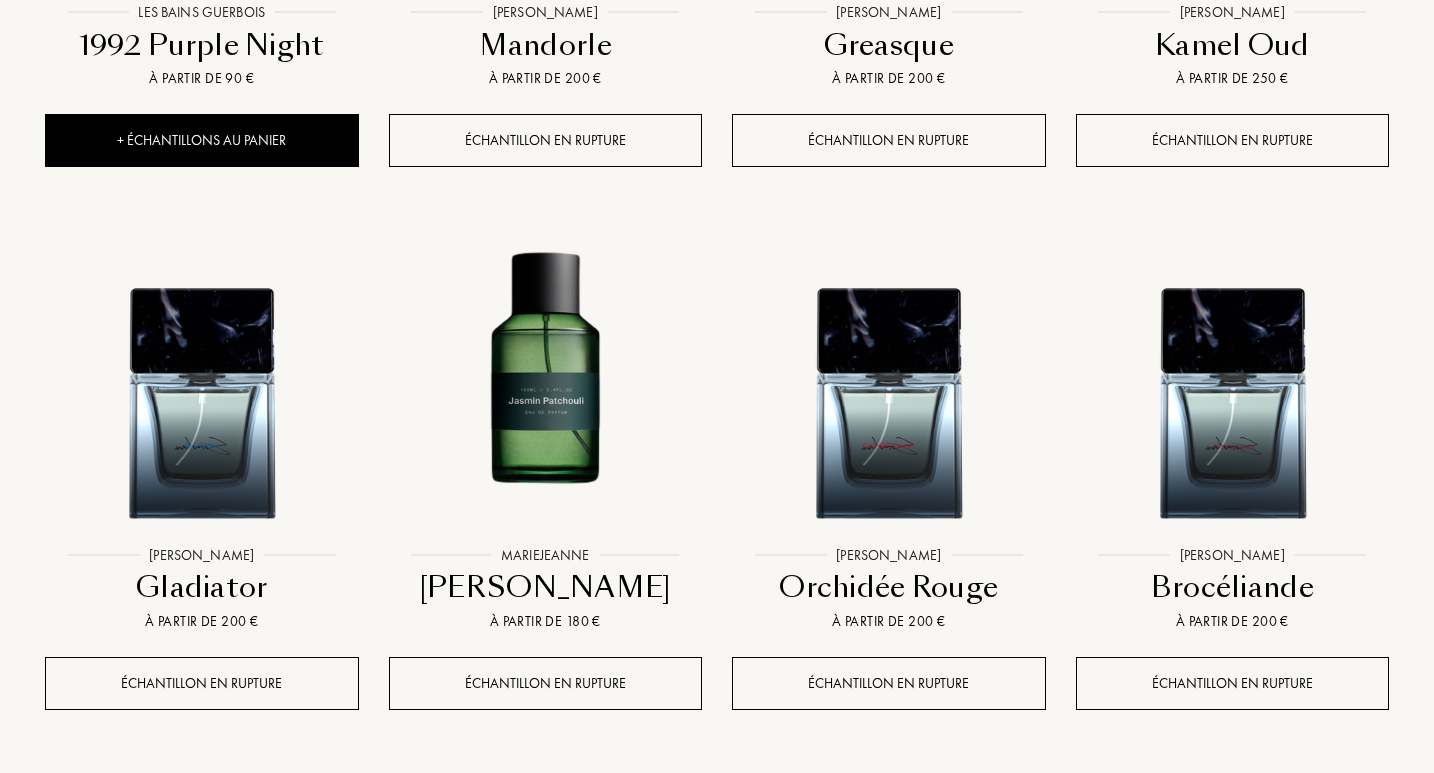 scroll, scrollTop: 15138, scrollLeft: 0, axis: vertical 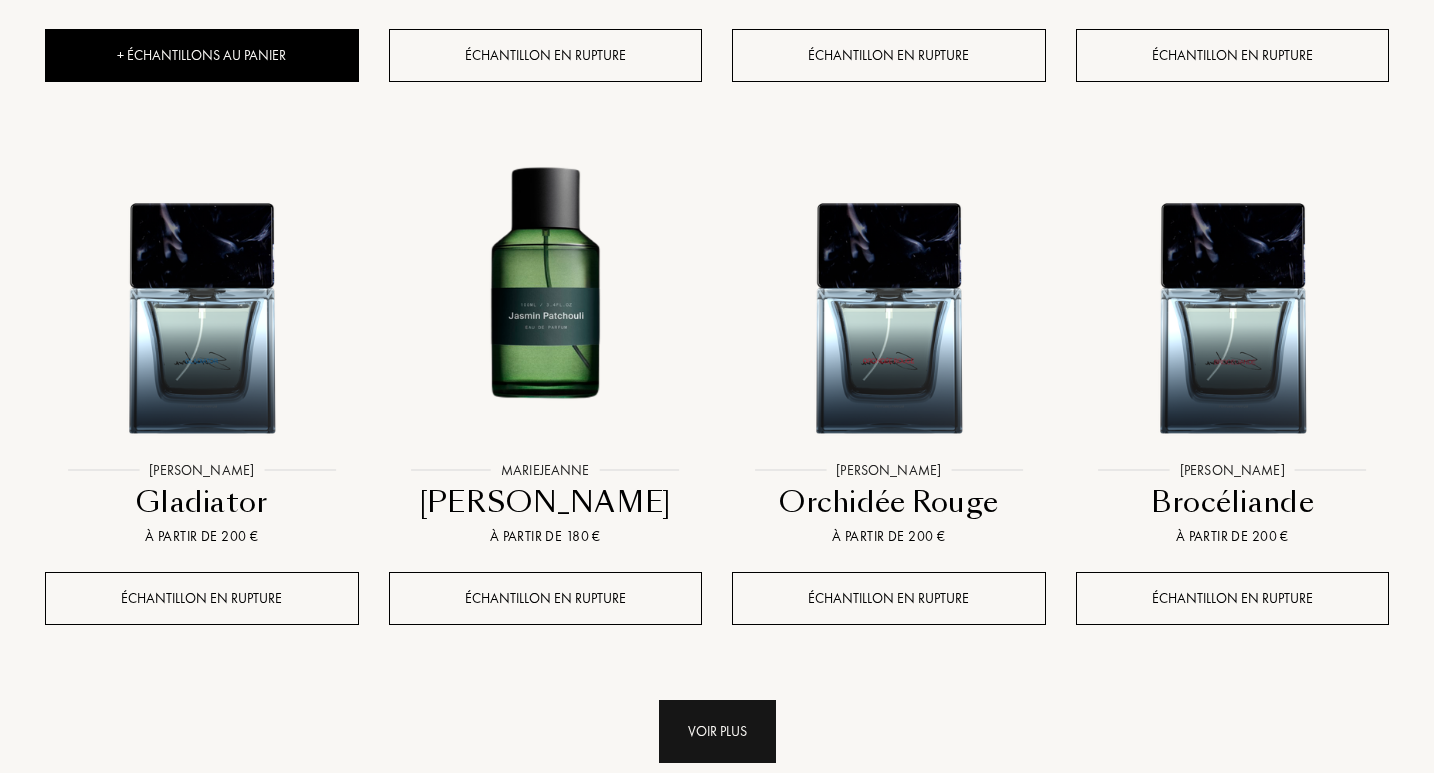 click on "Voir plus" at bounding box center [717, 731] 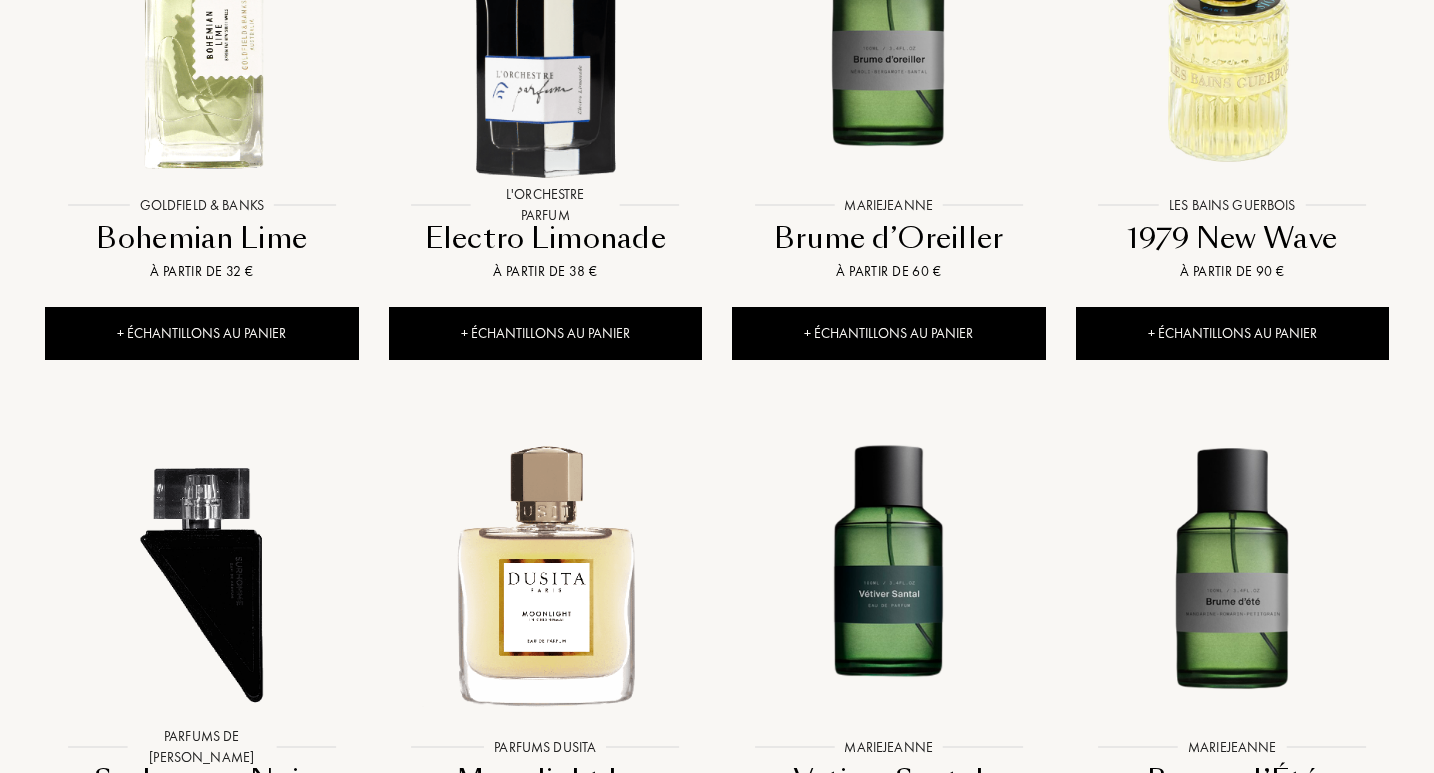 scroll, scrollTop: 16770, scrollLeft: 0, axis: vertical 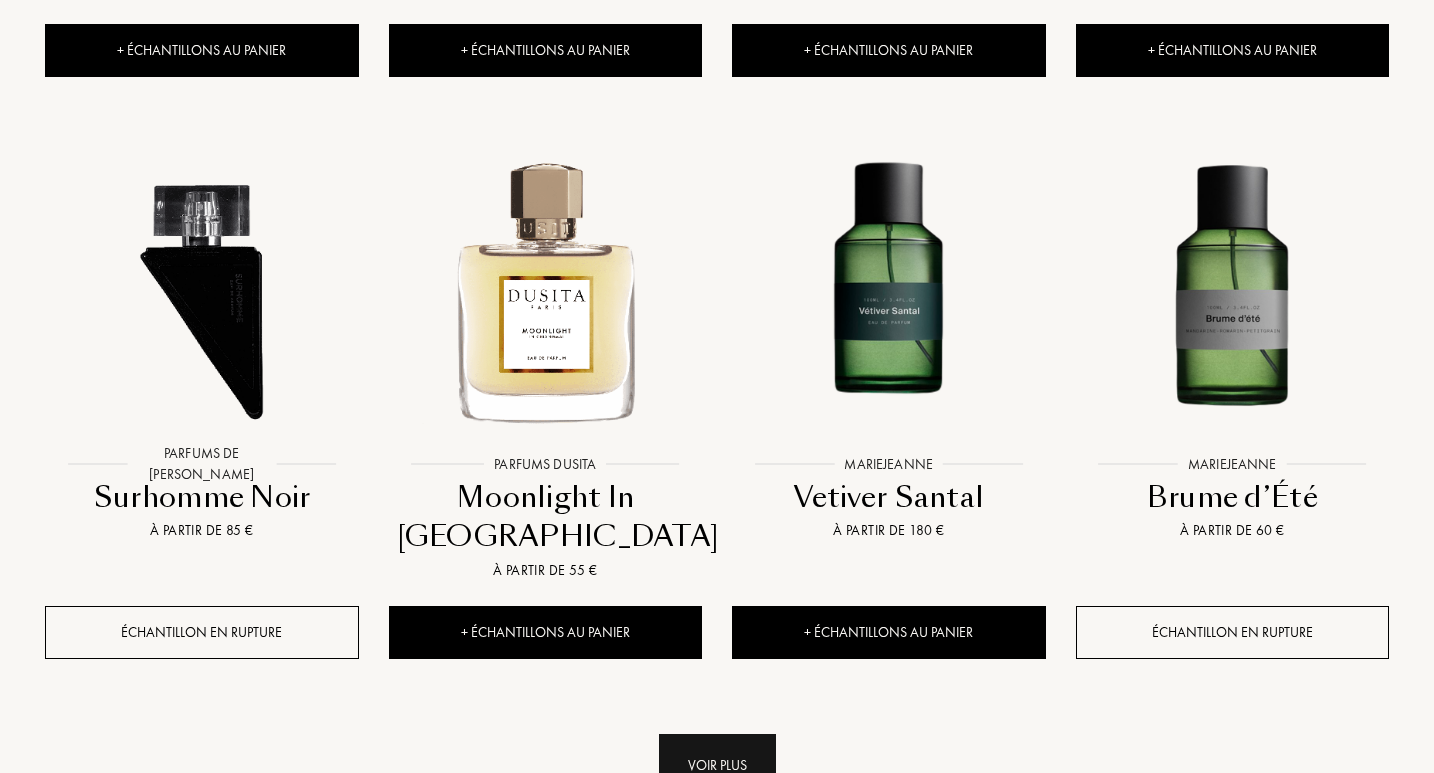 click on "Voir plus" at bounding box center [717, 765] 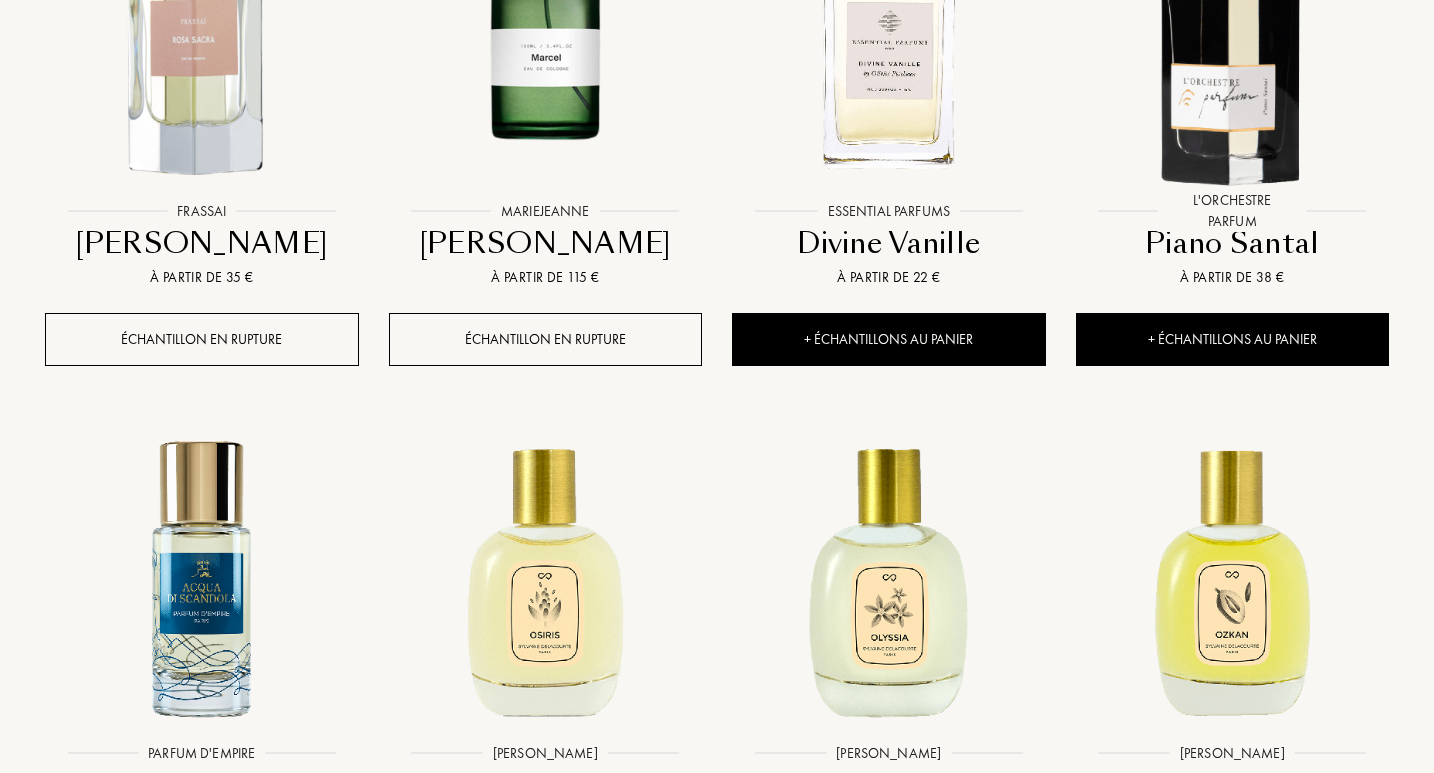 scroll, scrollTop: 18418, scrollLeft: 0, axis: vertical 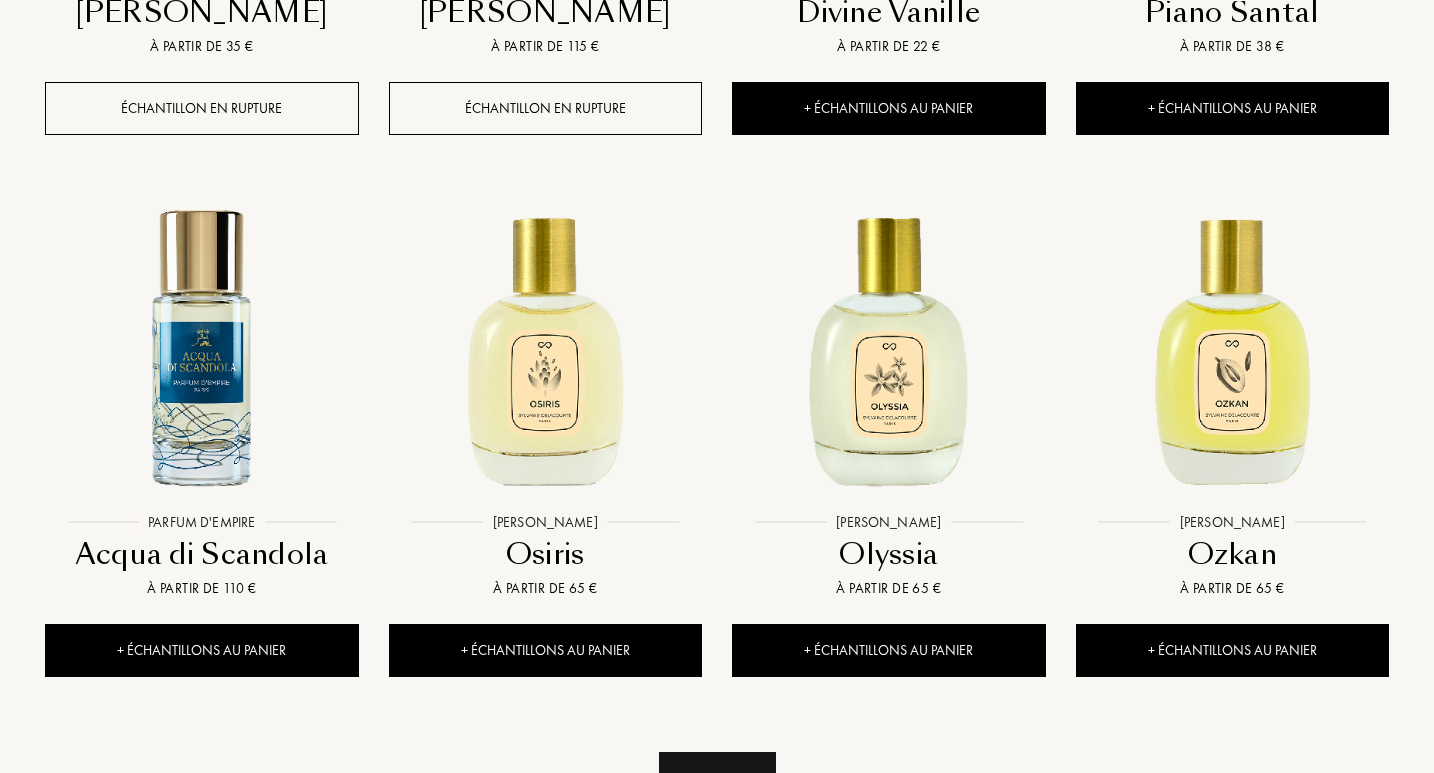 click on "Voir plus" at bounding box center (717, 783) 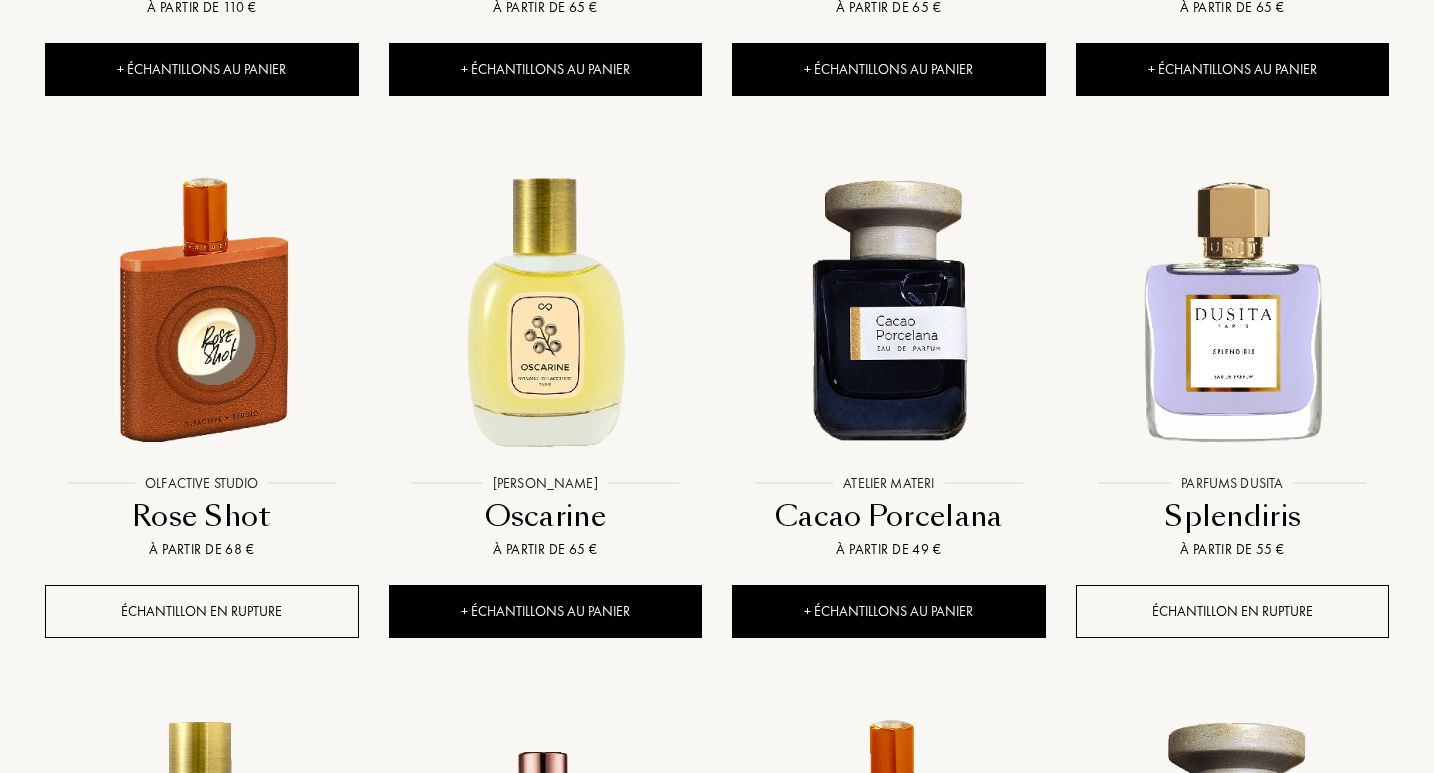scroll, scrollTop: 19359, scrollLeft: 0, axis: vertical 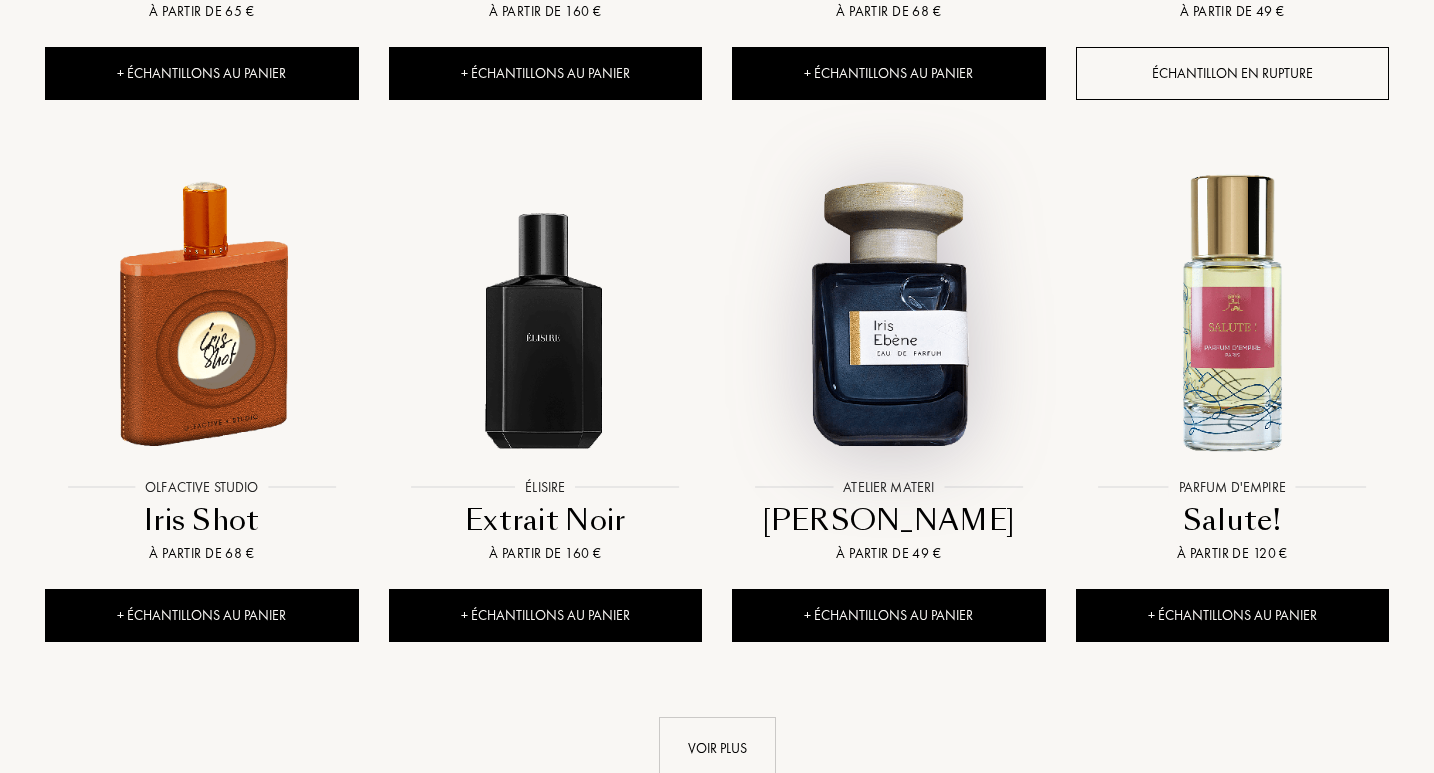 click at bounding box center (888, 311) 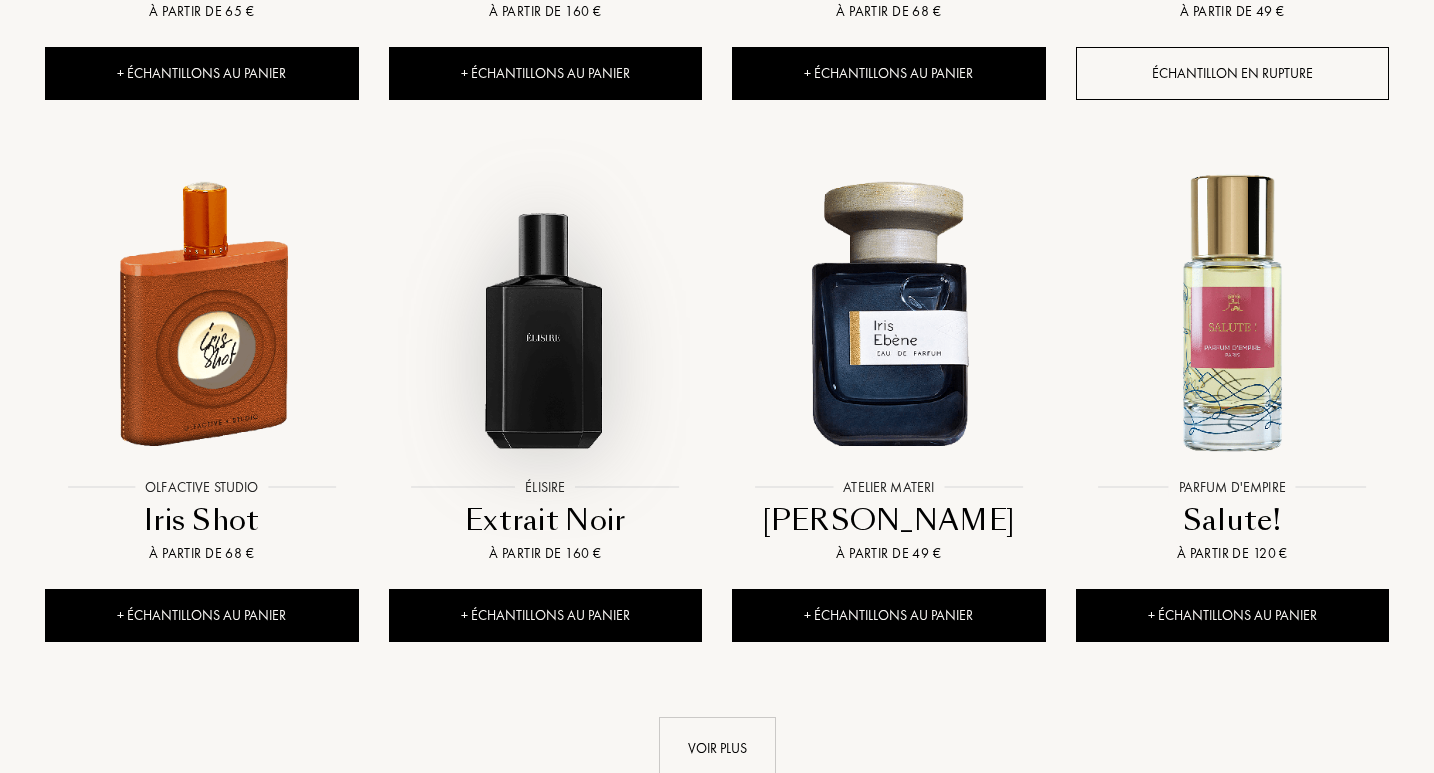 click at bounding box center [545, 311] 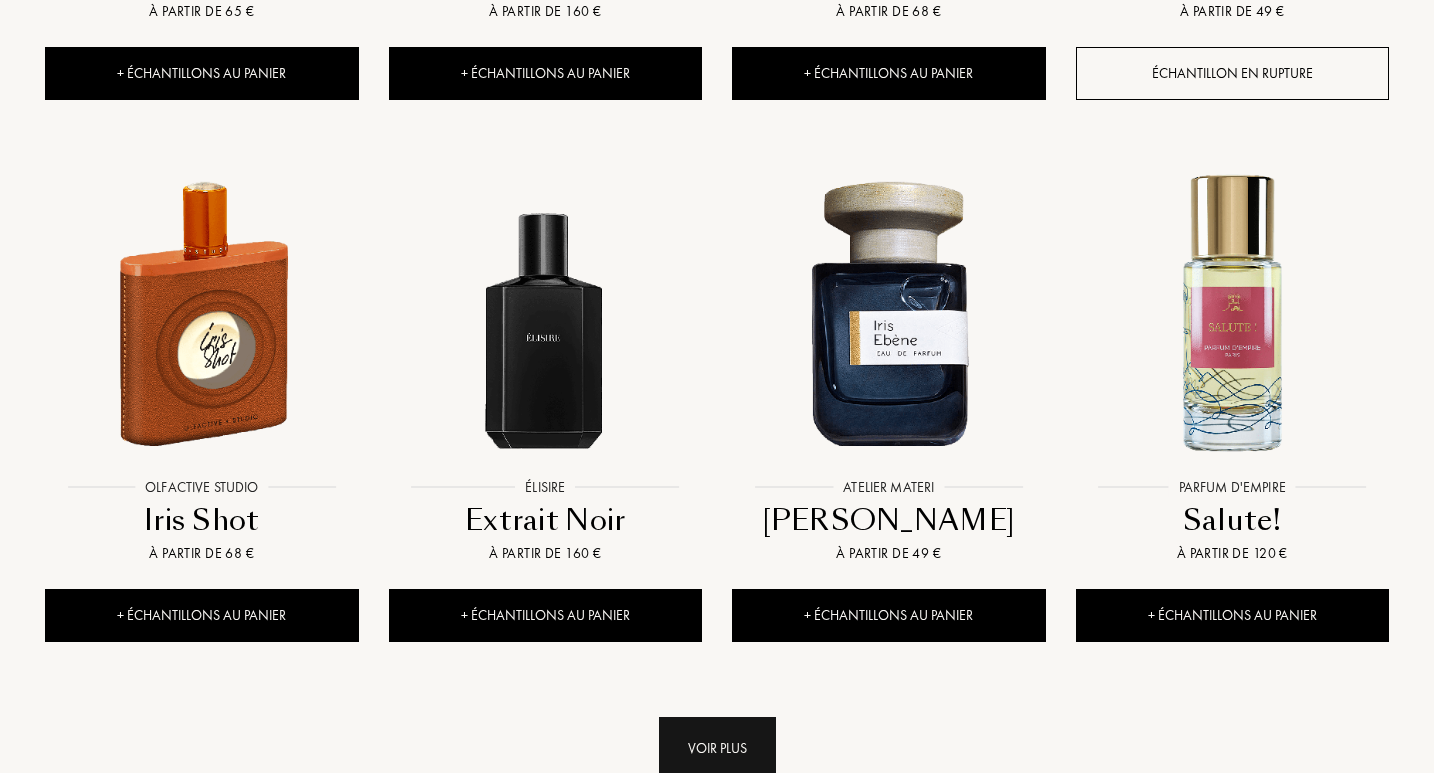 click on "Voir plus" at bounding box center (717, 748) 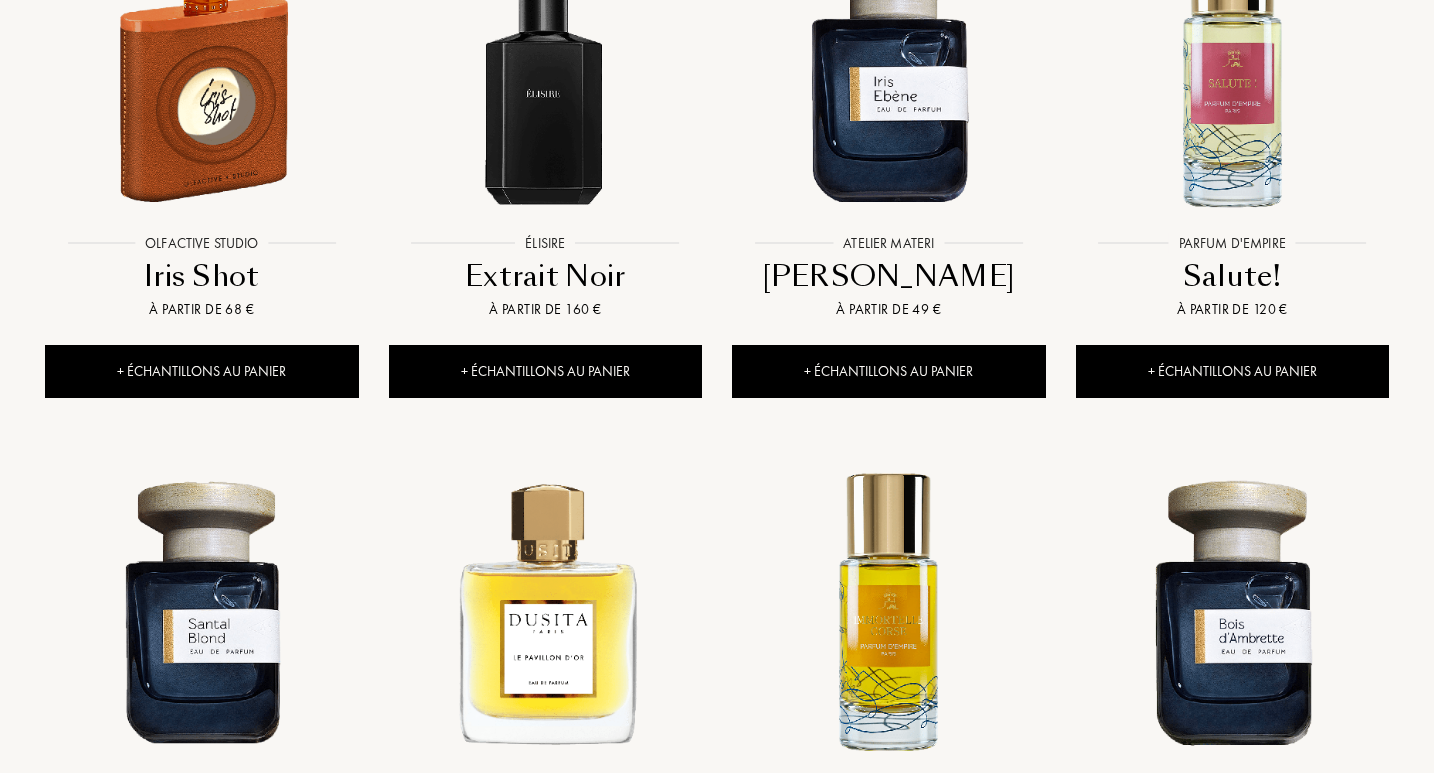 scroll, scrollTop: 20353, scrollLeft: 0, axis: vertical 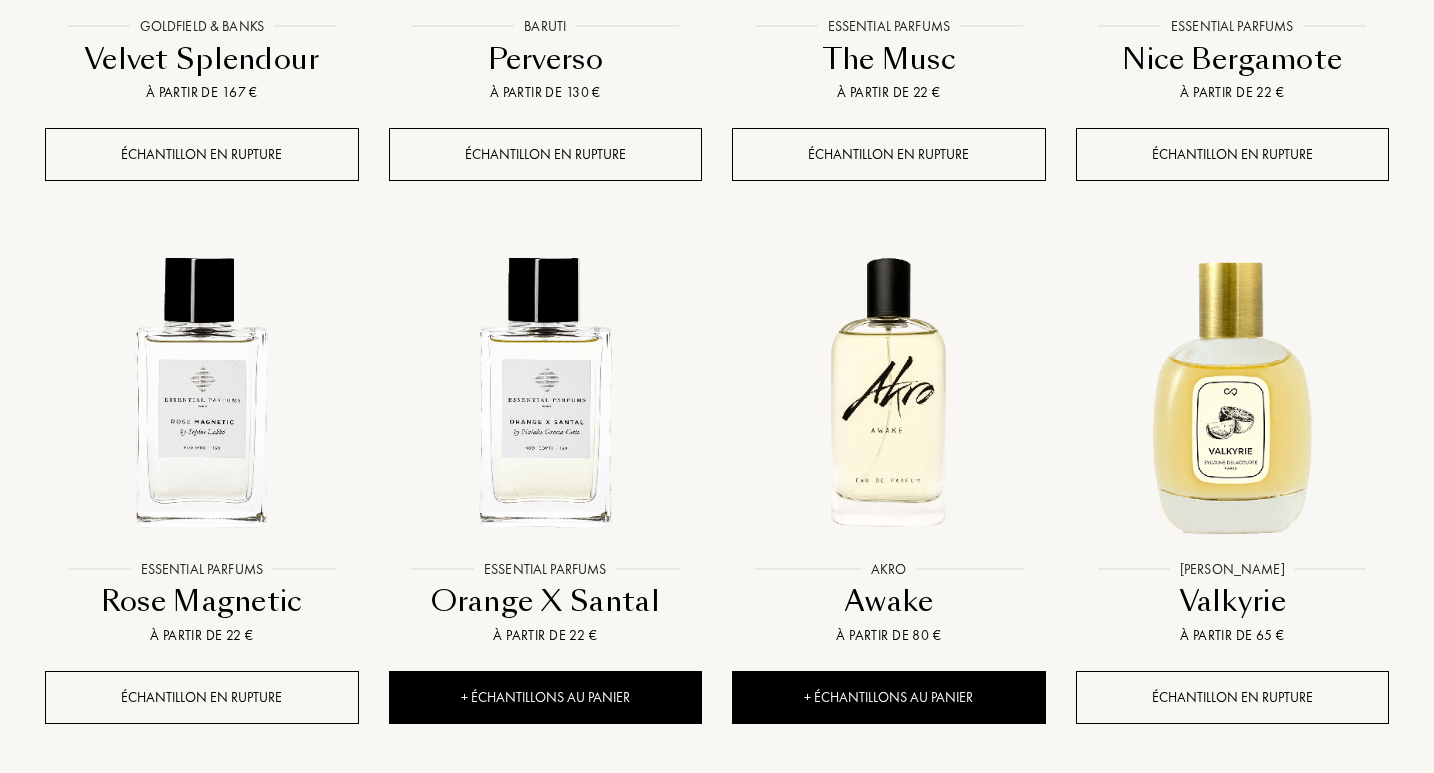 click on "Voir plus" at bounding box center [717, 830] 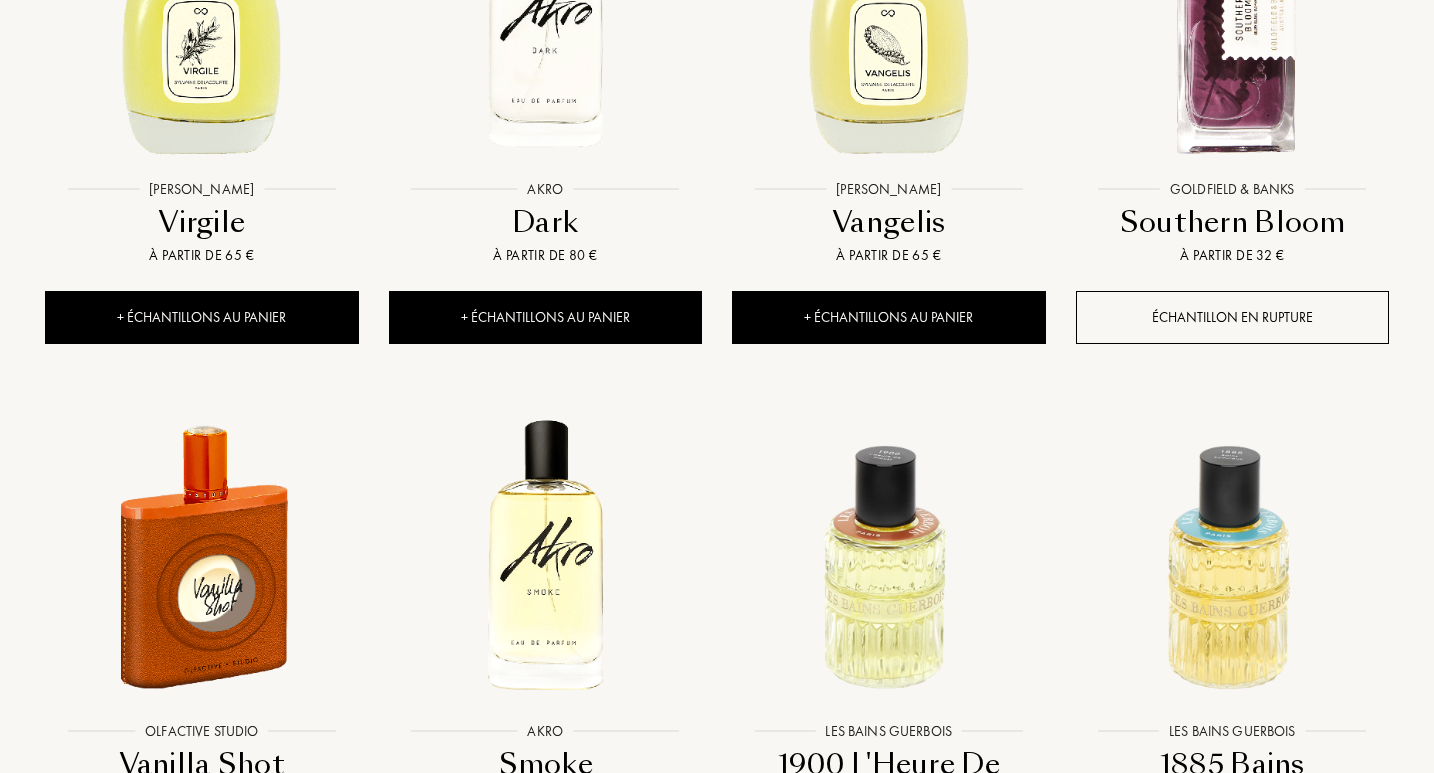 scroll, scrollTop: 23159, scrollLeft: 0, axis: vertical 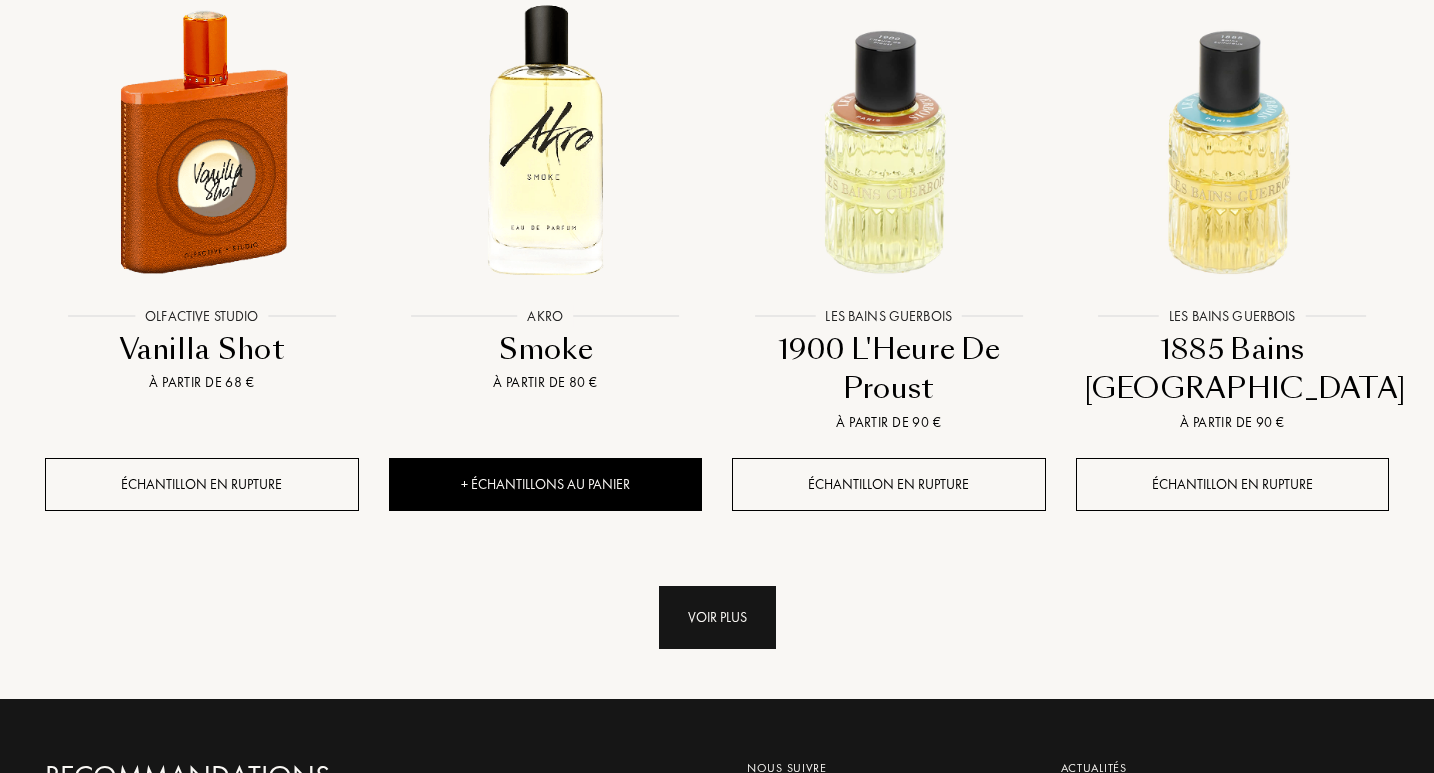 click on "Voir plus" at bounding box center [717, 617] 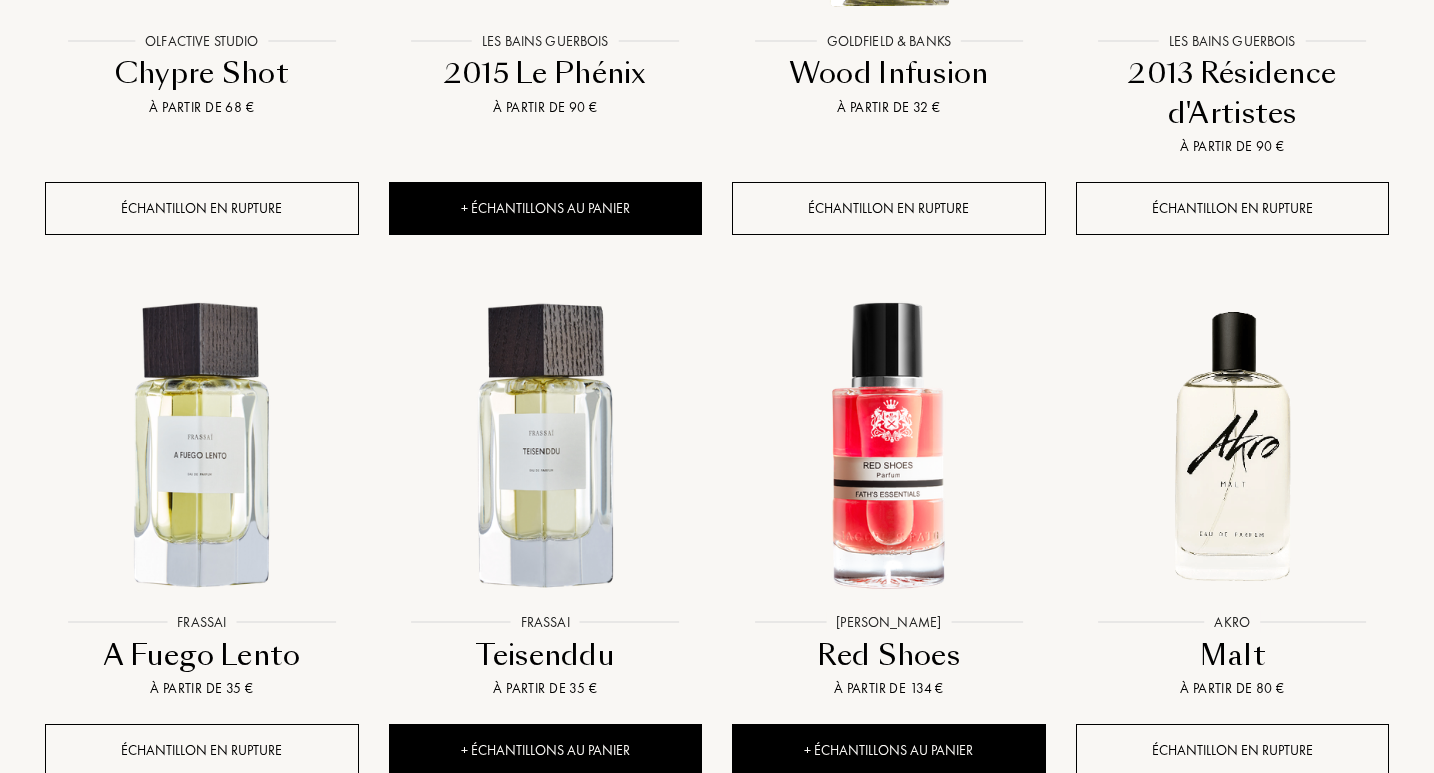 scroll, scrollTop: 25050, scrollLeft: 0, axis: vertical 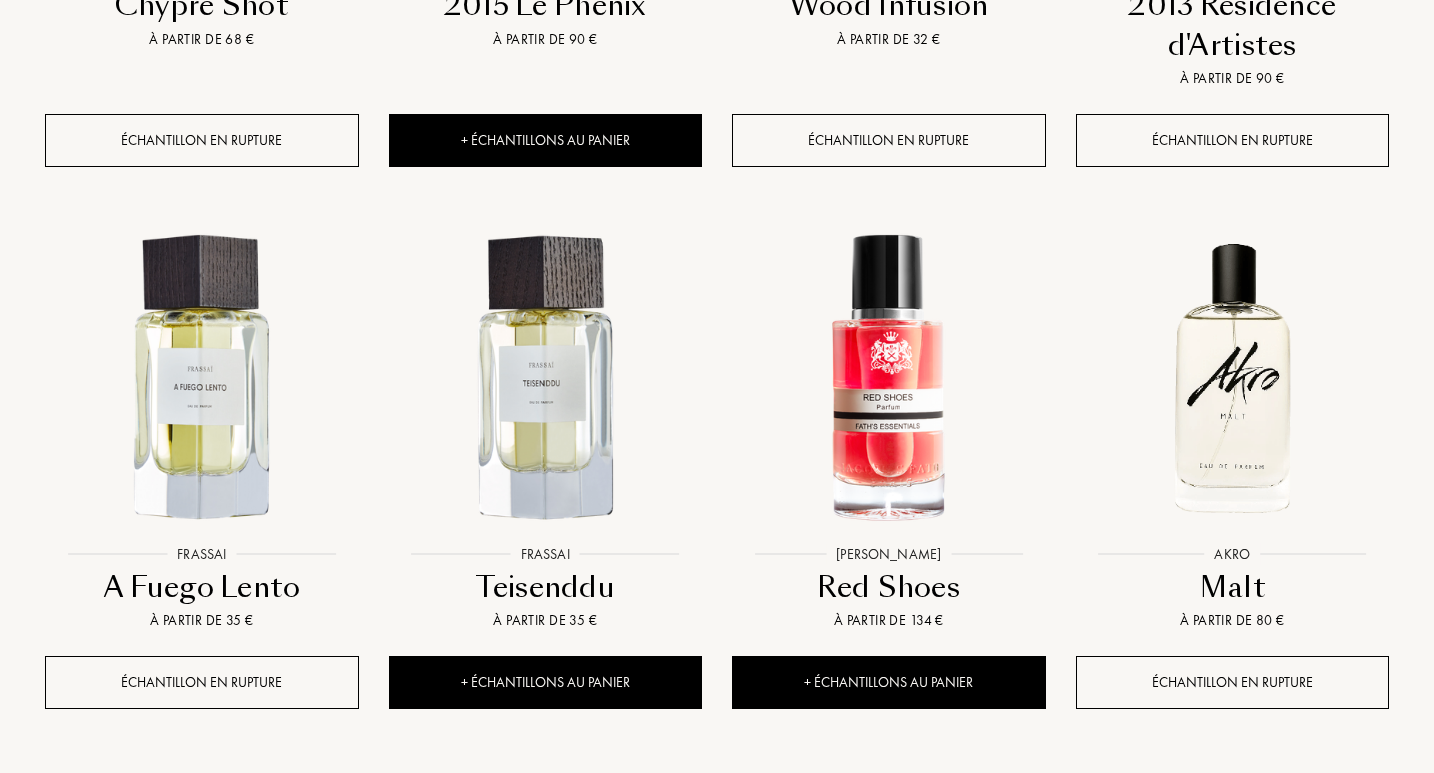 click on "Voir plus" at bounding box center (717, 815) 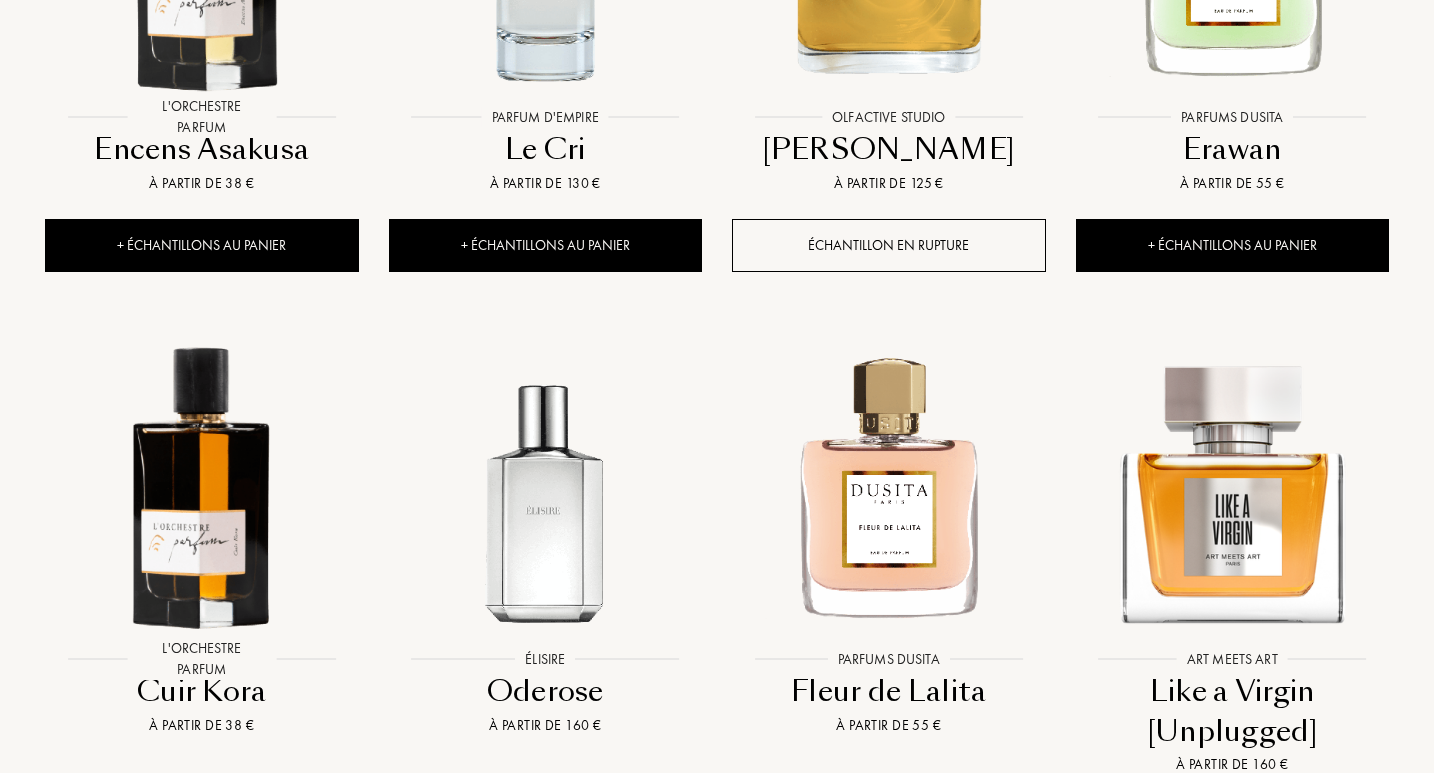 scroll, scrollTop: 26681, scrollLeft: 0, axis: vertical 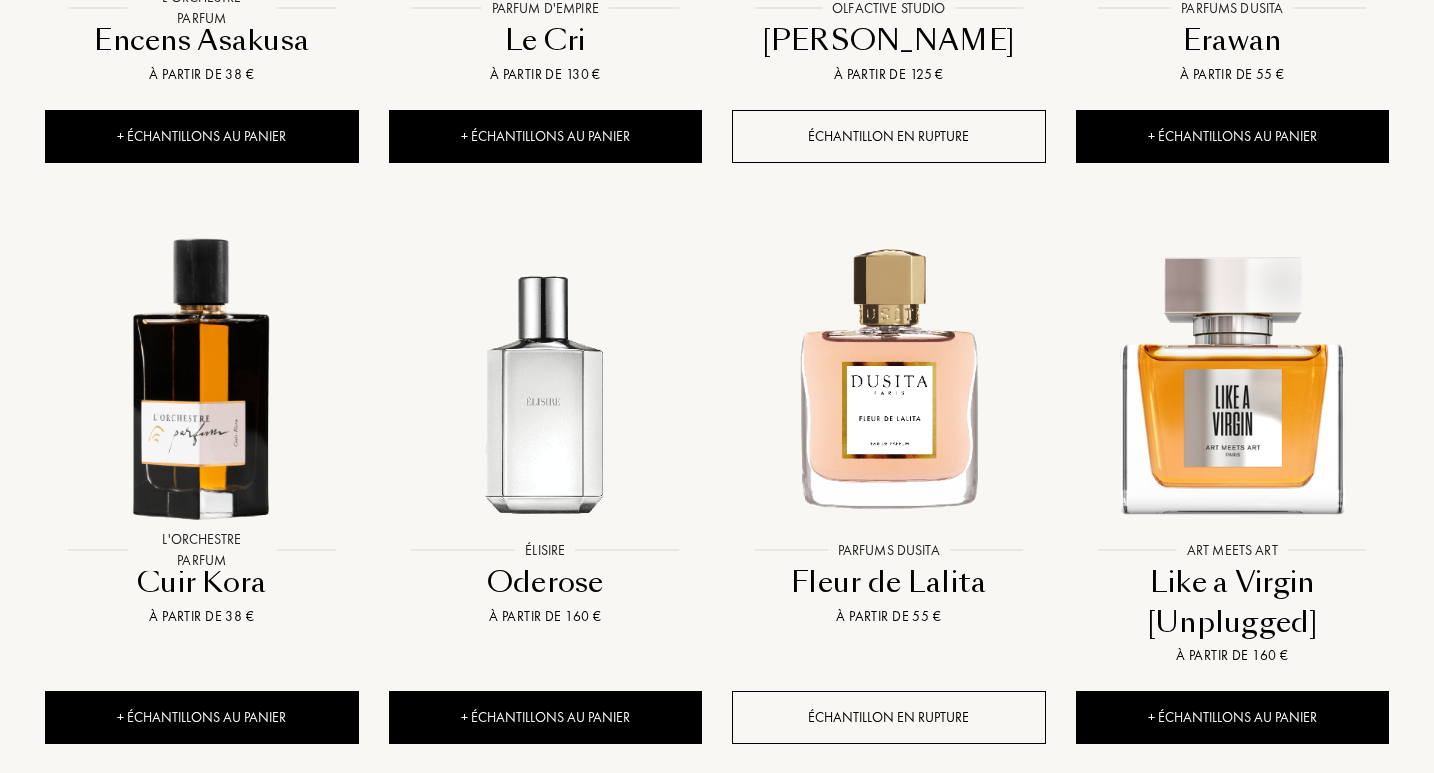 click on "Voir plus" at bounding box center [717, 850] 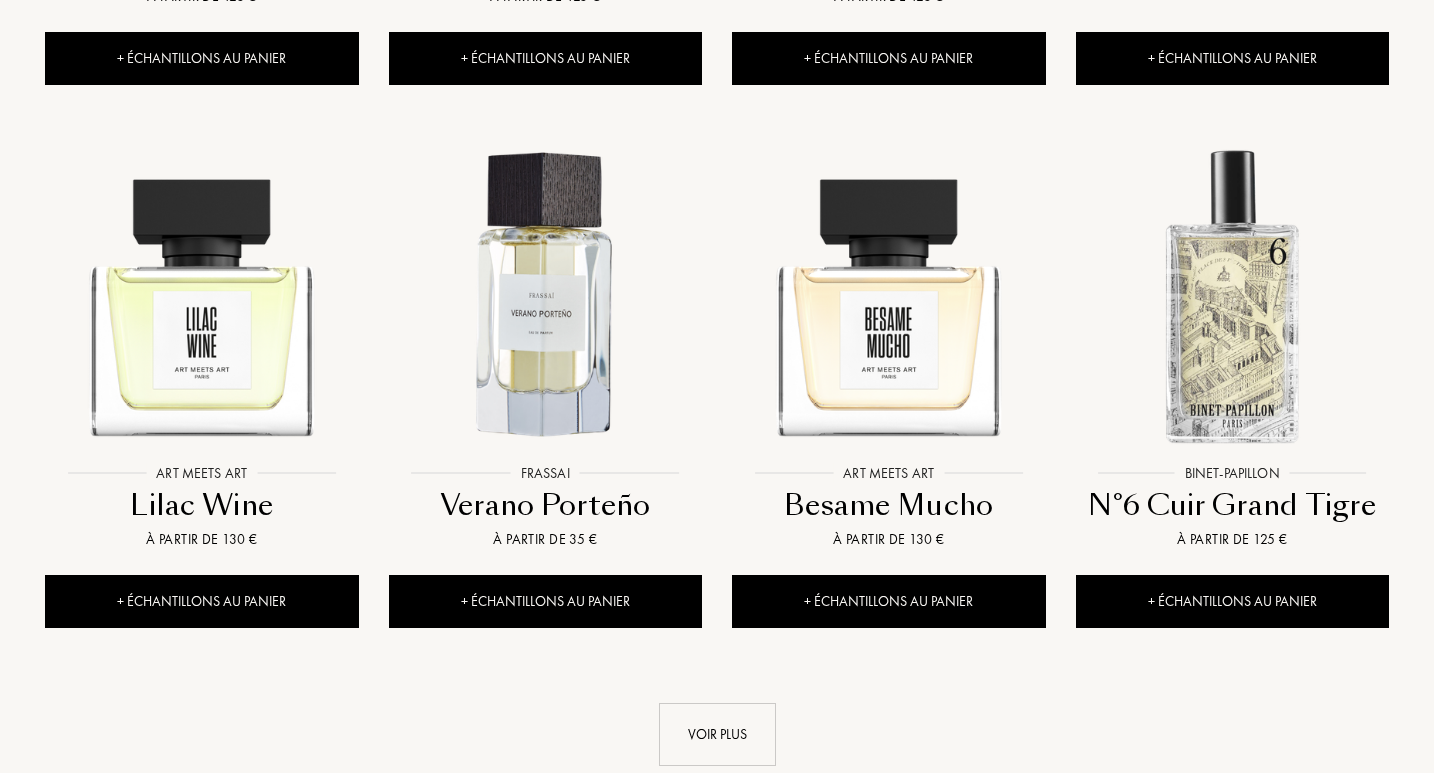 scroll, scrollTop: 28656, scrollLeft: 0, axis: vertical 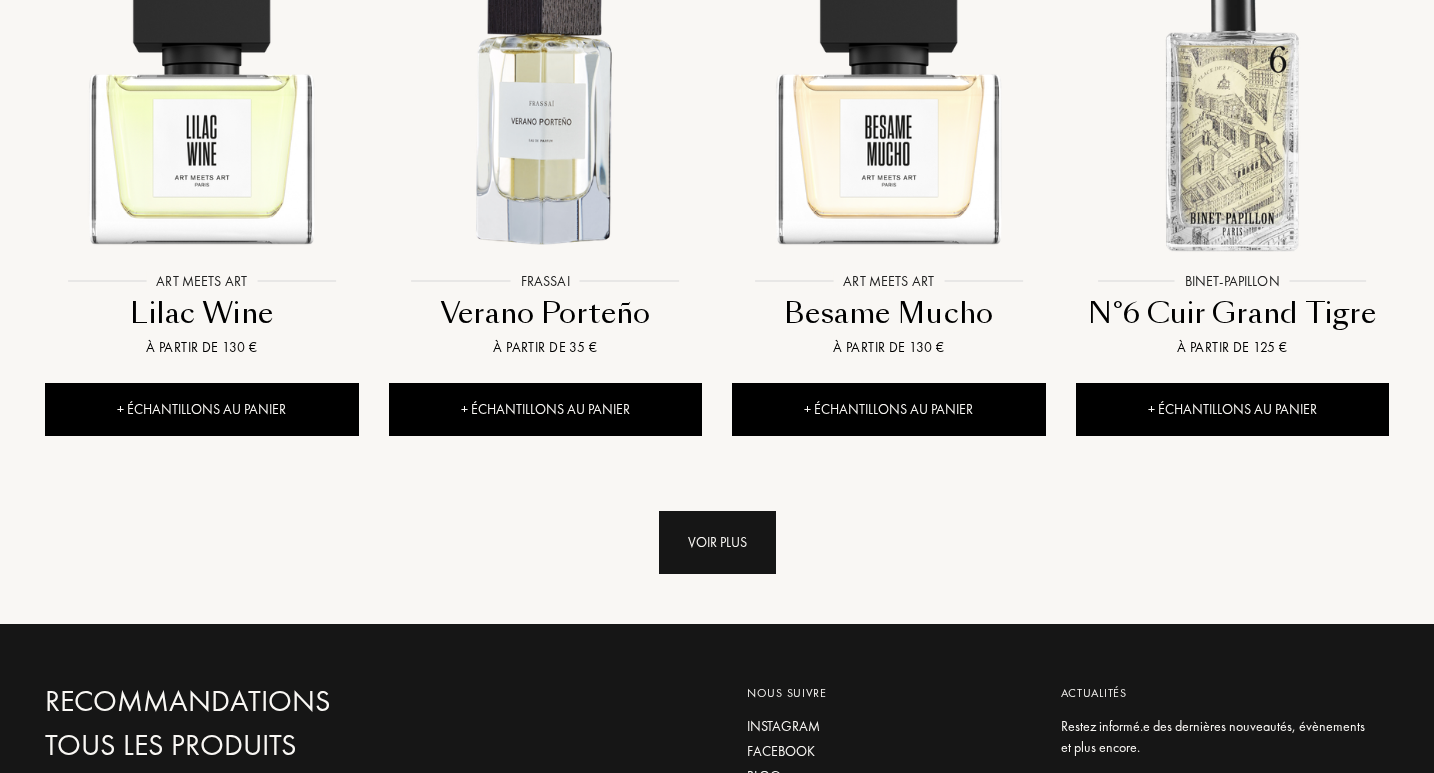 click on "Voir plus" at bounding box center [717, 542] 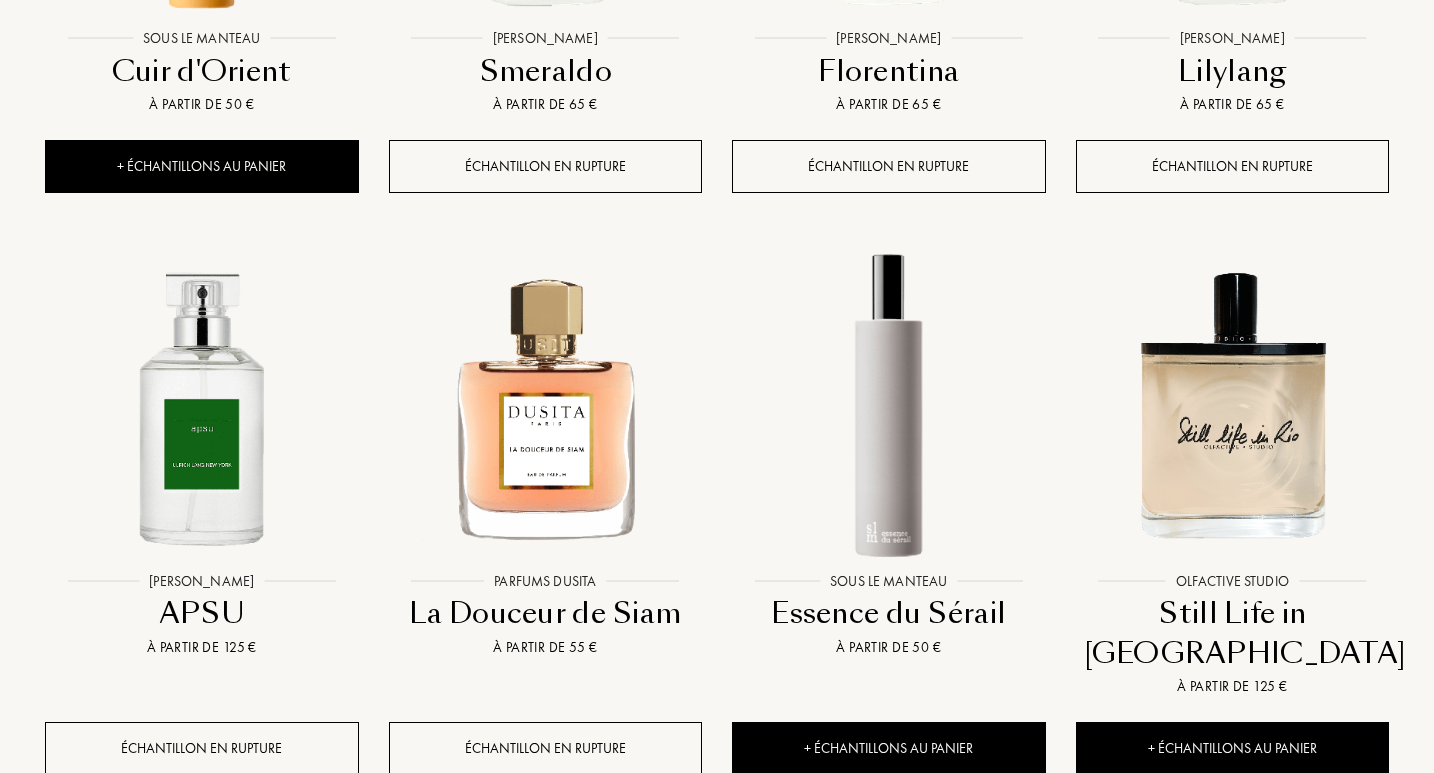 scroll, scrollTop: 30062, scrollLeft: 0, axis: vertical 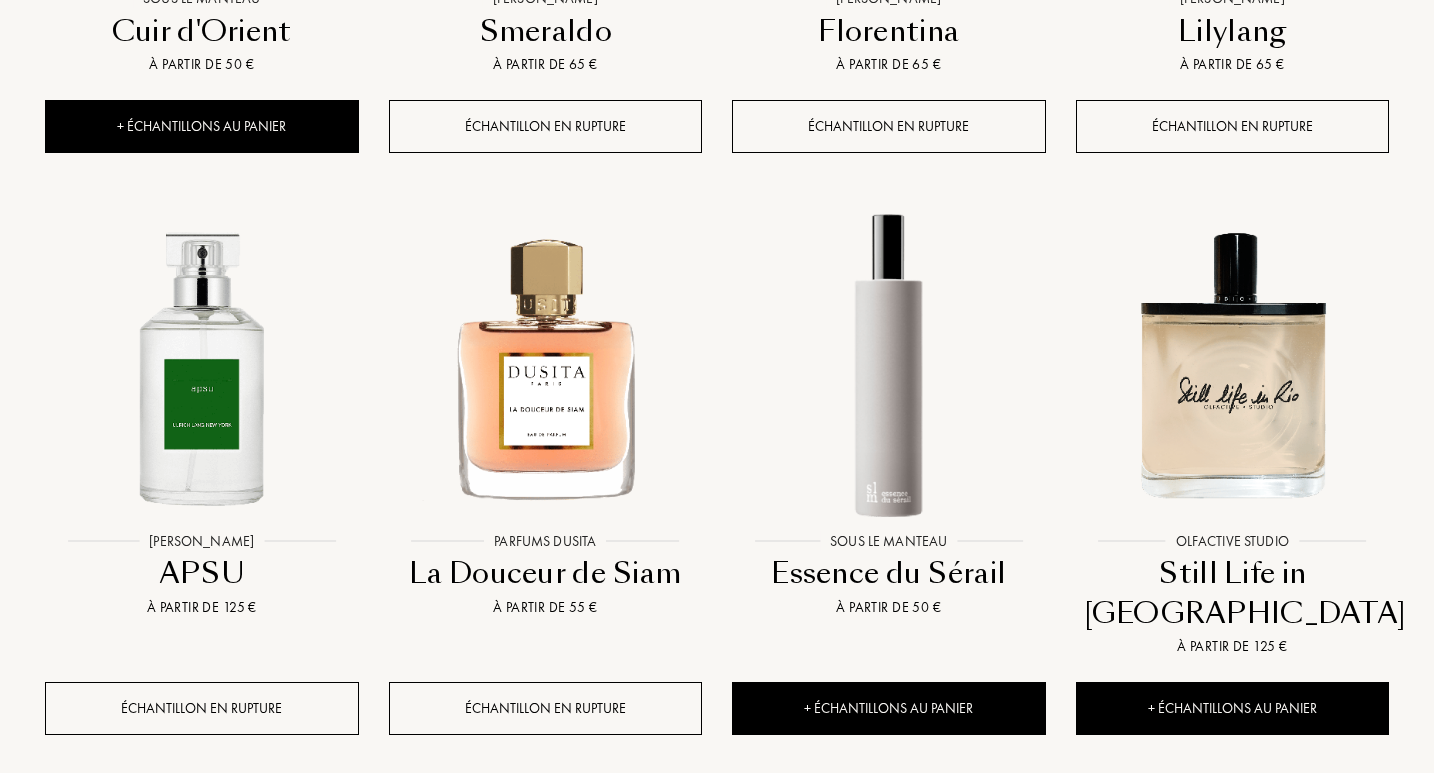 click on "Voir plus" at bounding box center [717, 841] 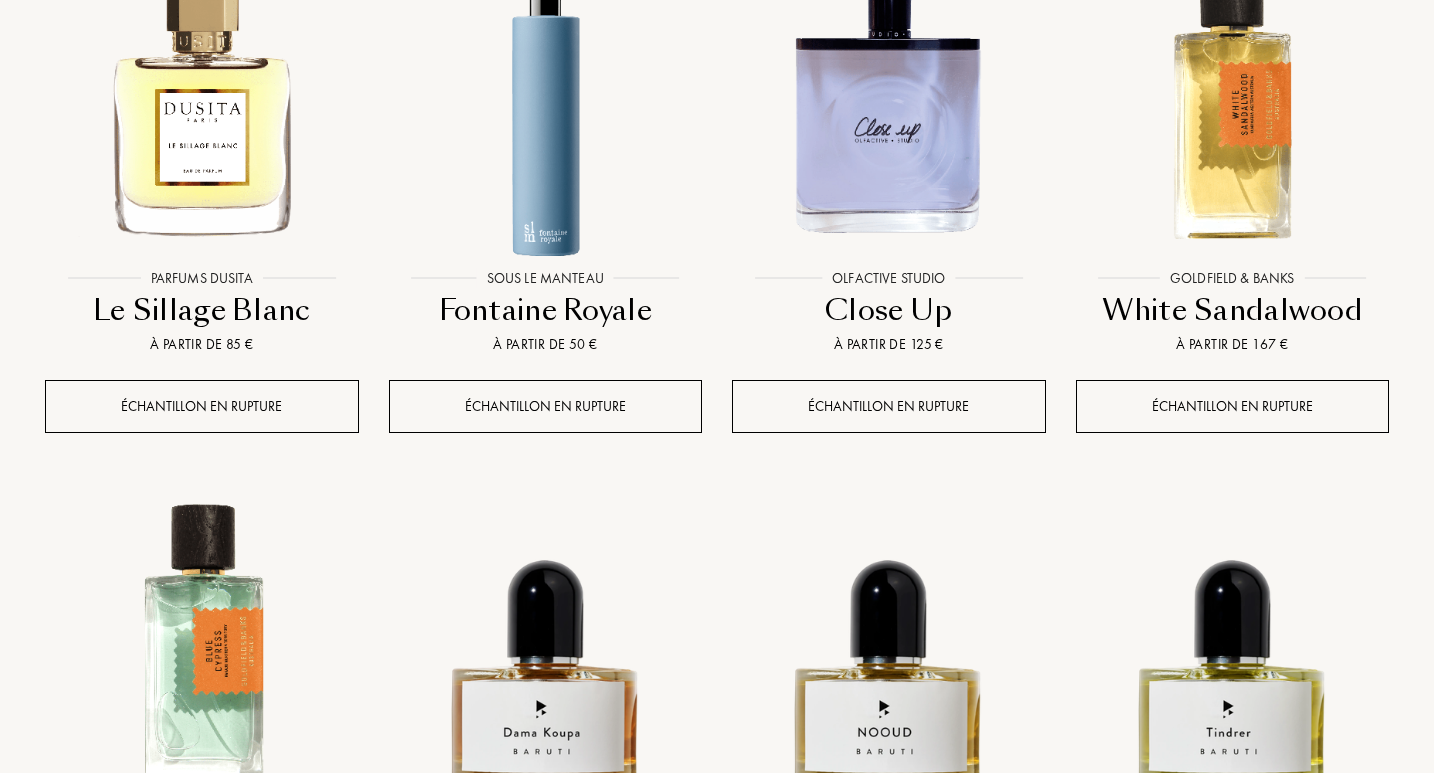 scroll, scrollTop: 31491, scrollLeft: 0, axis: vertical 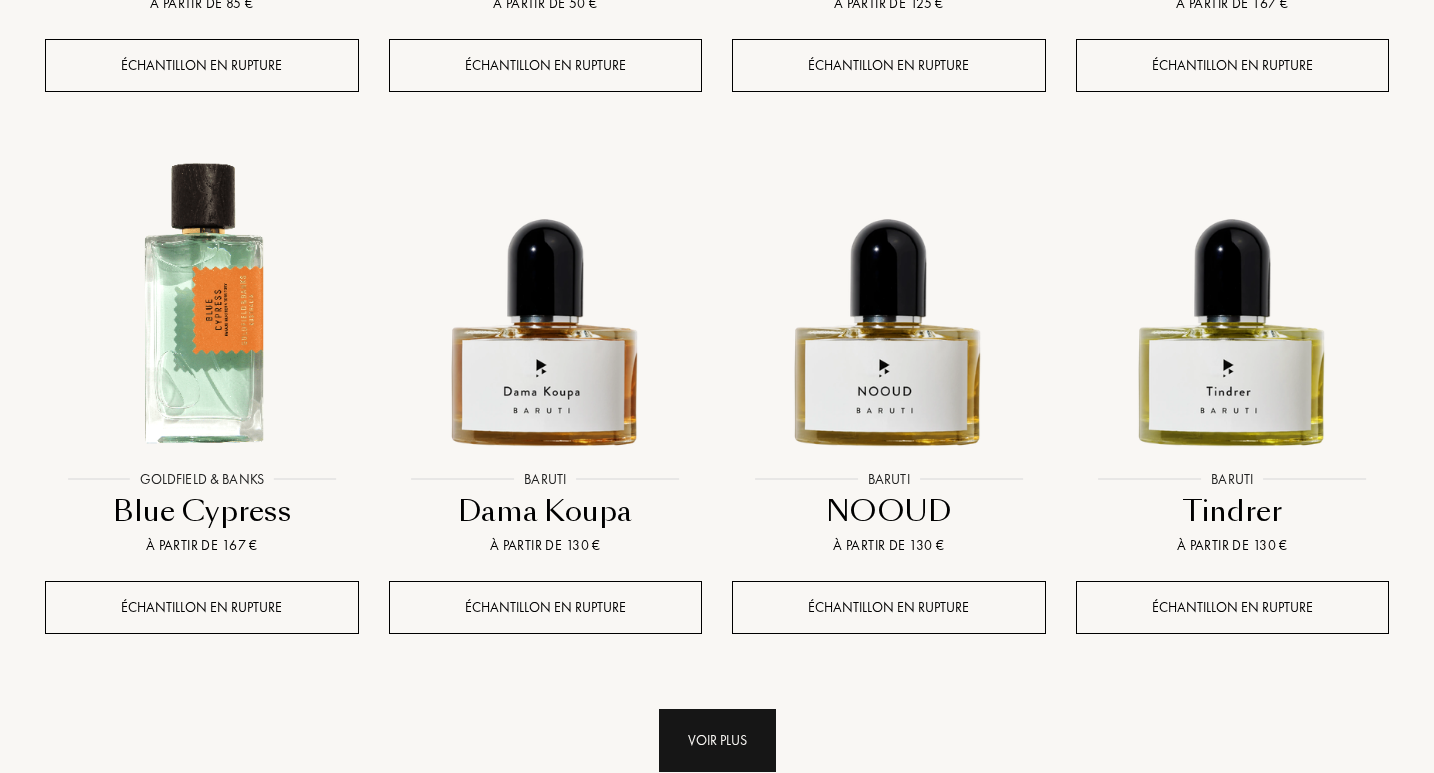 click on "Voir plus" at bounding box center [717, 740] 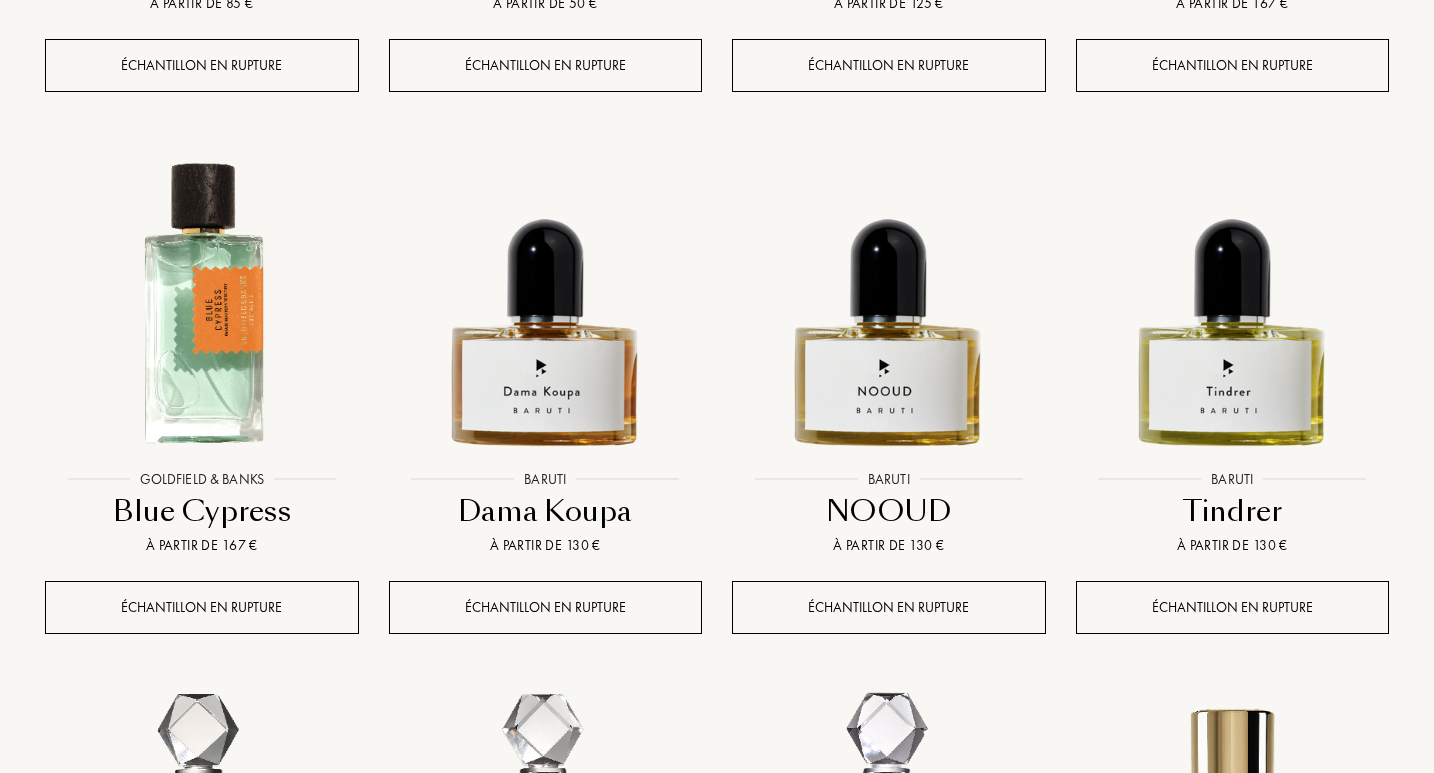 scroll, scrollTop: 32232, scrollLeft: 0, axis: vertical 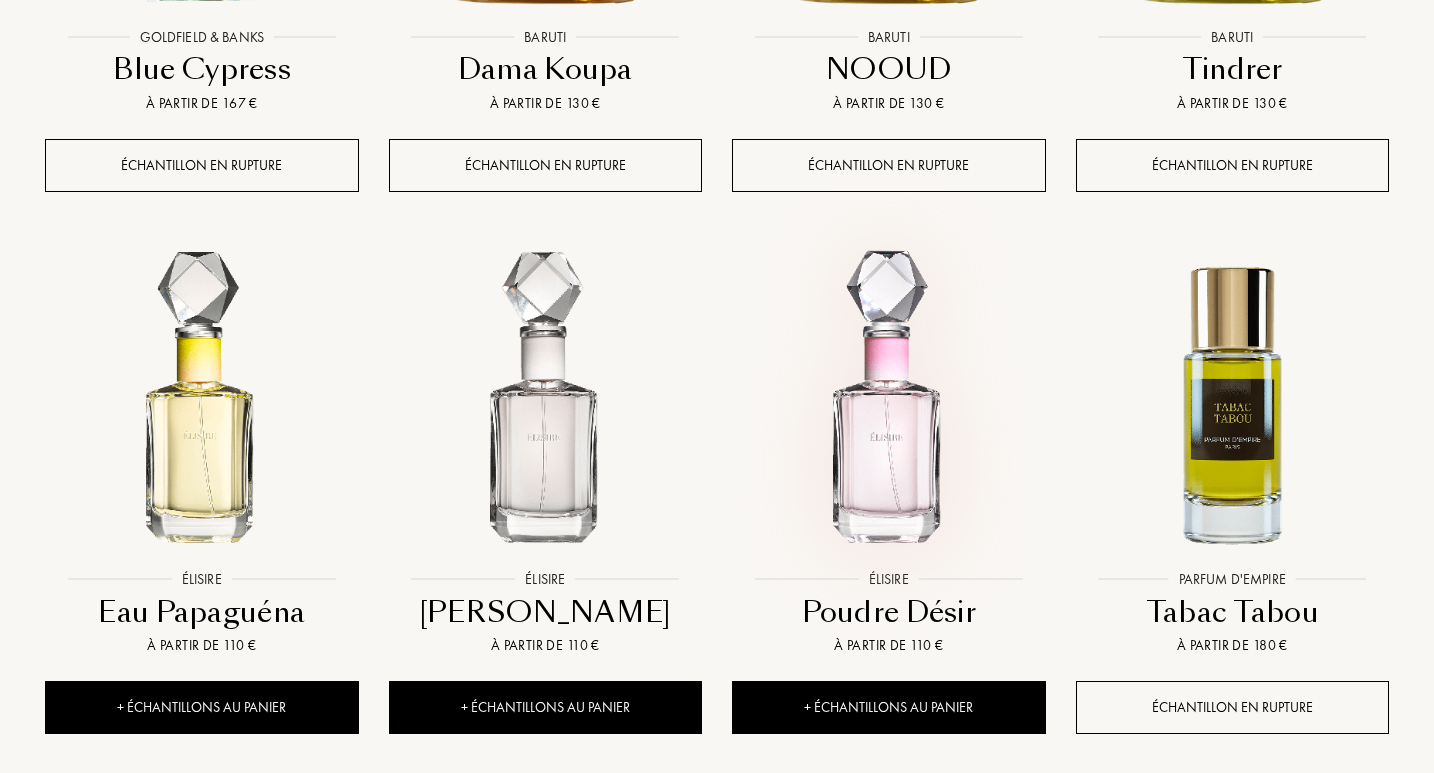 click at bounding box center [888, 403] 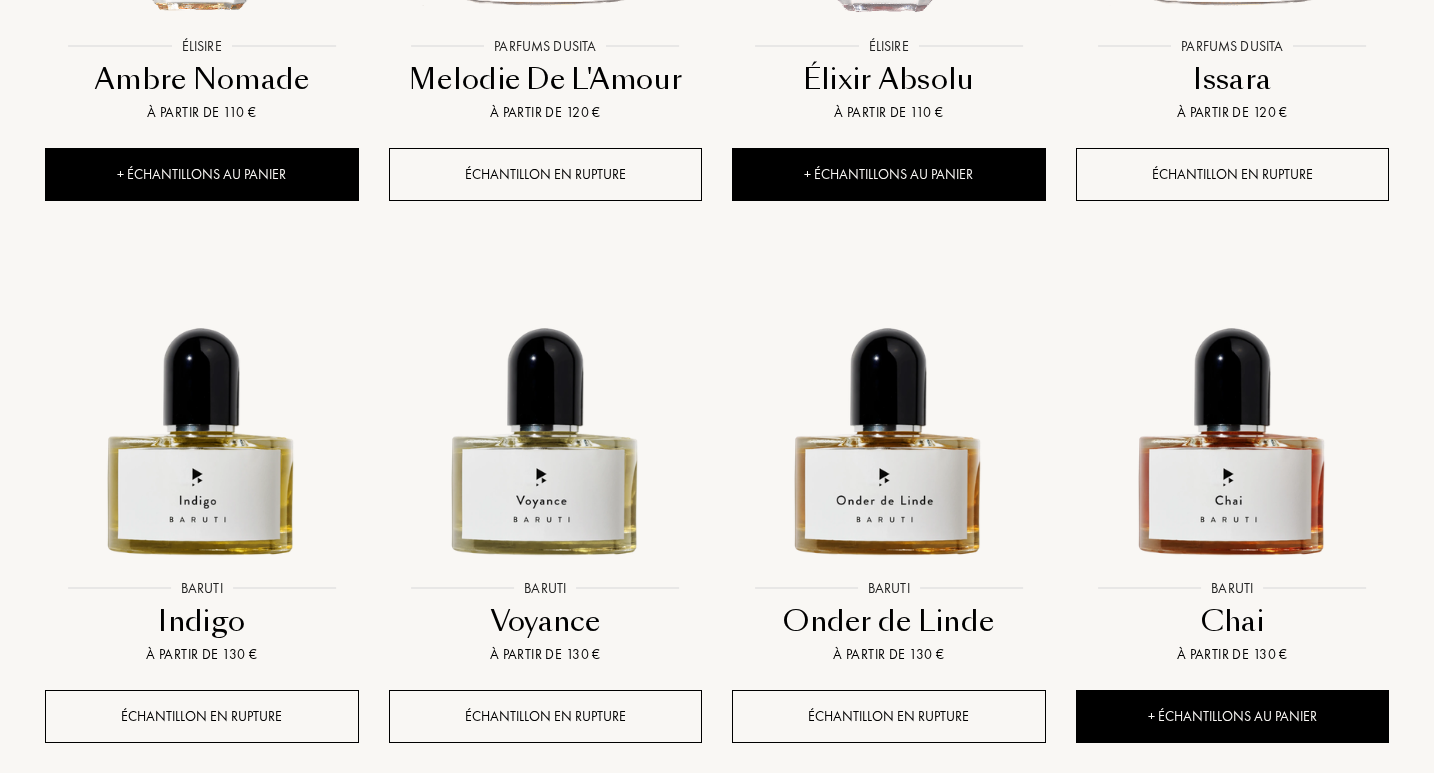 scroll, scrollTop: 33486, scrollLeft: 0, axis: vertical 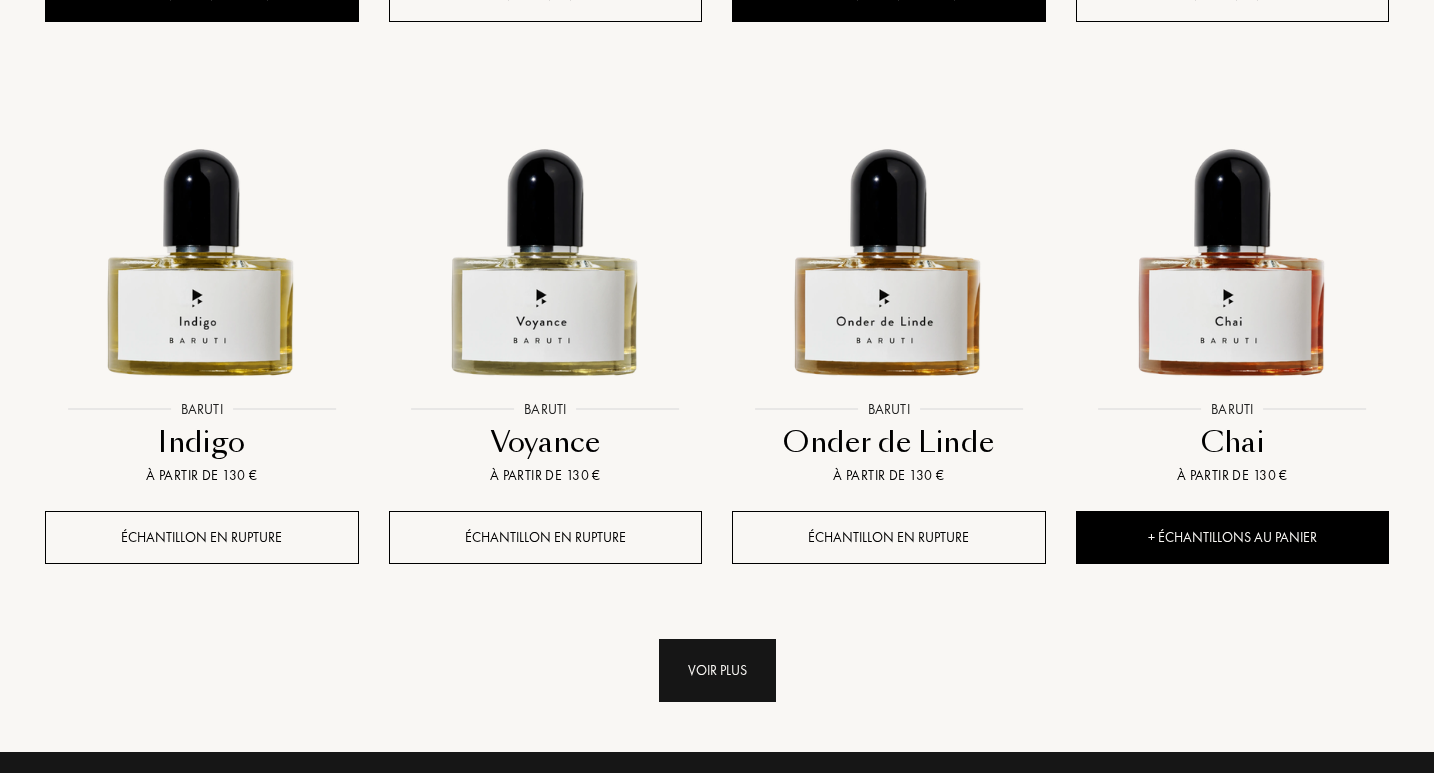 click on "Voir plus" at bounding box center [717, 670] 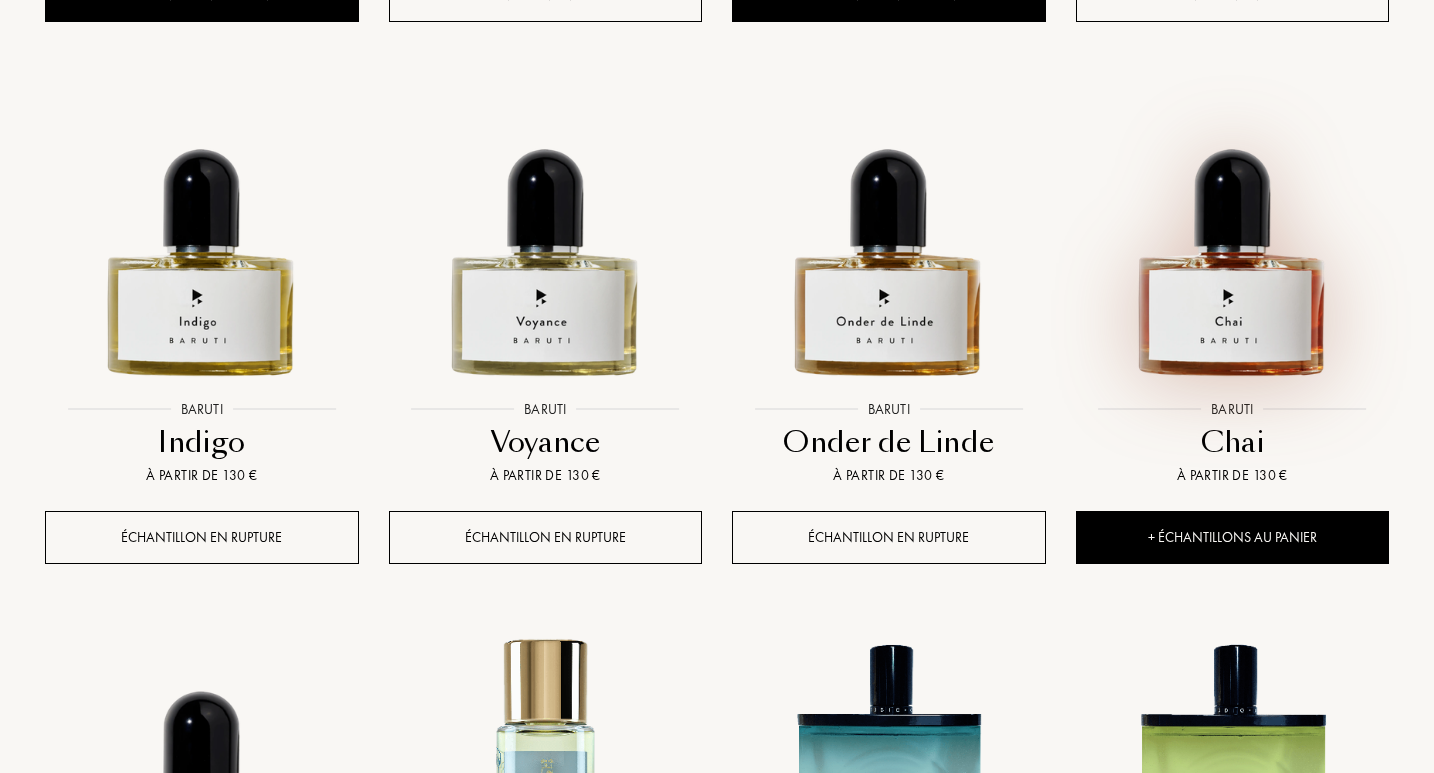 click at bounding box center (1232, 233) 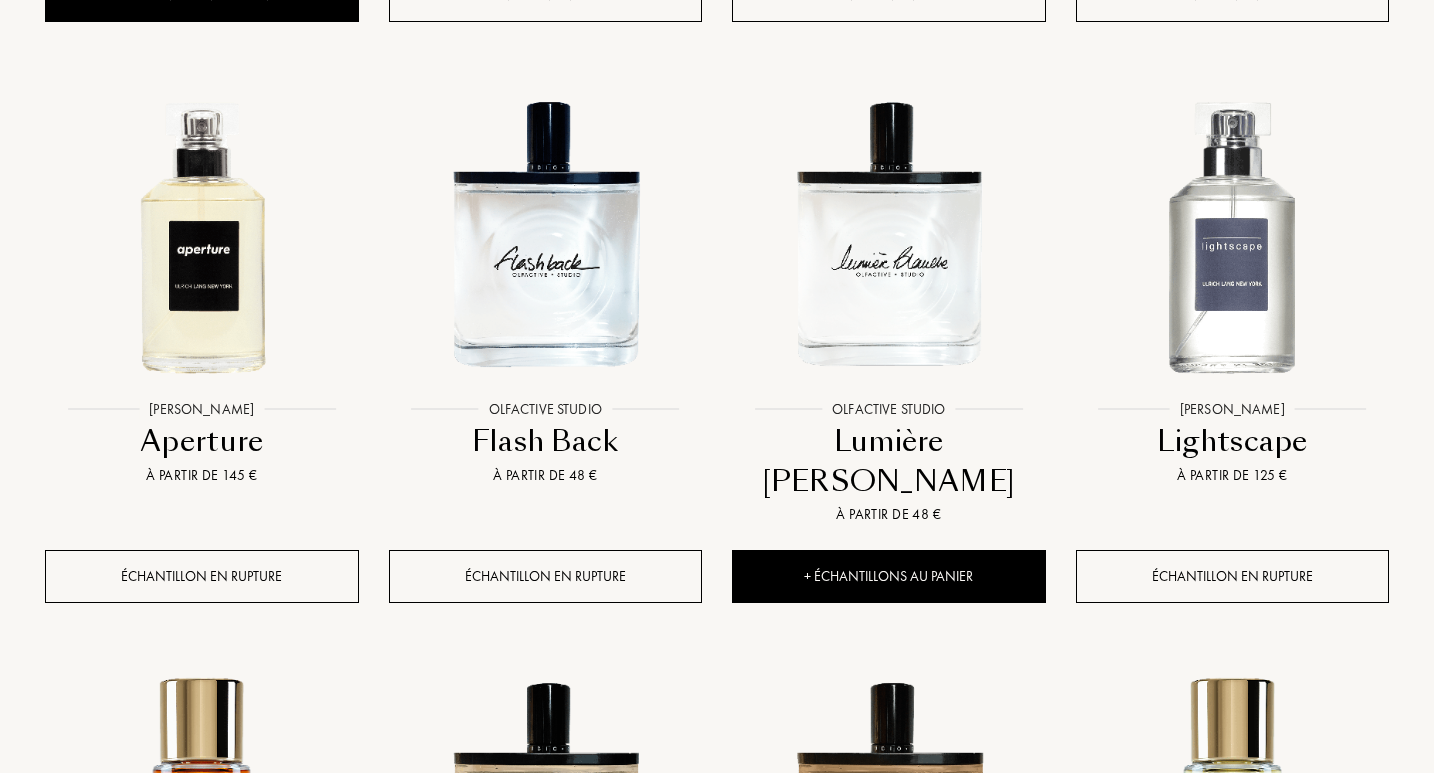 scroll, scrollTop: 34994, scrollLeft: 0, axis: vertical 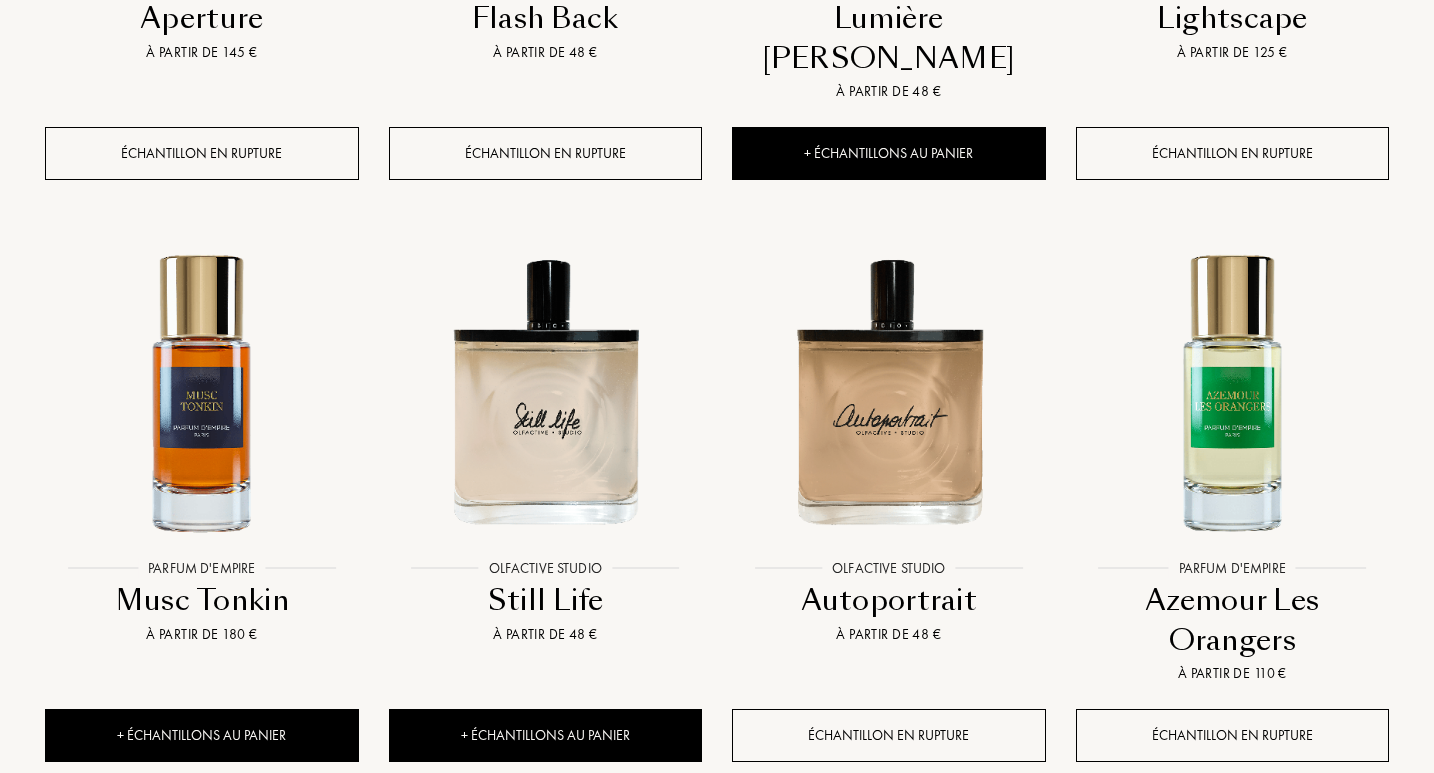 click on "Voir plus" at bounding box center (717, 868) 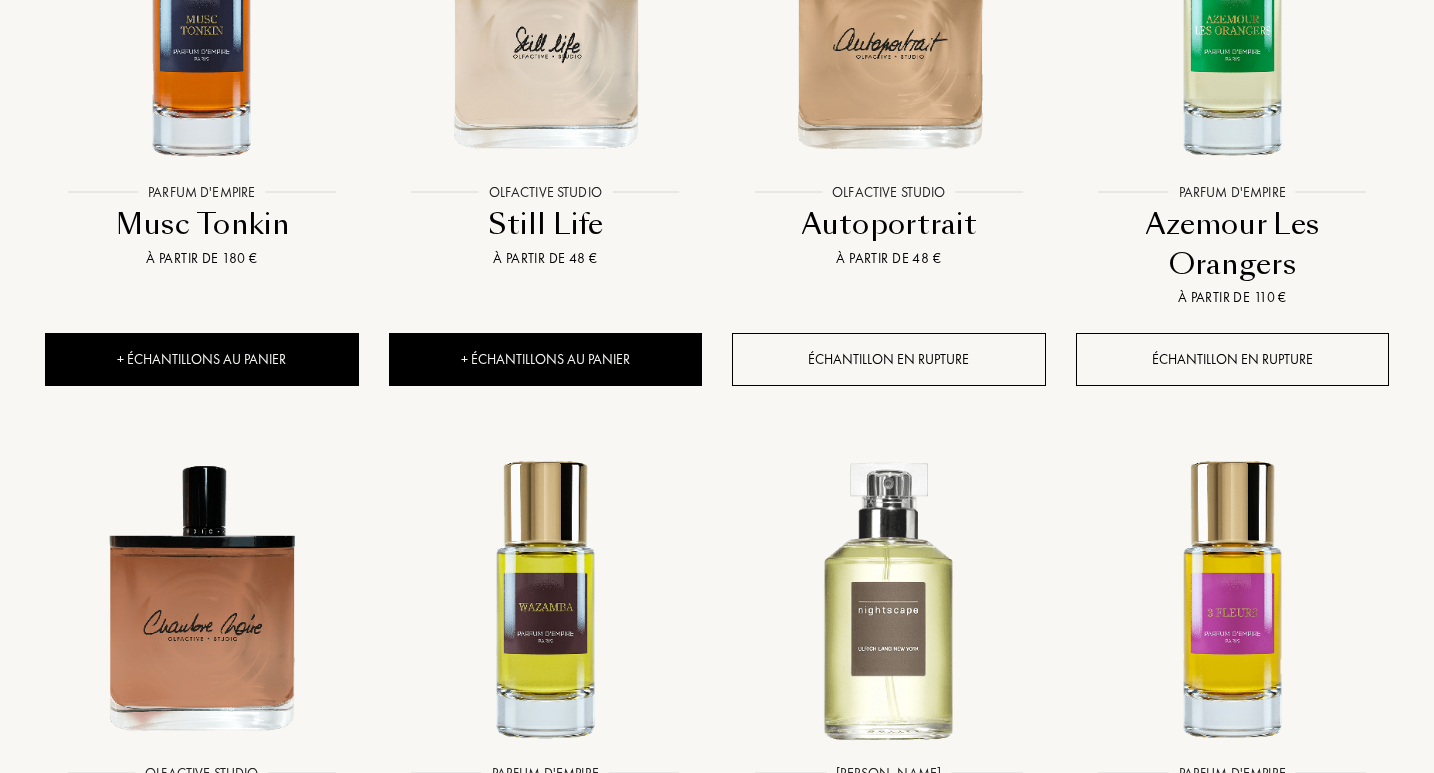 scroll, scrollTop: 35419, scrollLeft: 0, axis: vertical 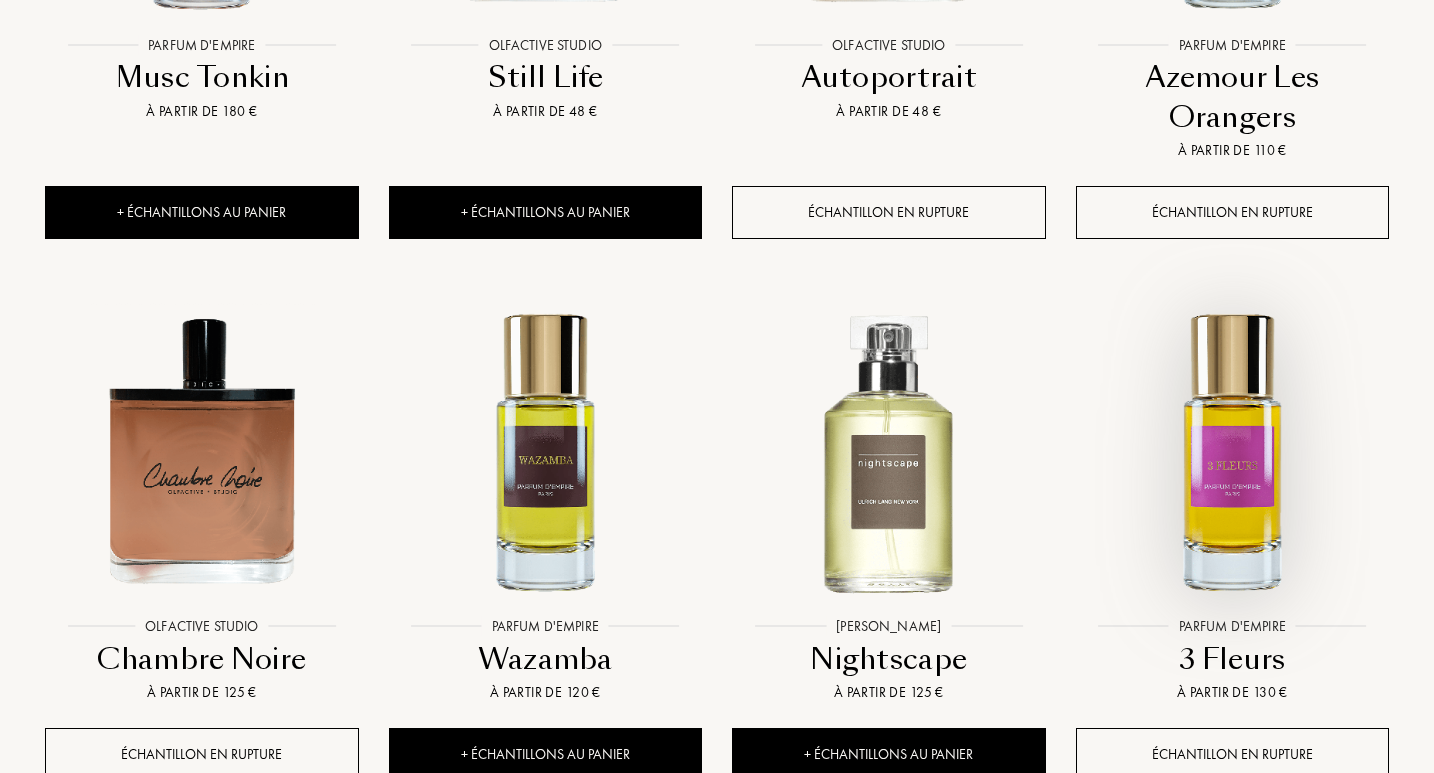 click at bounding box center (1232, 450) 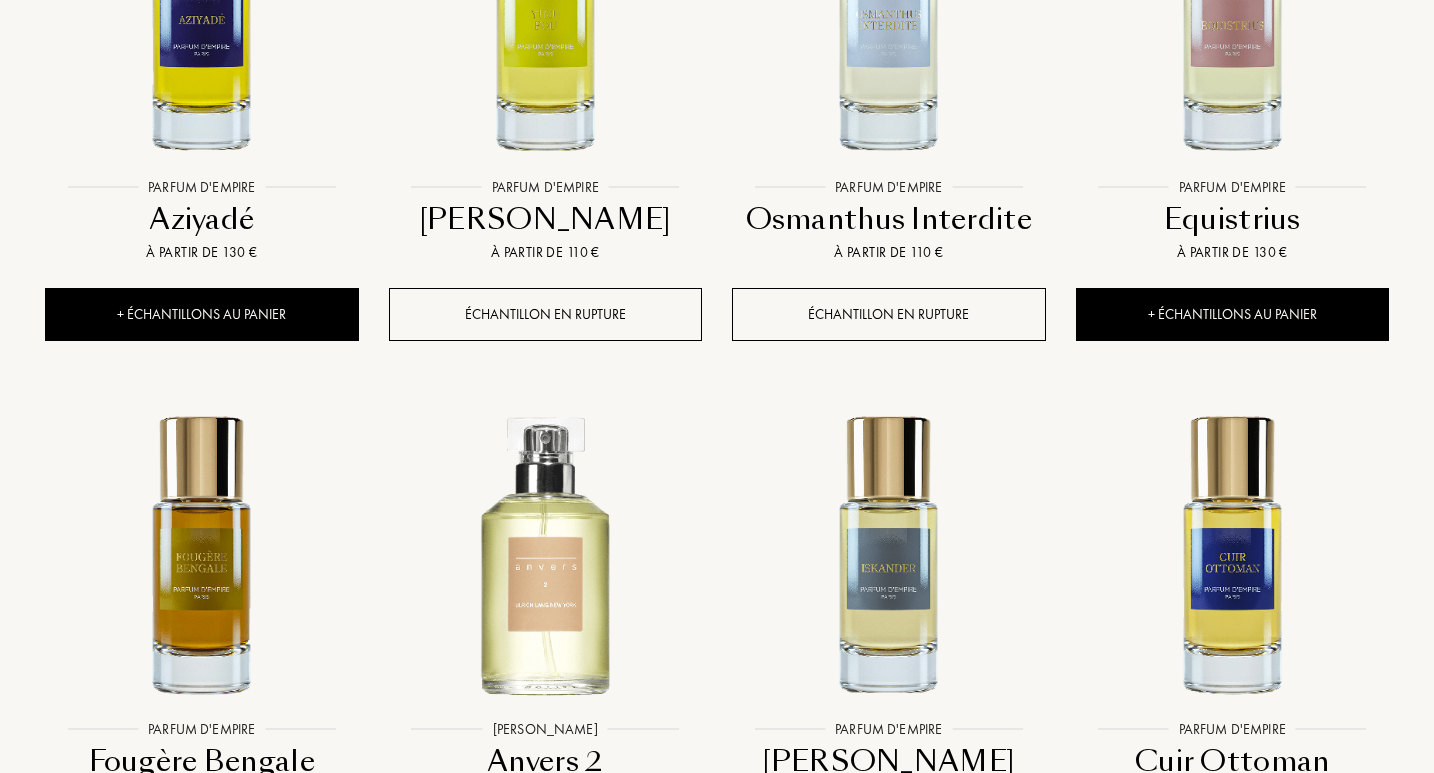 scroll, scrollTop: 36695, scrollLeft: 0, axis: vertical 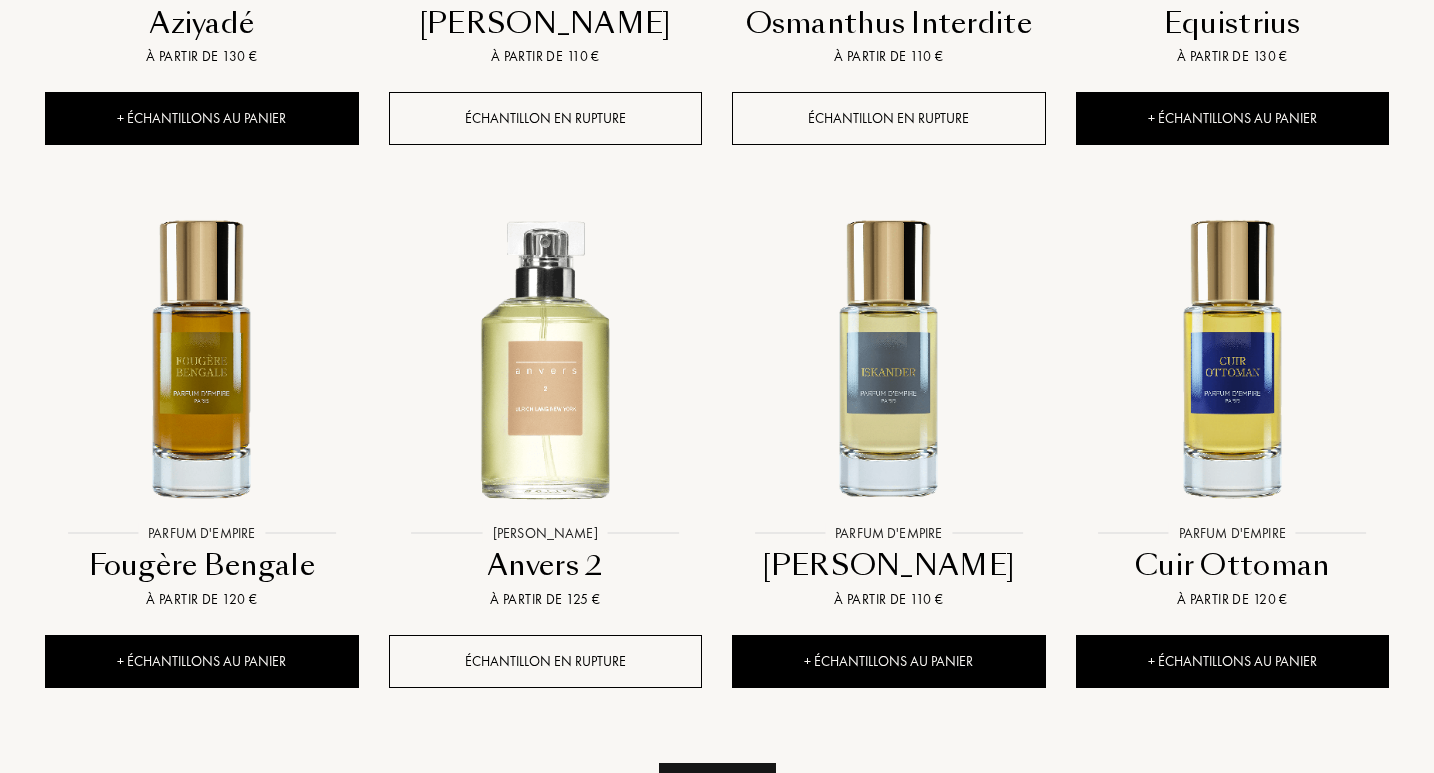 click on "Voir plus" at bounding box center [717, 794] 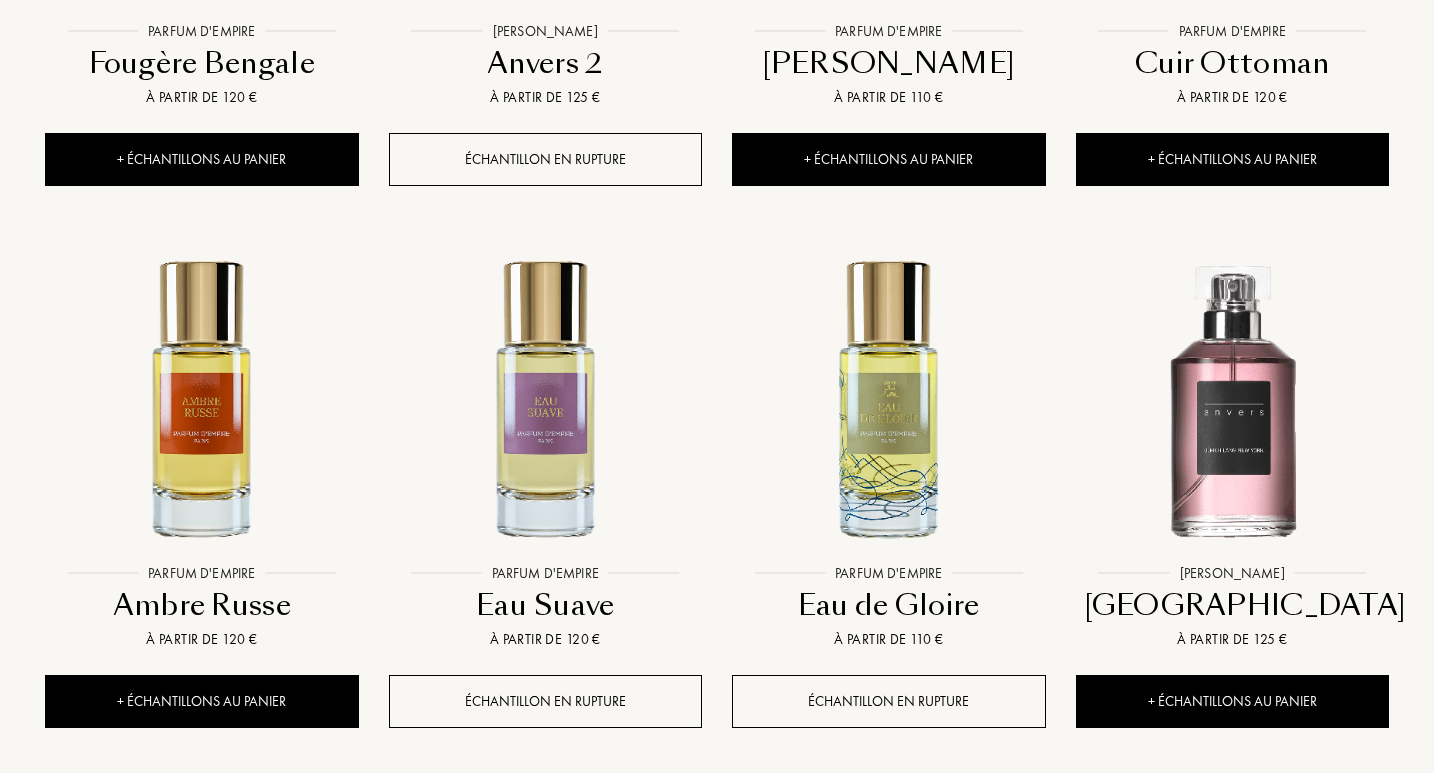 scroll, scrollTop: 37298, scrollLeft: 0, axis: vertical 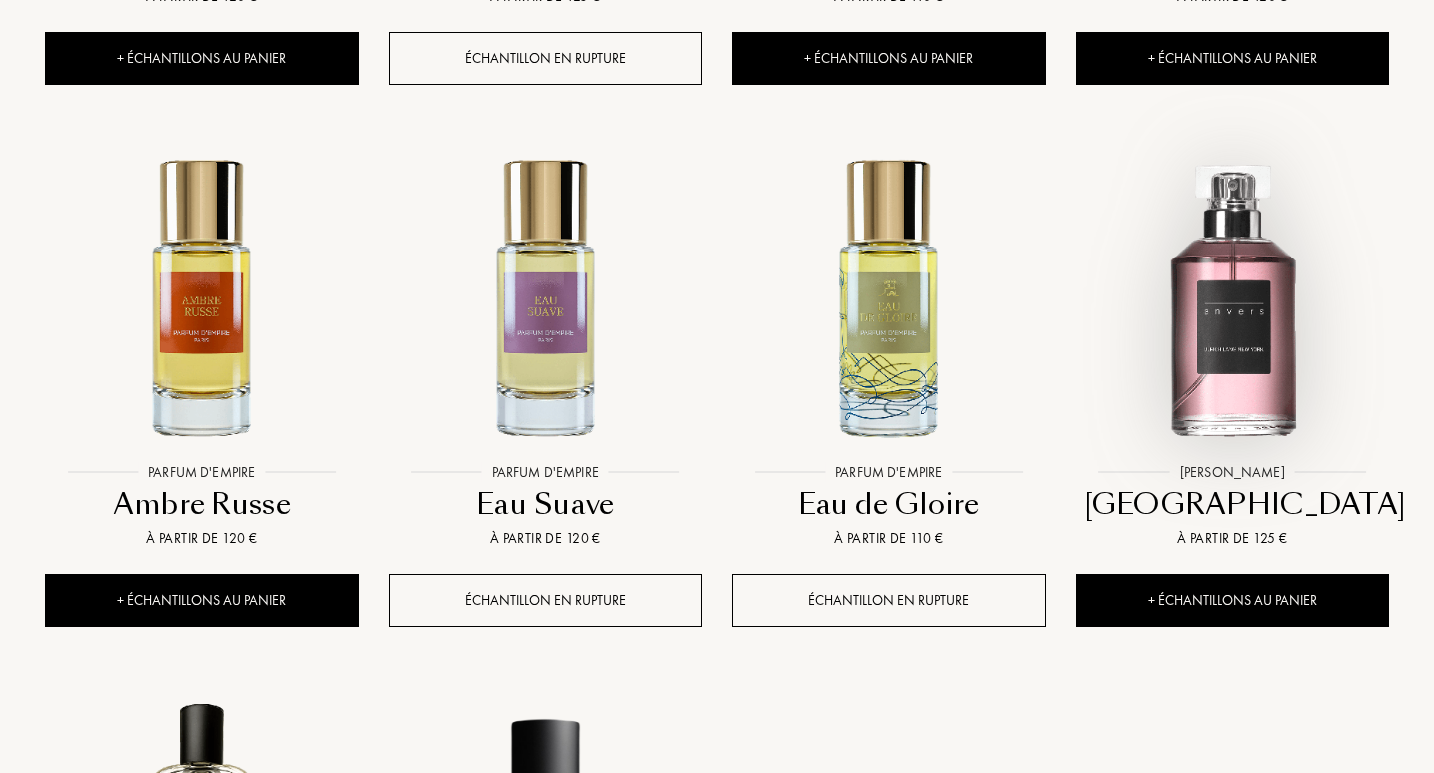 click at bounding box center [1232, 296] 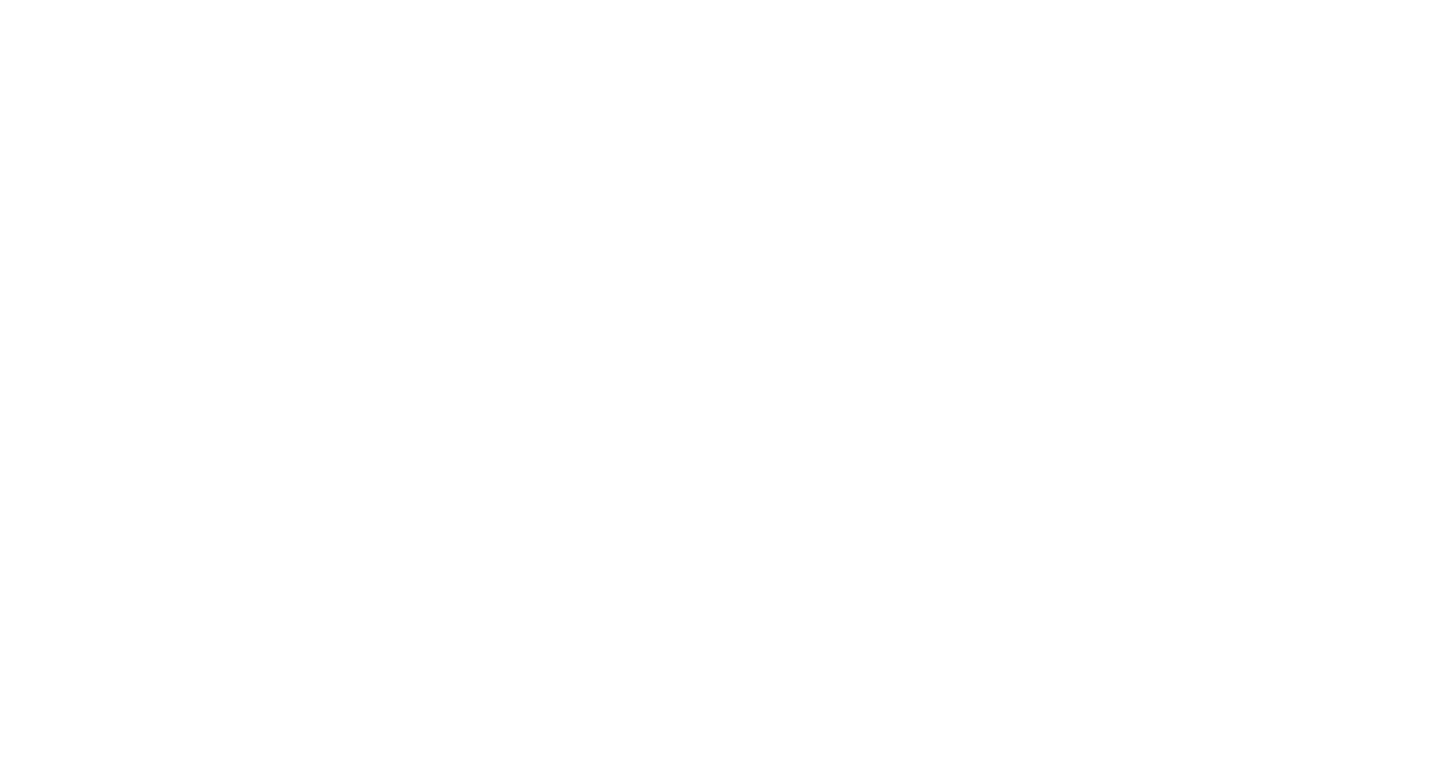 scroll, scrollTop: 0, scrollLeft: 0, axis: both 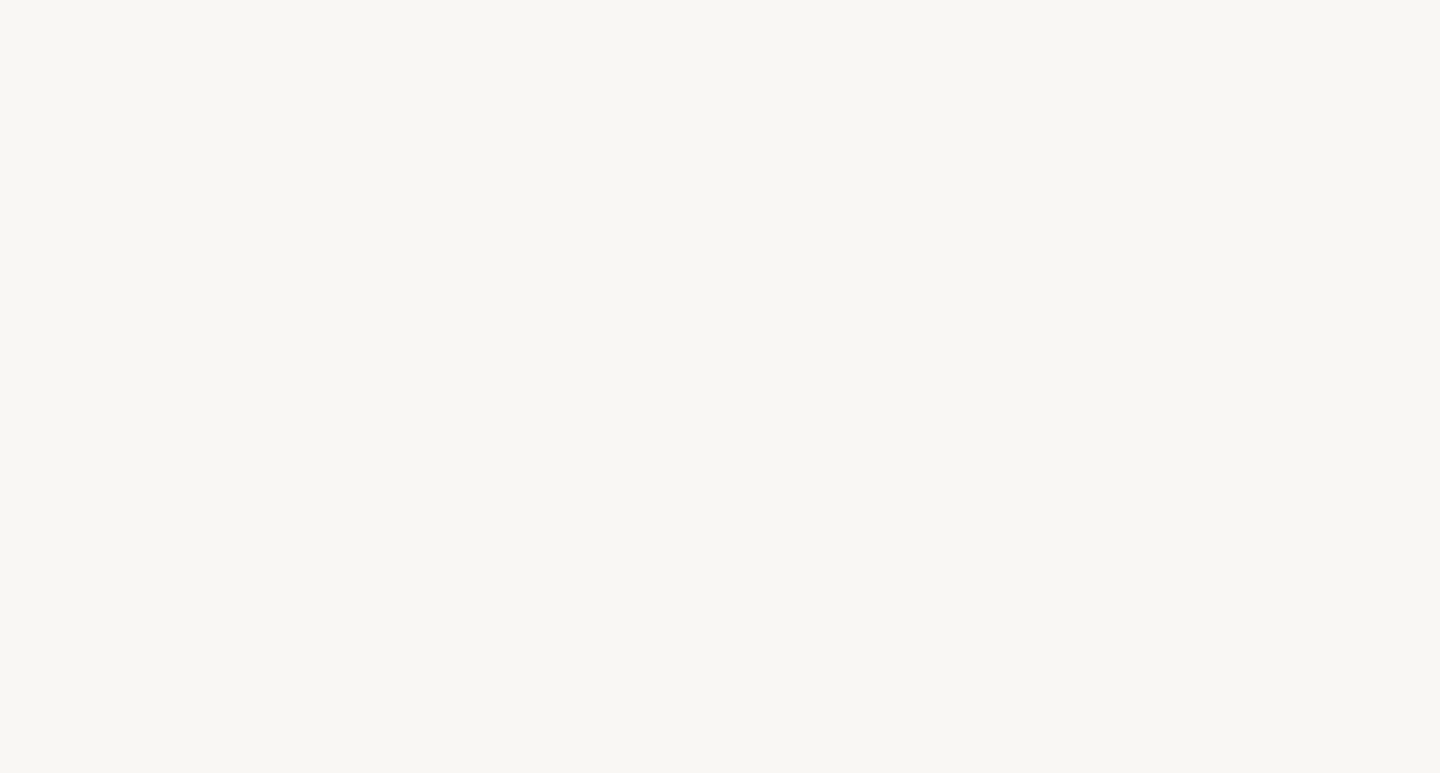 select on "FR" 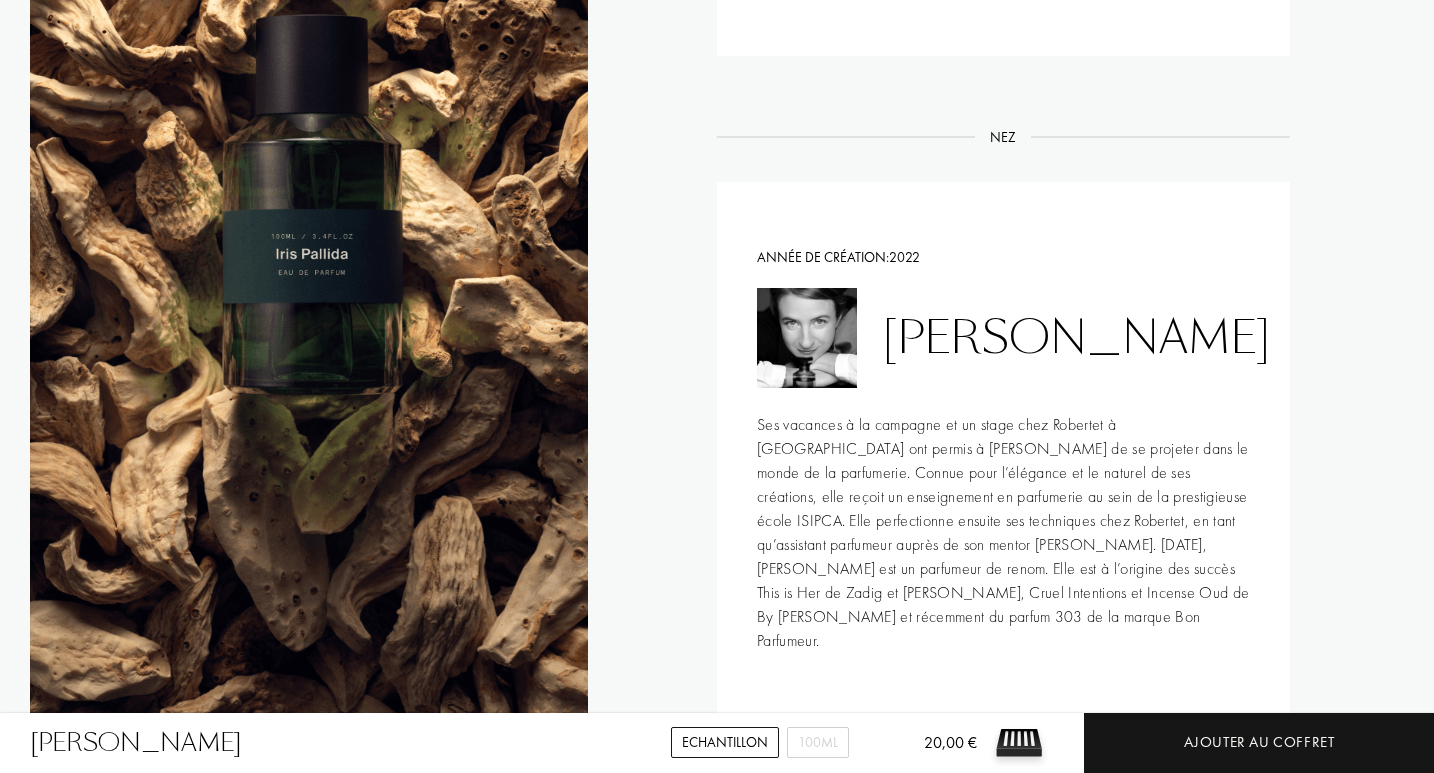 scroll, scrollTop: 1617, scrollLeft: 0, axis: vertical 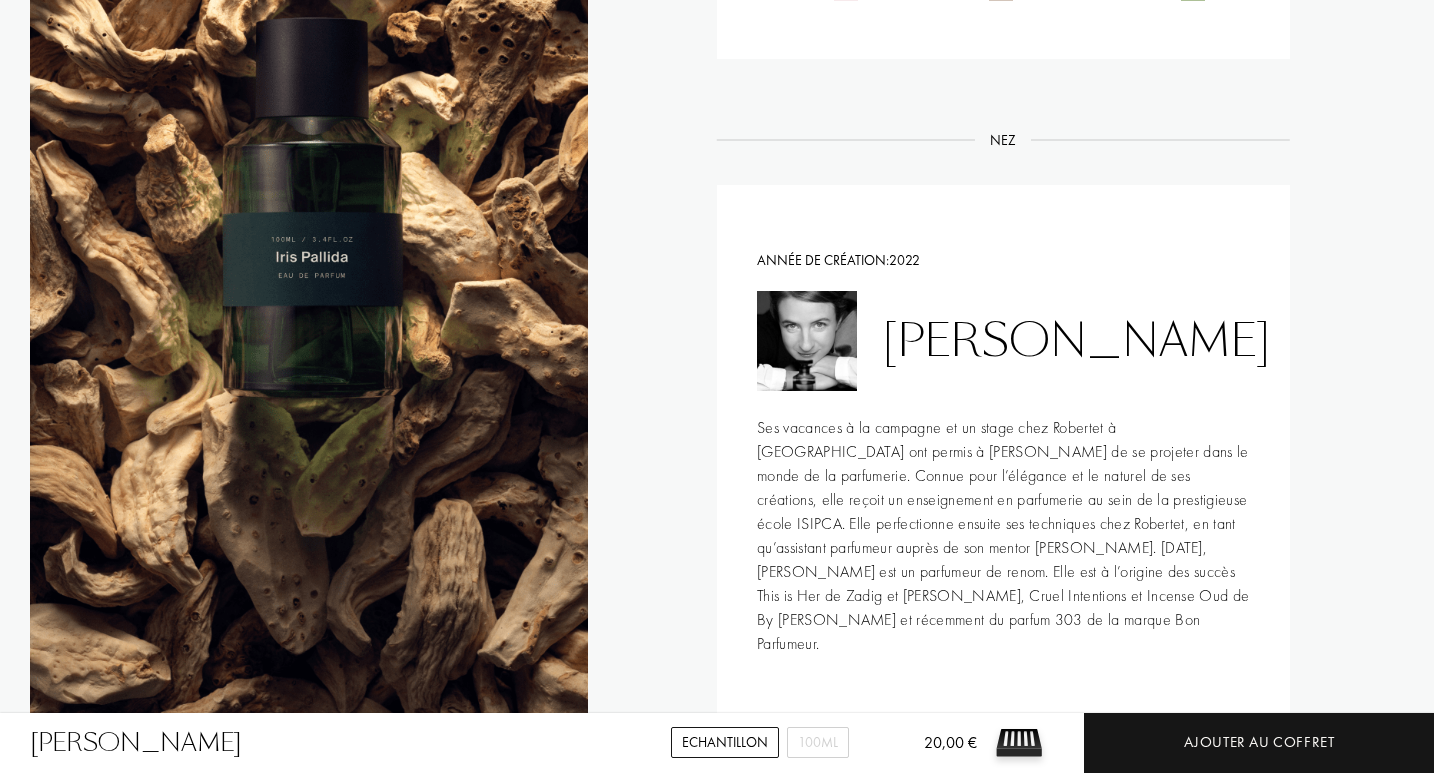 drag, startPoint x: 1439, startPoint y: 86, endPoint x: 1420, endPoint y: 287, distance: 201.89601 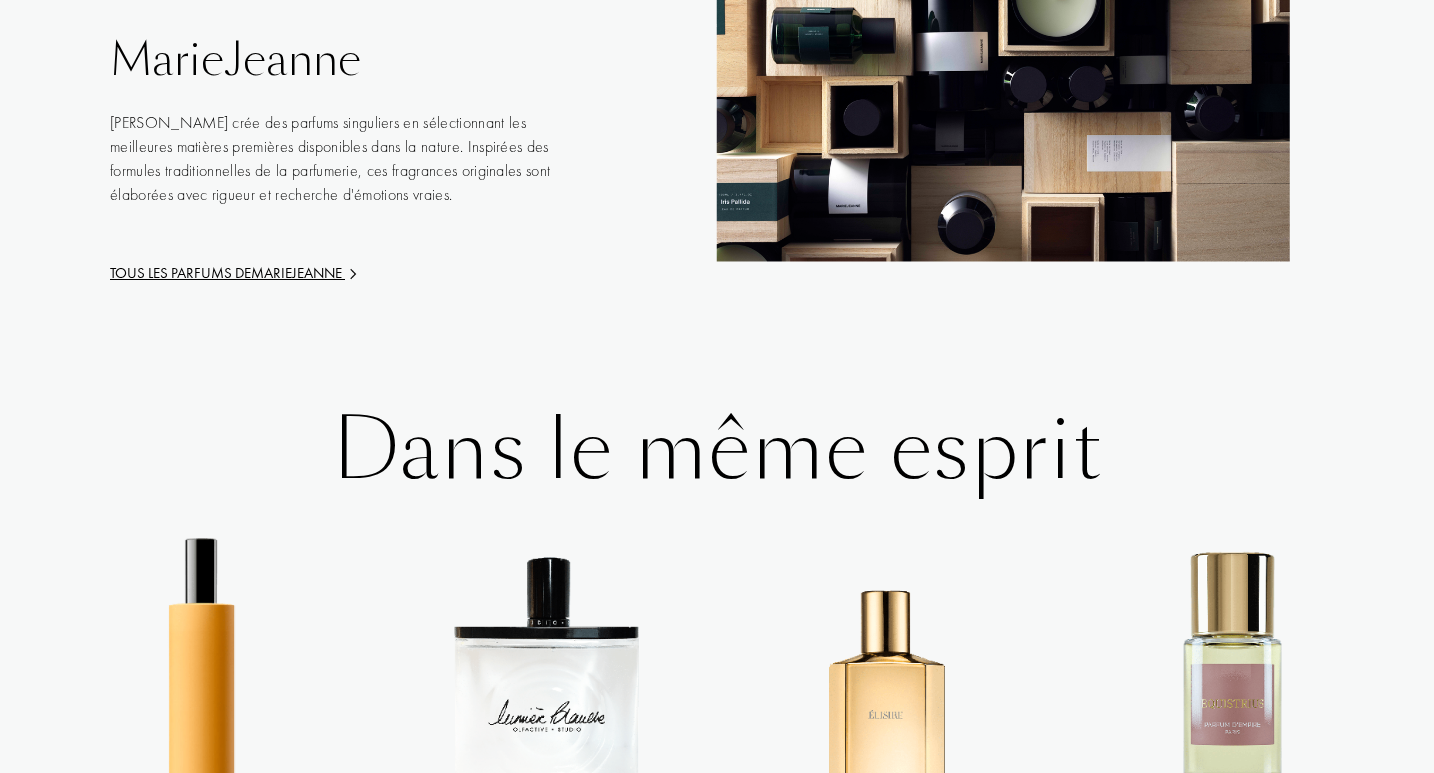 scroll, scrollTop: 2842, scrollLeft: 0, axis: vertical 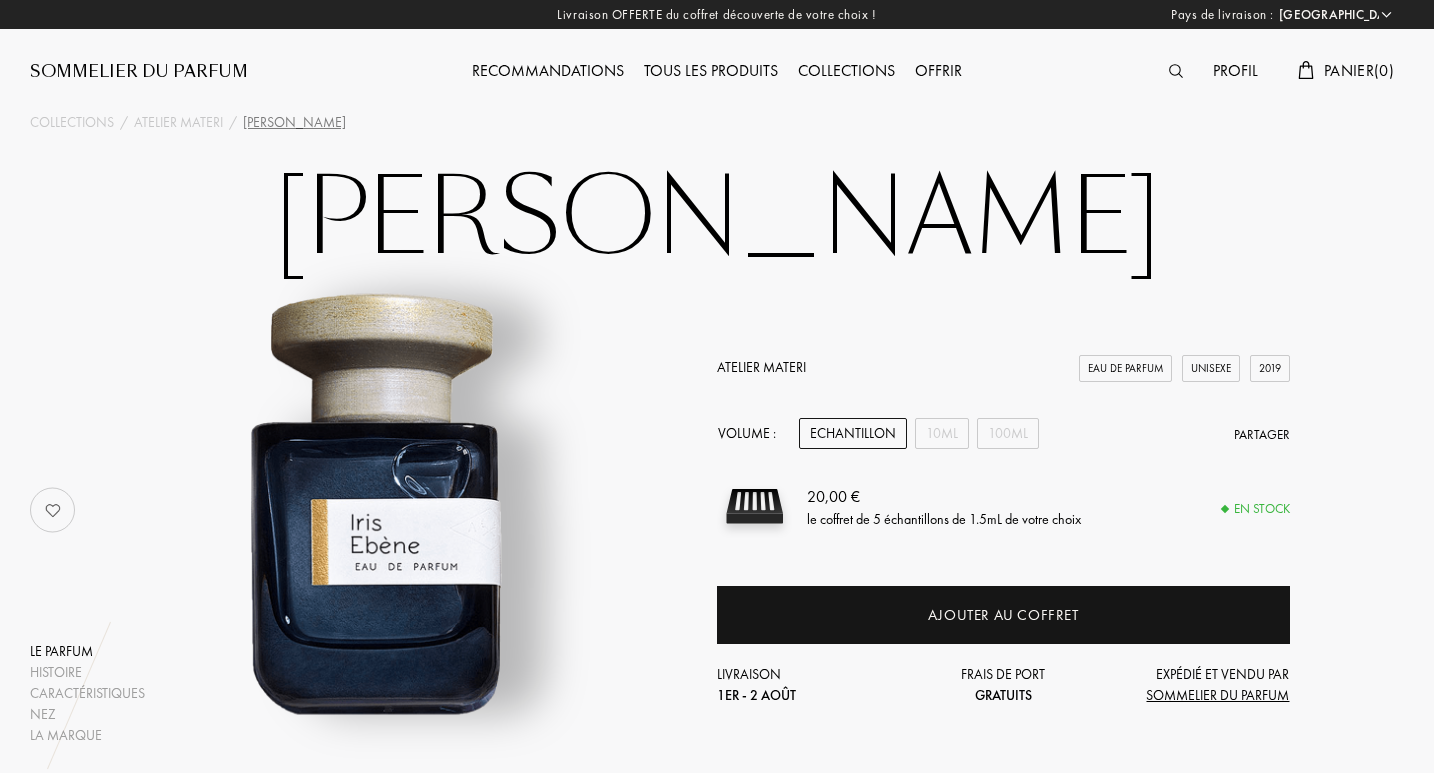 select on "FR" 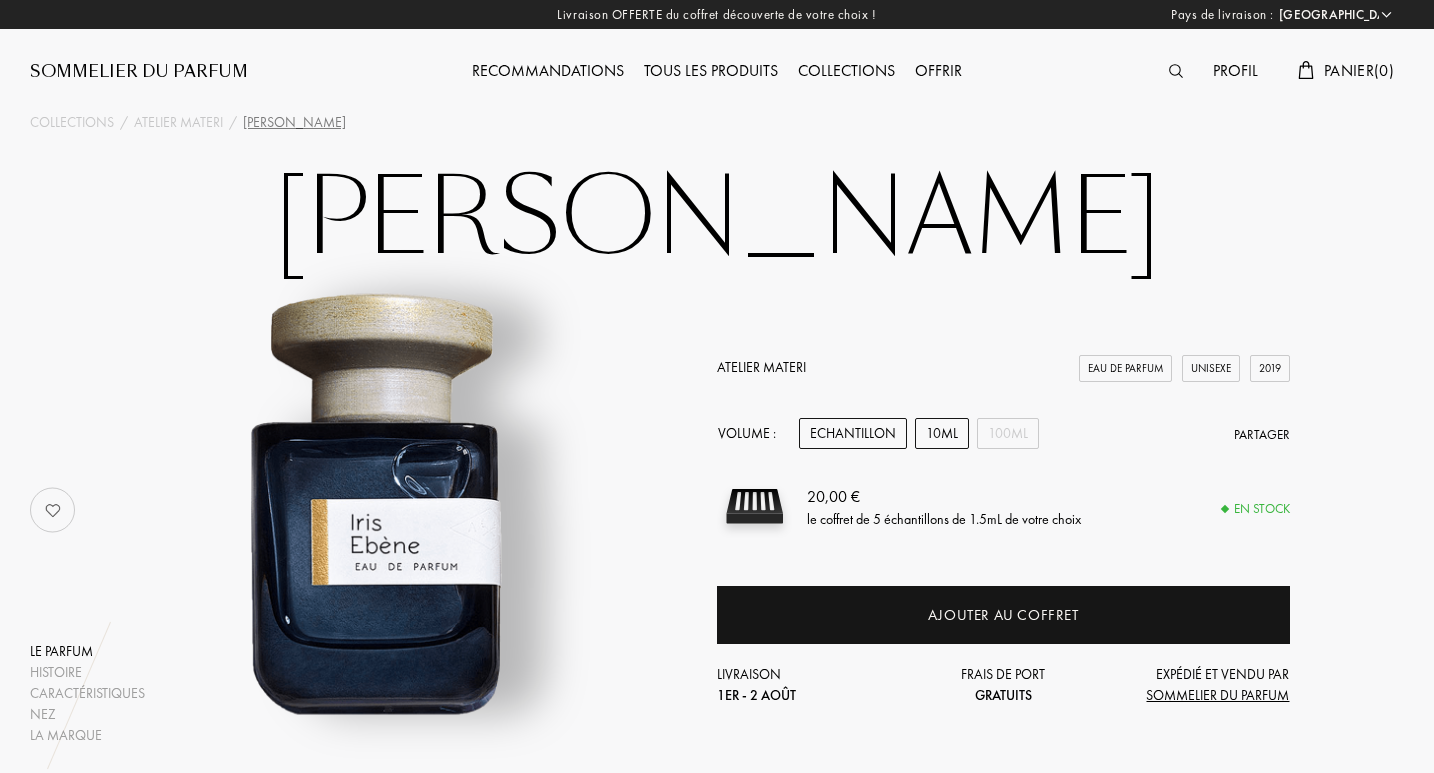 scroll, scrollTop: 0, scrollLeft: 0, axis: both 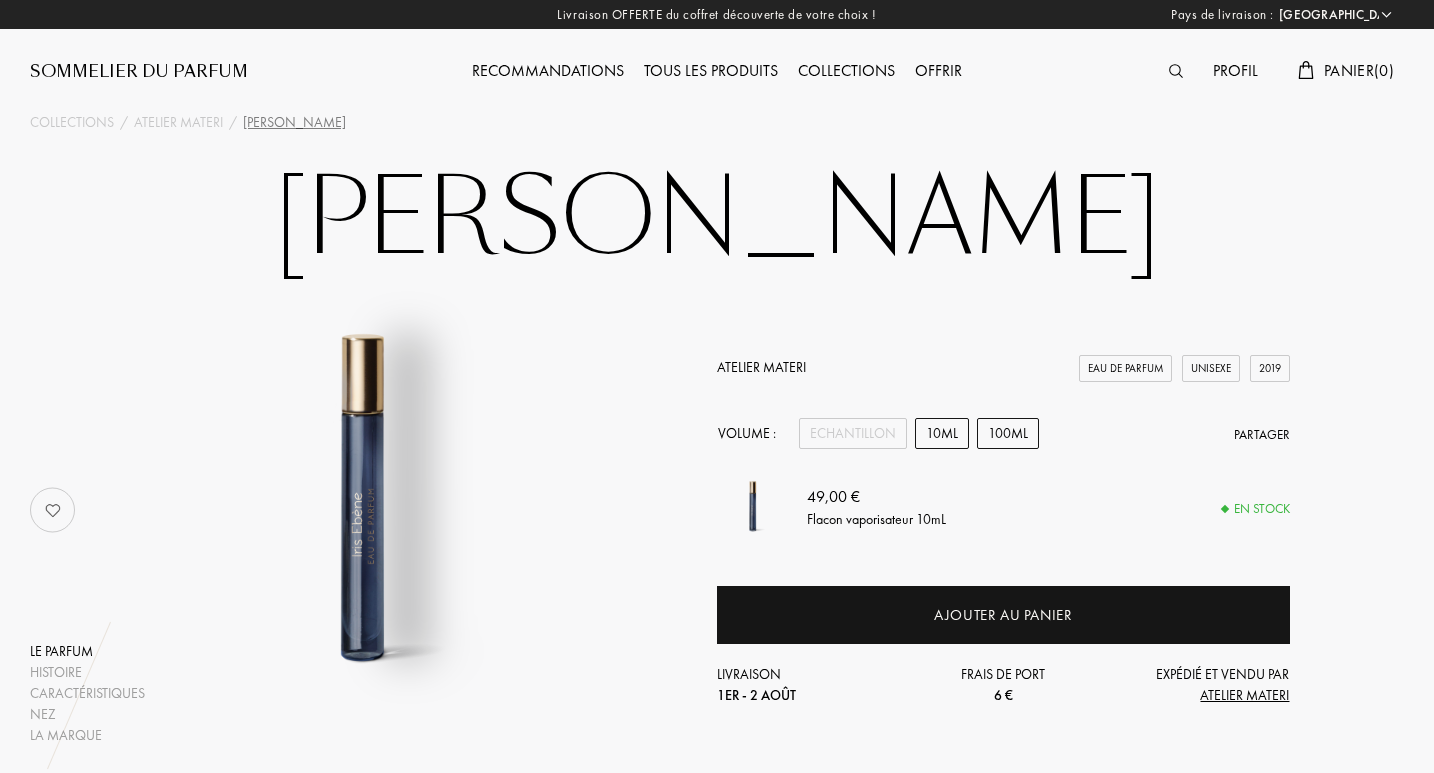 click on "100mL" at bounding box center (1008, 433) 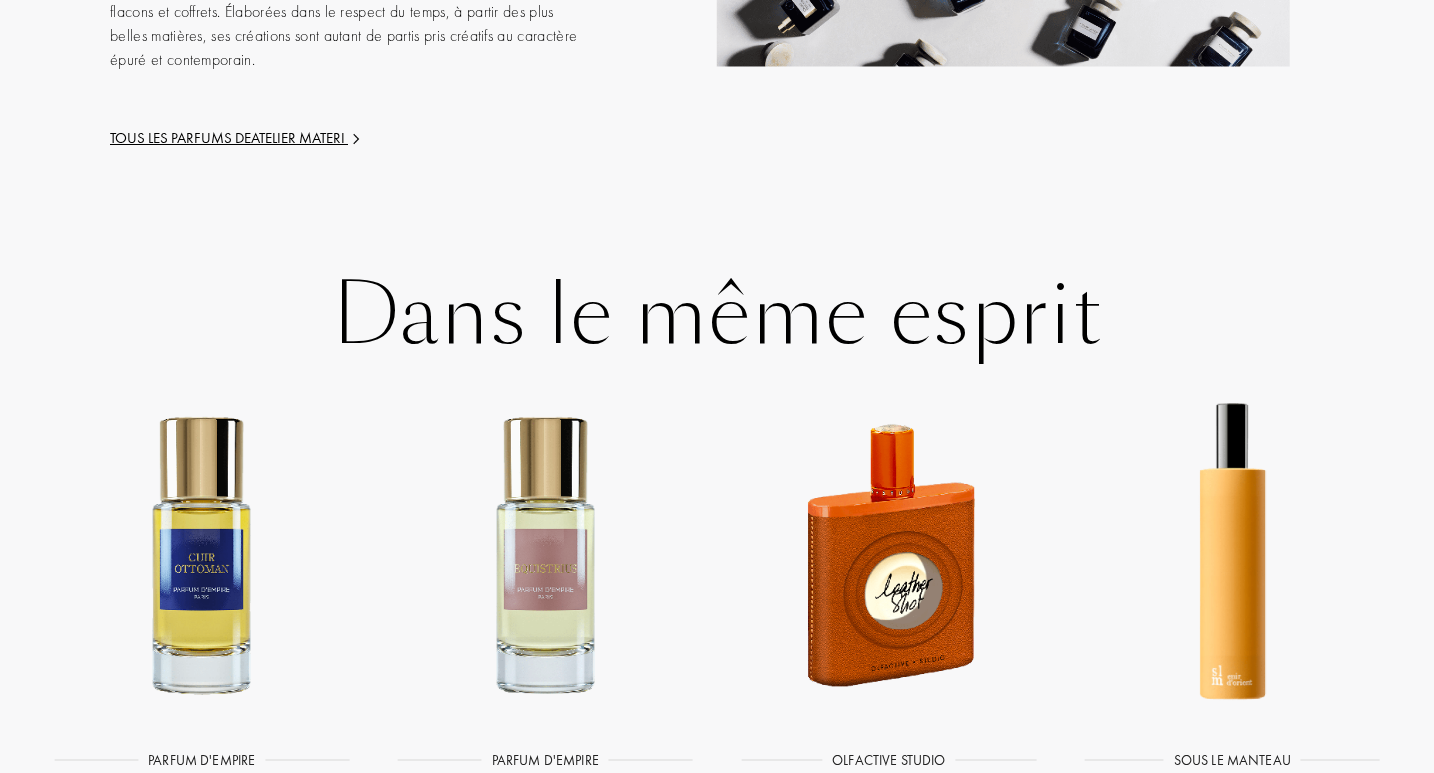 scroll, scrollTop: 3330, scrollLeft: 0, axis: vertical 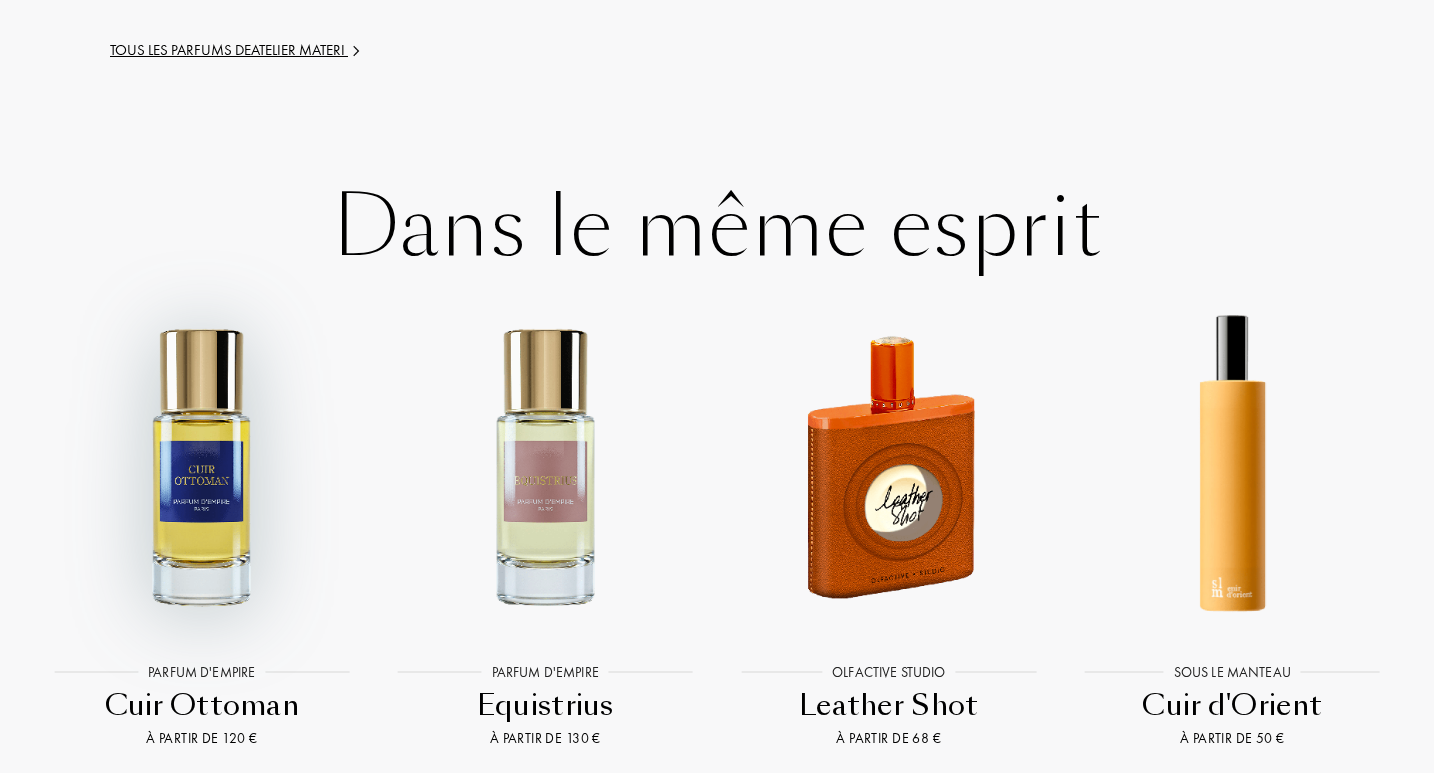 click at bounding box center (201, 465) 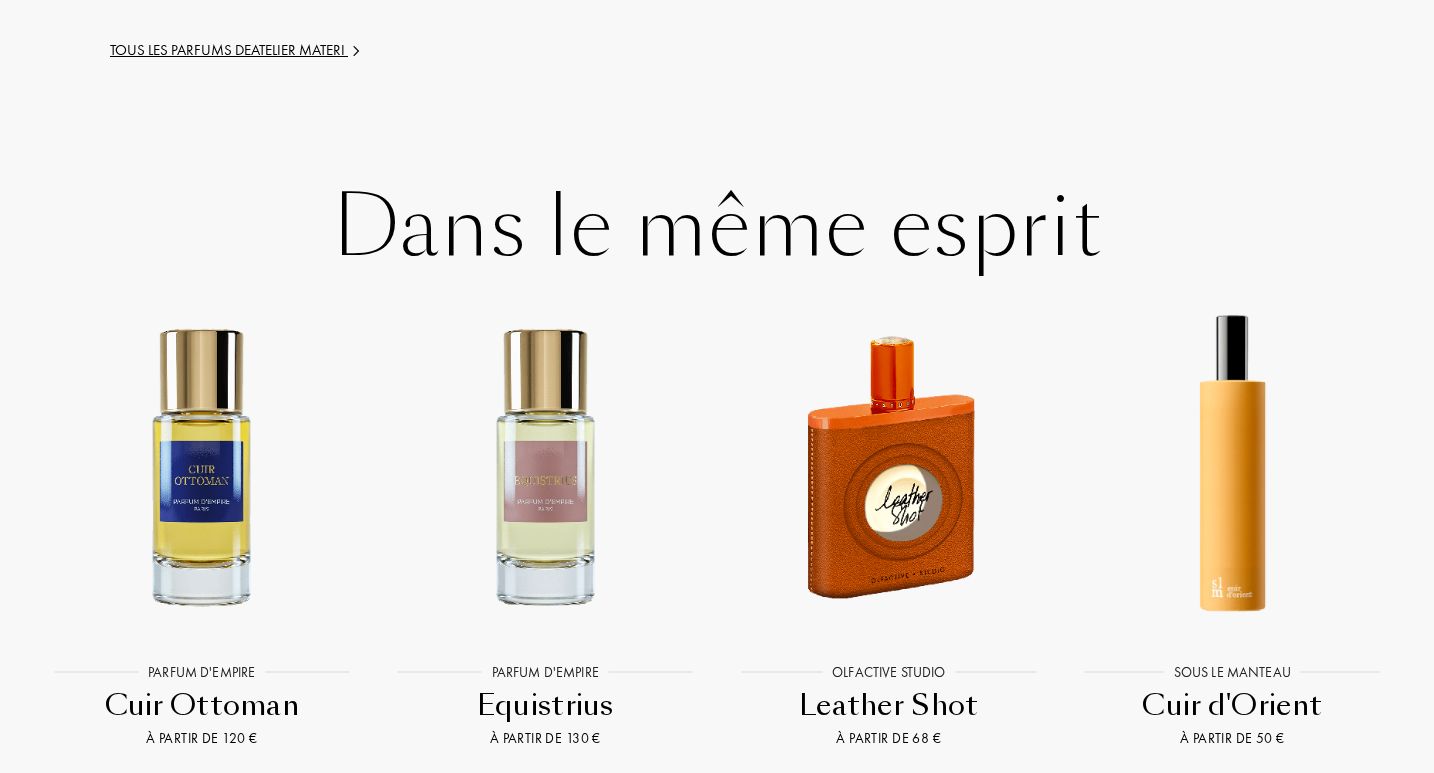scroll, scrollTop: 3327, scrollLeft: 0, axis: vertical 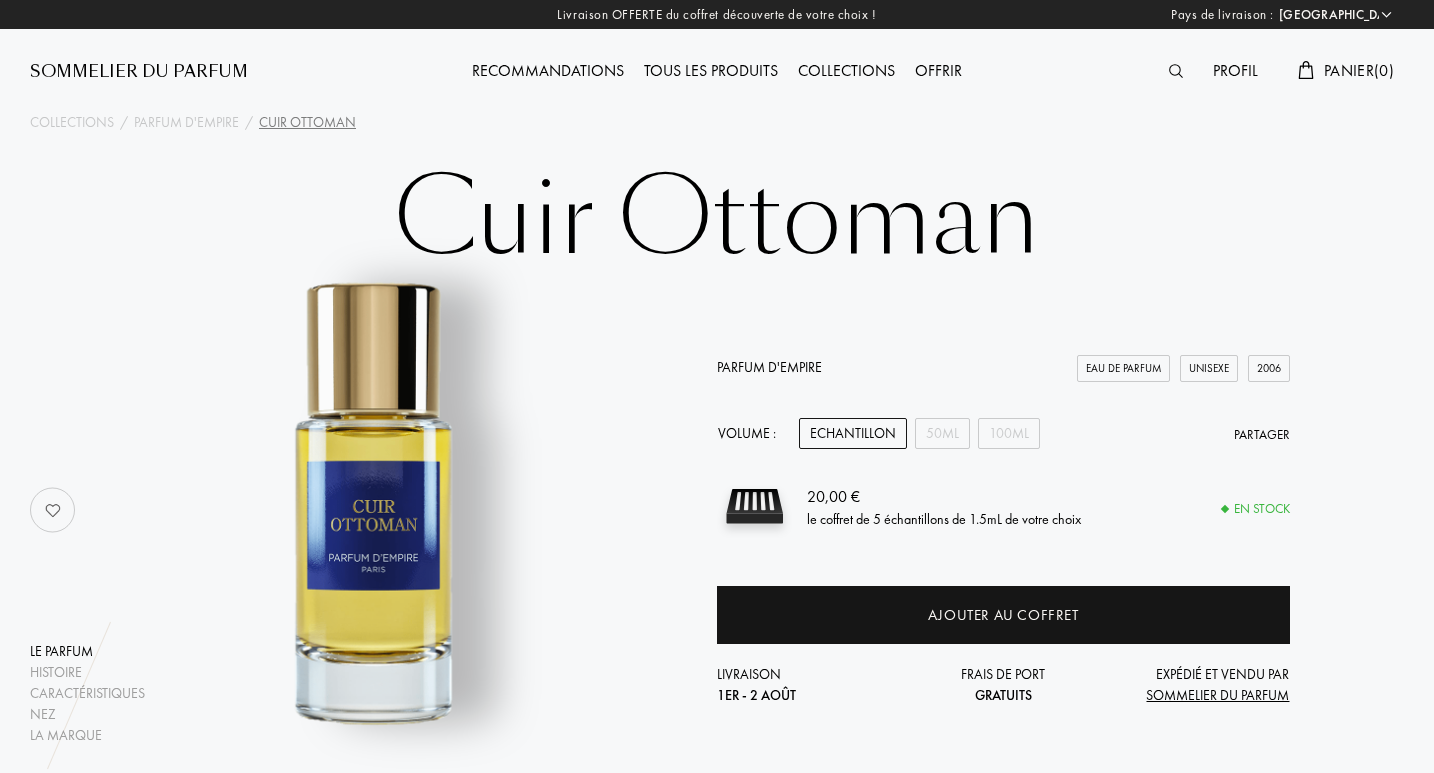 select on "FR" 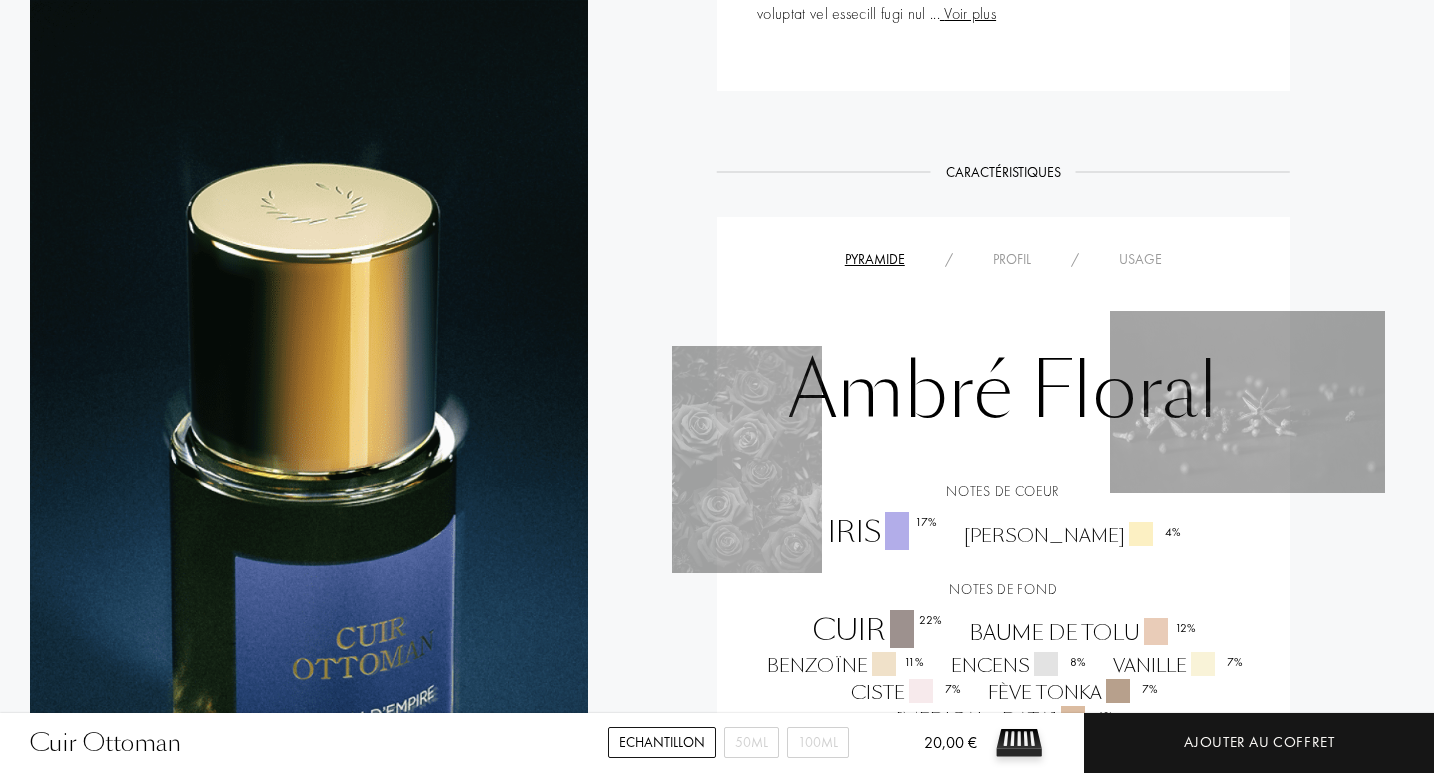 scroll, scrollTop: 1918, scrollLeft: 0, axis: vertical 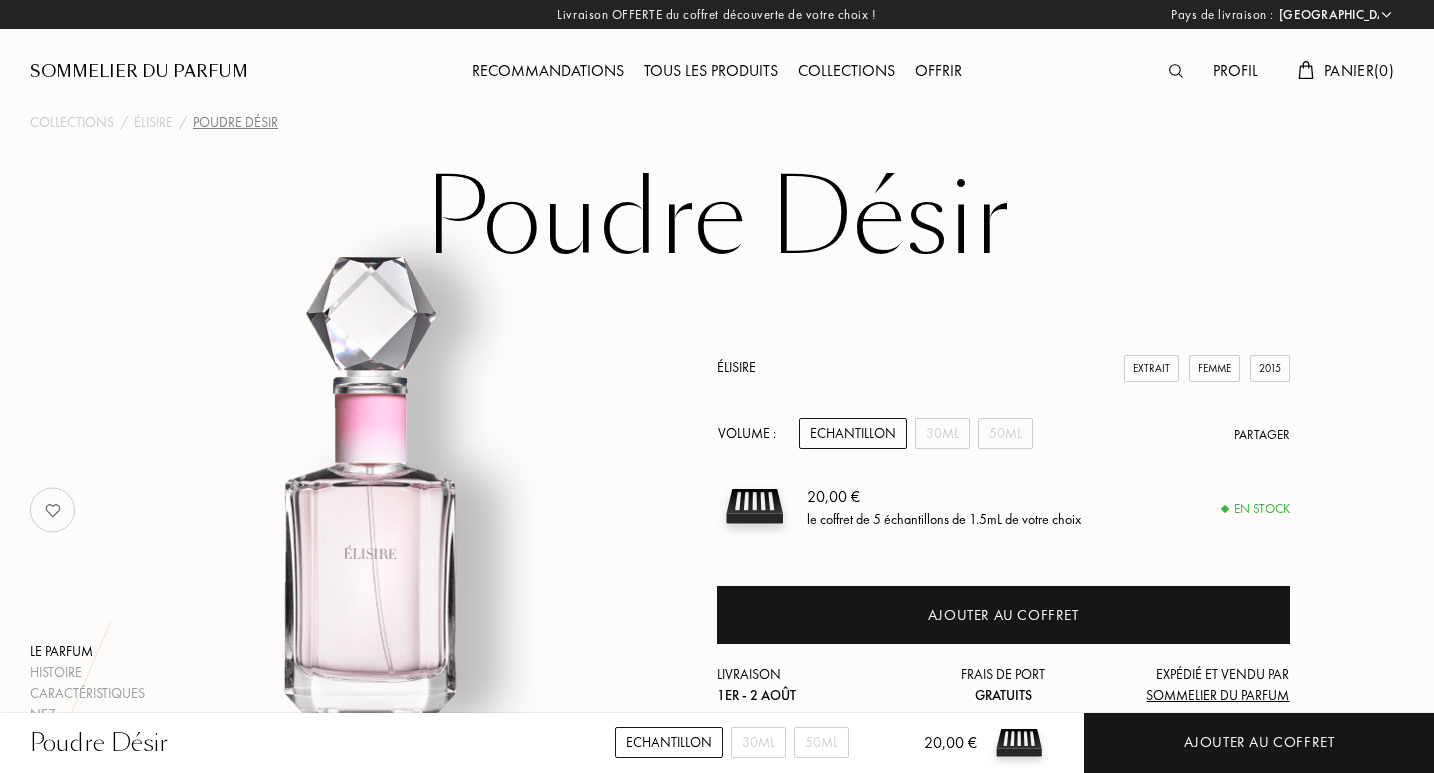 select on "FR" 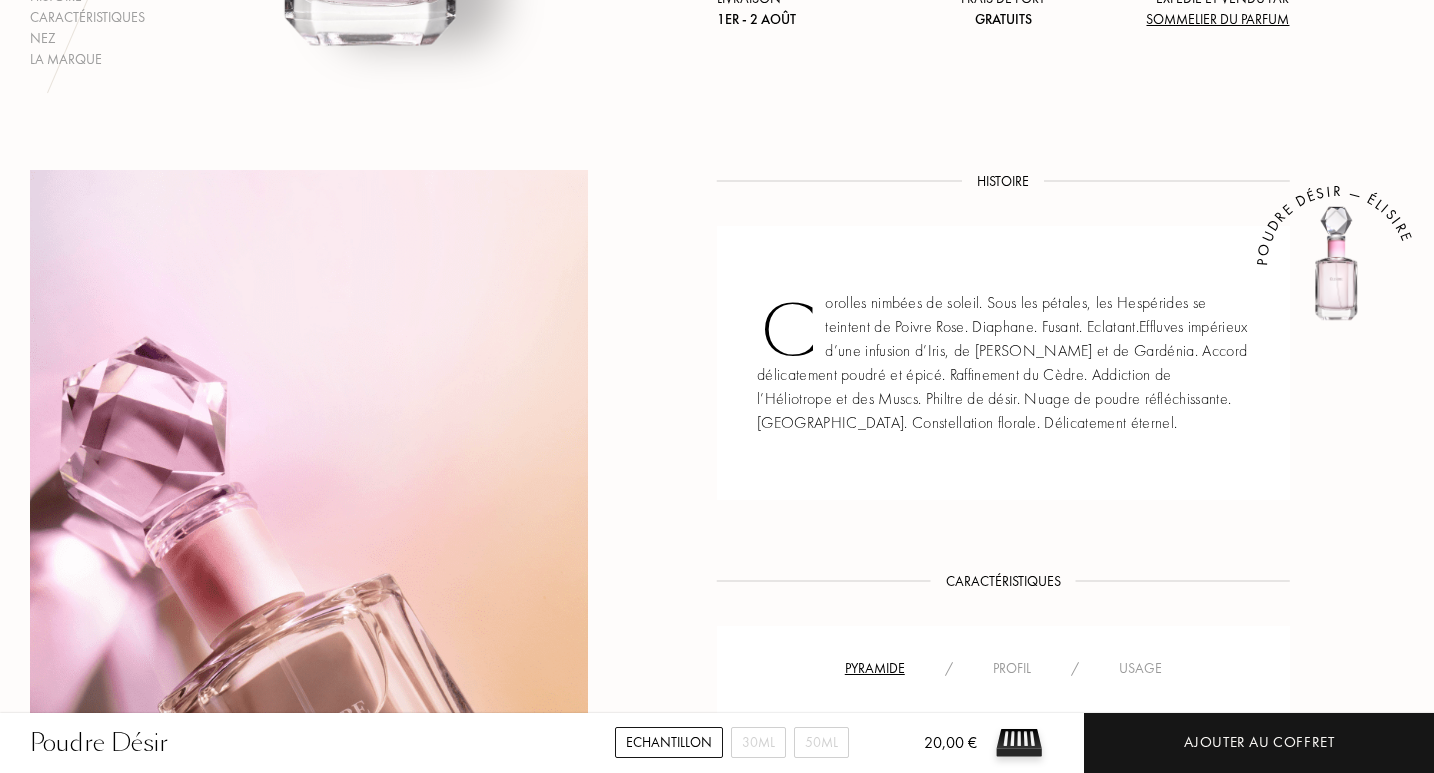 click on "[GEOGRAPHIC_DATA] : [GEOGRAPHIC_DATA] [GEOGRAPHIC_DATA] [GEOGRAPHIC_DATA] [GEOGRAPHIC_DATA] [GEOGRAPHIC_DATA] [GEOGRAPHIC_DATA] [GEOGRAPHIC_DATA] [GEOGRAPHIC_DATA] [GEOGRAPHIC_DATA] [PERSON_NAME][GEOGRAPHIC_DATA] [GEOGRAPHIC_DATA] [GEOGRAPHIC_DATA] [GEOGRAPHIC_DATA] [GEOGRAPHIC_DATA] [GEOGRAPHIC_DATA] [GEOGRAPHIC_DATA] [GEOGRAPHIC_DATA] [GEOGRAPHIC_DATA] [GEOGRAPHIC_DATA] [GEOGRAPHIC_DATA] [GEOGRAPHIC_DATA] [GEOGRAPHIC_DATA] [GEOGRAPHIC_DATA] [GEOGRAPHIC_DATA] [GEOGRAPHIC_DATA] [GEOGRAPHIC_DATA] [GEOGRAPHIC_DATA] [GEOGRAPHIC_DATA] [GEOGRAPHIC_DATA] [GEOGRAPHIC_DATA] [GEOGRAPHIC_DATA] [GEOGRAPHIC_DATA] [GEOGRAPHIC_DATA] [GEOGRAPHIC_DATA] [GEOGRAPHIC_DATA] [GEOGRAPHIC_DATA] [GEOGRAPHIC_DATA] [GEOGRAPHIC_DATA] [GEOGRAPHIC_DATA] [GEOGRAPHIC_DATA] [GEOGRAPHIC_DATA] [GEOGRAPHIC_DATA] [GEOGRAPHIC_DATA] [GEOGRAPHIC_DATA] [GEOGRAPHIC_DATA] [GEOGRAPHIC_DATA] [GEOGRAPHIC_DATA] [GEOGRAPHIC_DATA] [GEOGRAPHIC_DATA] [GEOGRAPHIC_DATA] [GEOGRAPHIC_DATA] [GEOGRAPHIC_DATA] [GEOGRAPHIC_DATA] [GEOGRAPHIC_DATA] [GEOGRAPHIC_DATA] [GEOGRAPHIC_DATA] [GEOGRAPHIC_DATA] [GEOGRAPHIC_DATA] [GEOGRAPHIC_DATA] [GEOGRAPHIC_DATA] de [GEOGRAPHIC_DATA] [GEOGRAPHIC_DATA] [GEOGRAPHIC_DATA] [GEOGRAPHIC_DATA] [GEOGRAPHIC_DATA] [GEOGRAPHIC_DATA] [GEOGRAPHIC_DATA] [GEOGRAPHIC_DATA] [GEOGRAPHIC_DATA][PERSON_NAME][GEOGRAPHIC_DATA] [GEOGRAPHIC_DATA] et [GEOGRAPHIC_DATA] du Sud [GEOGRAPHIC_DATA] [GEOGRAPHIC_DATA] [GEOGRAPHIC_DATA] [GEOGRAPHIC_DATA] [GEOGRAPHIC_DATA] [GEOGRAPHIC_DATA] [GEOGRAPHIC_DATA] [GEOGRAPHIC_DATA] [GEOGRAPHIC_DATA] [GEOGRAPHIC_DATA] [GEOGRAPHIC_DATA] française [GEOGRAPHIC_DATA] [GEOGRAPHIC_DATA] [GEOGRAPHIC_DATA] [GEOGRAPHIC_DATA] [GEOGRAPHIC_DATA] [GEOGRAPHIC_DATA] [GEOGRAPHIC_DATA] [GEOGRAPHIC_DATA] [GEOGRAPHIC_DATA] [GEOGRAPHIC_DATA] [GEOGRAPHIC_DATA] [GEOGRAPHIC_DATA] [GEOGRAPHIC_DATA] [GEOGRAPHIC_DATA] [GEOGRAPHIC_DATA]" at bounding box center (717, 1756) 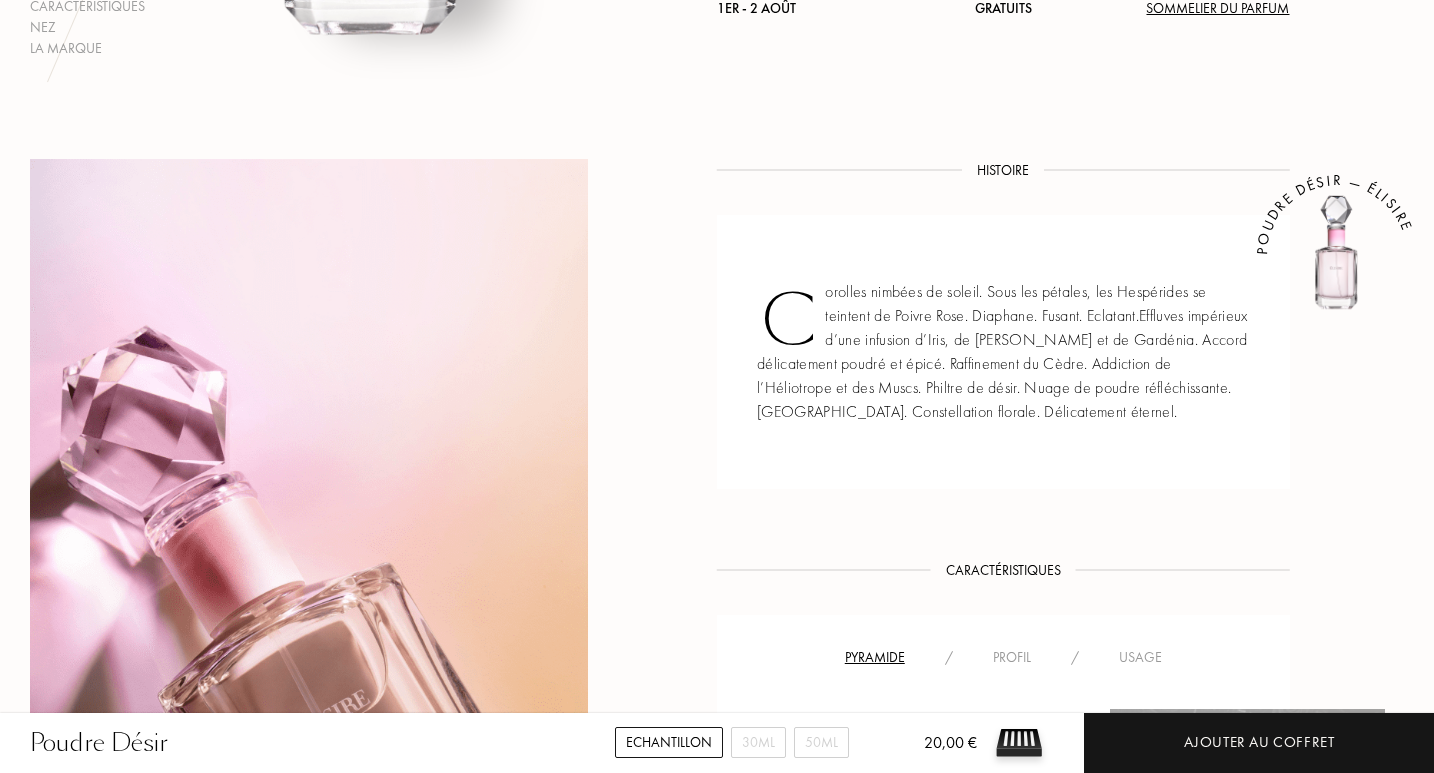 scroll, scrollTop: 687, scrollLeft: 0, axis: vertical 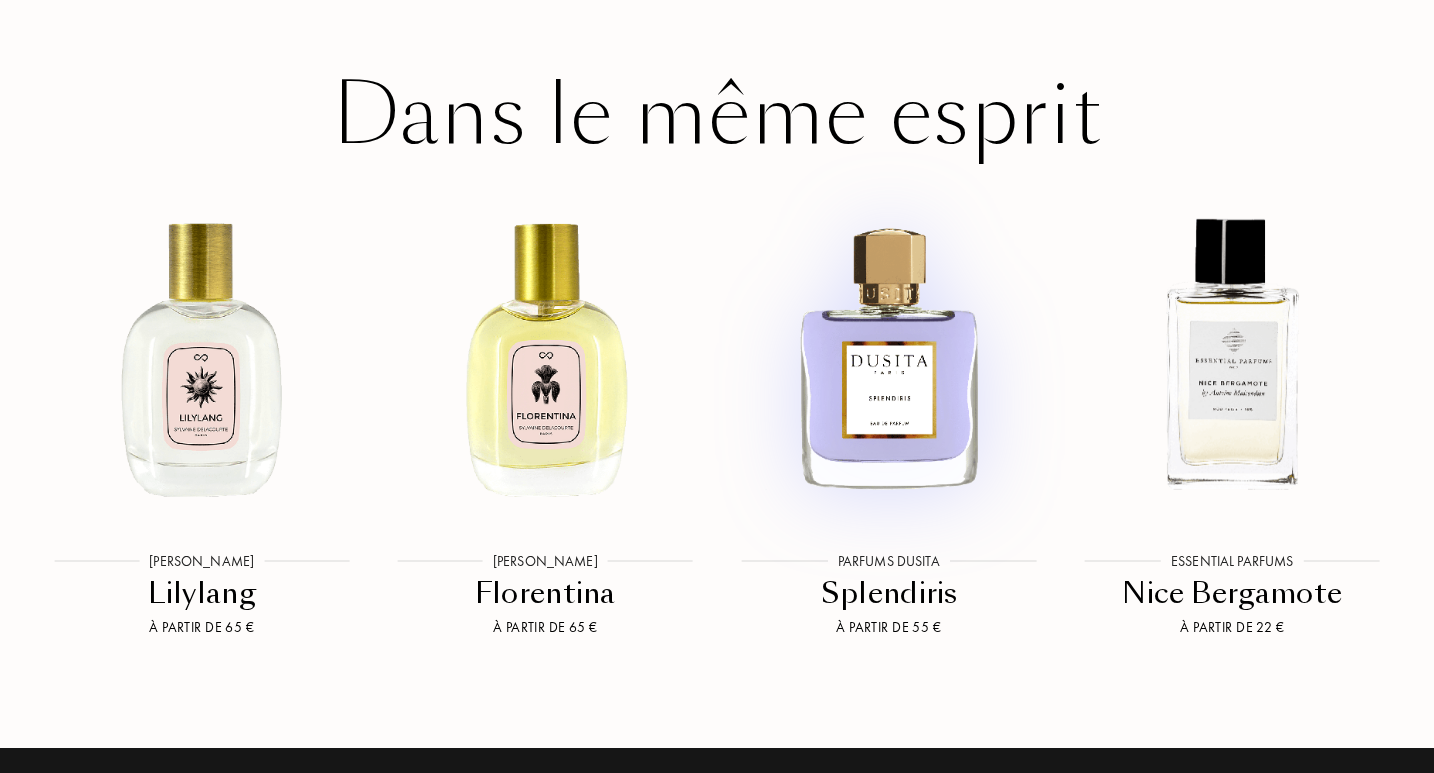 click at bounding box center (888, 353) 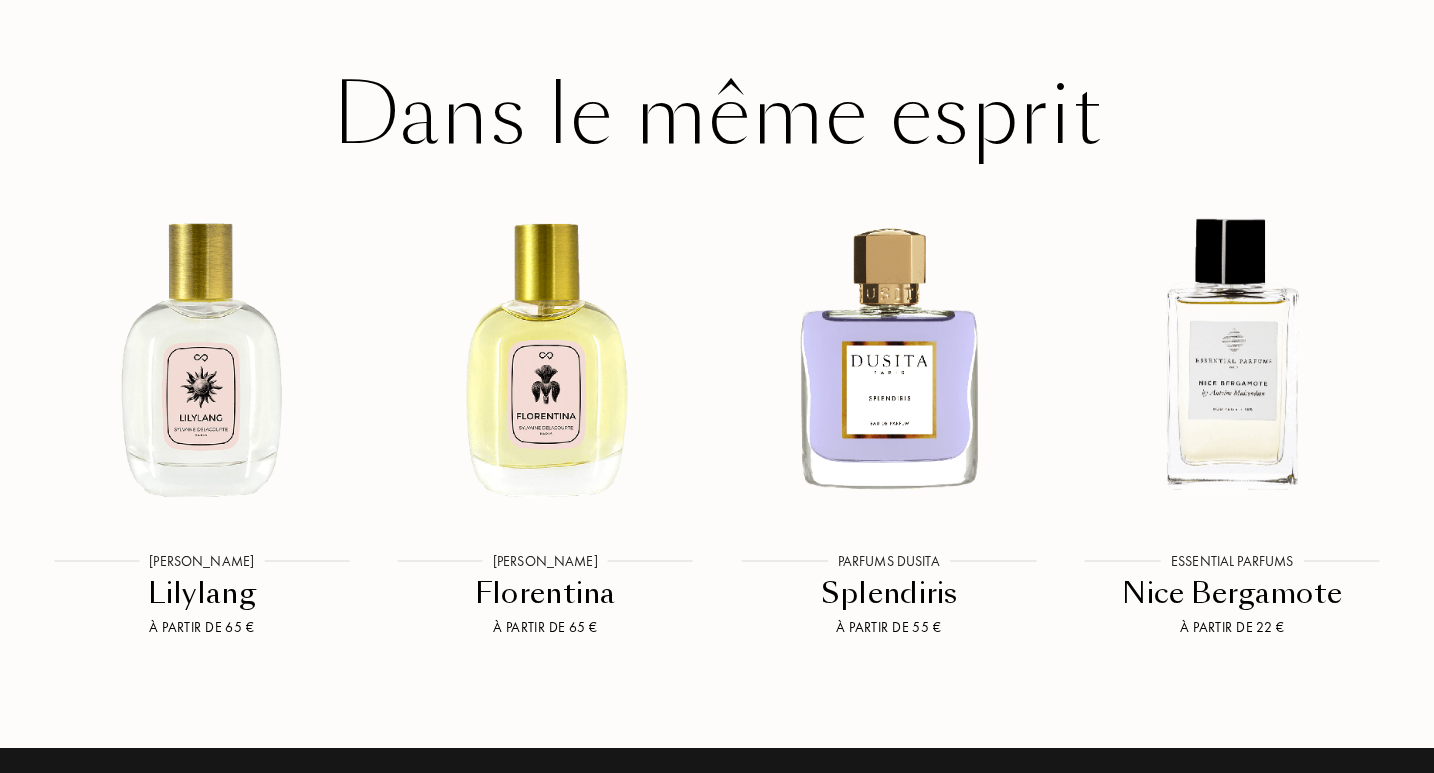 scroll, scrollTop: 3498, scrollLeft: 0, axis: vertical 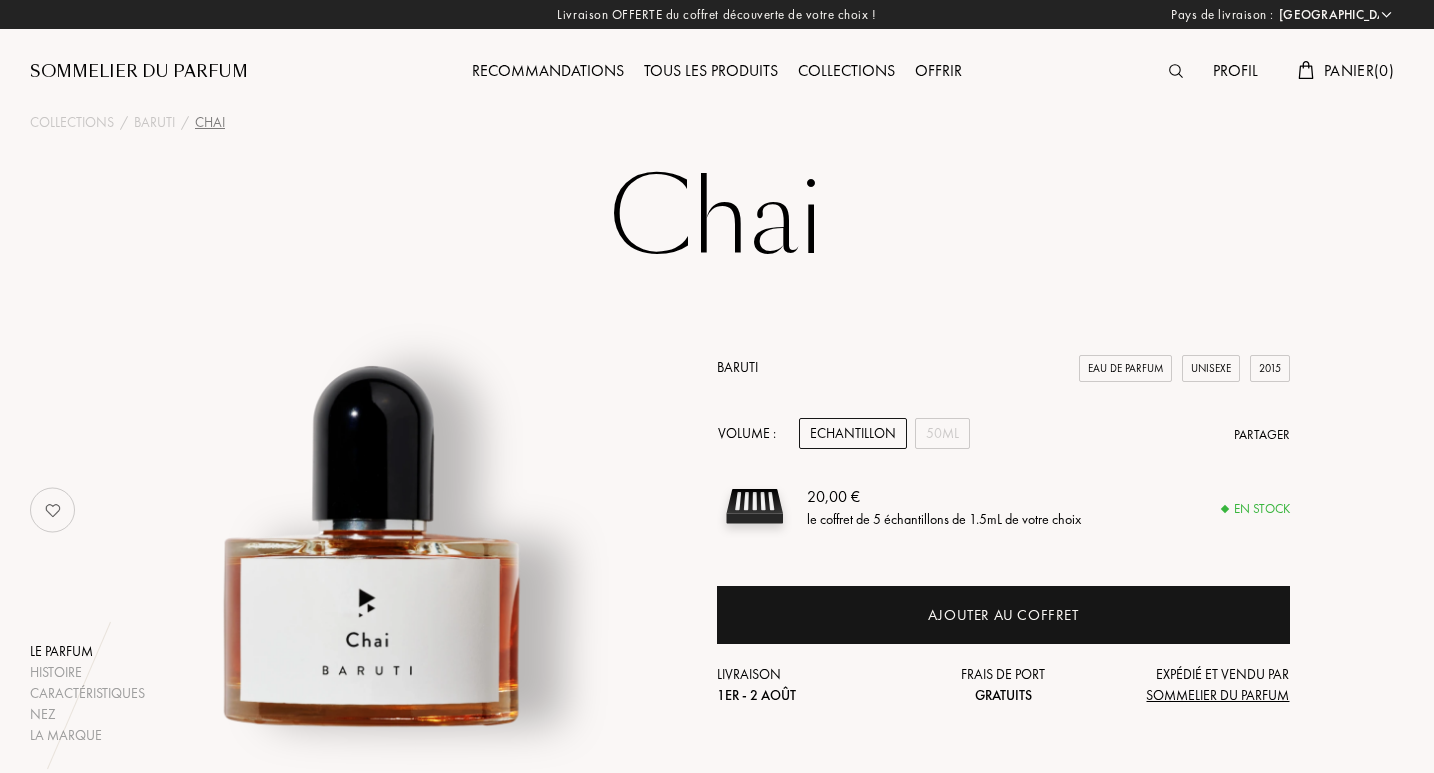 select on "FR" 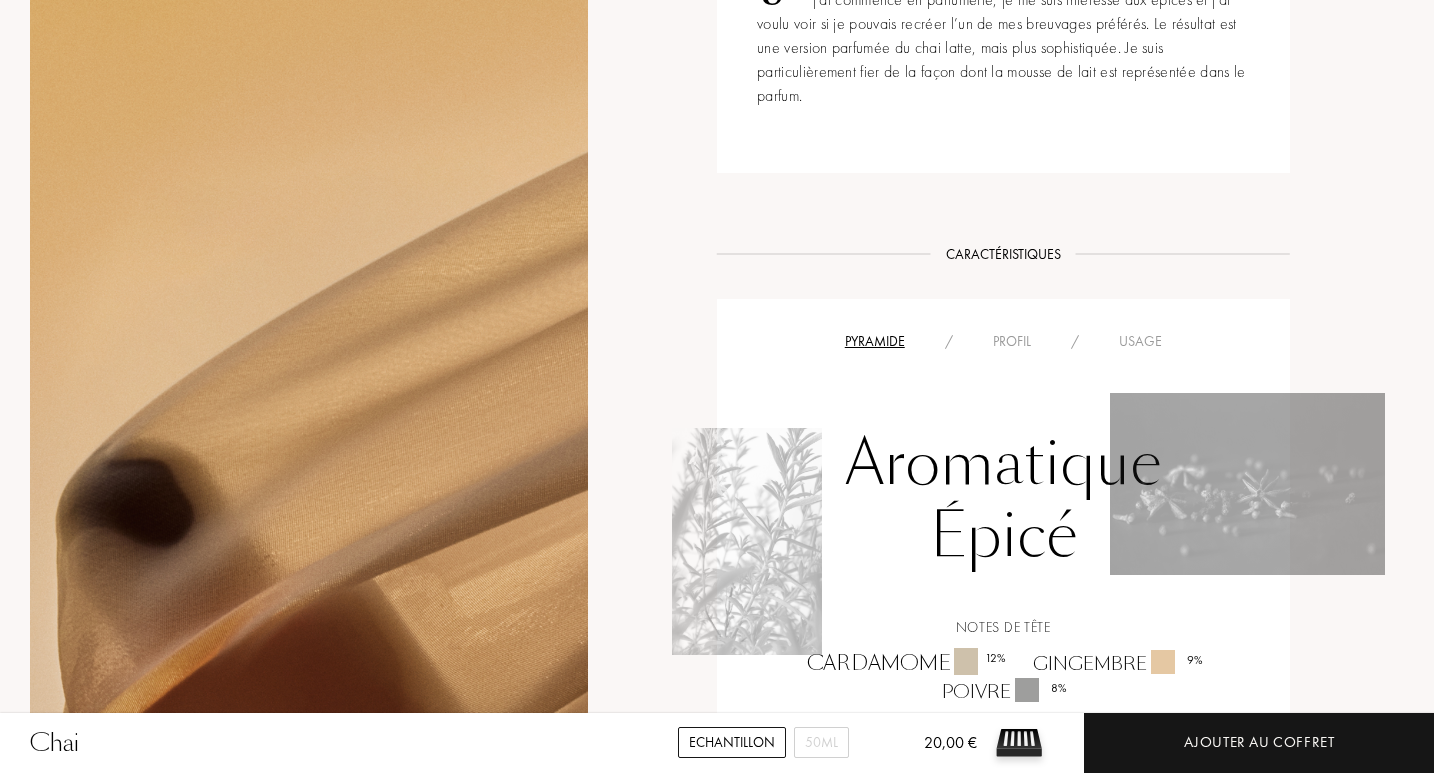 scroll, scrollTop: 1024, scrollLeft: 0, axis: vertical 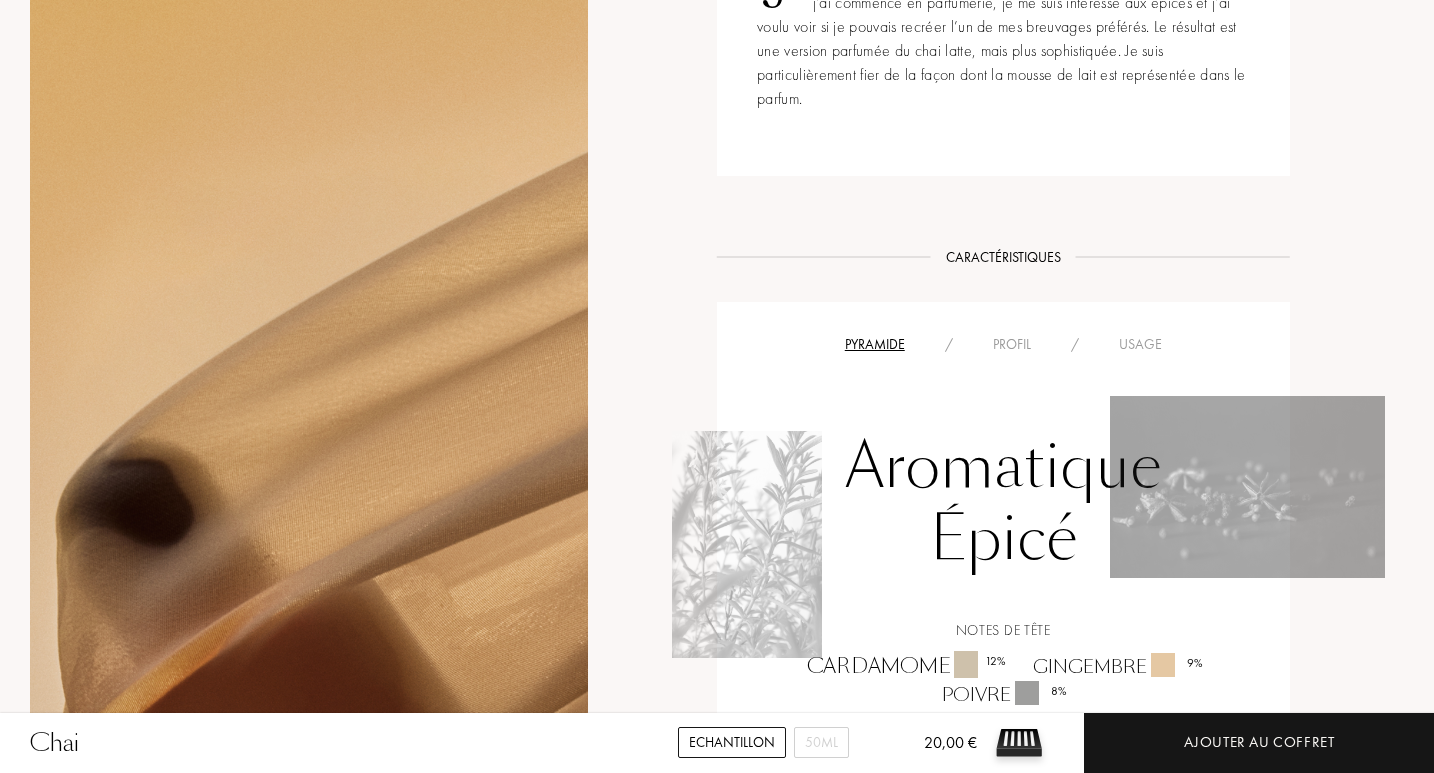 drag, startPoint x: 1439, startPoint y: 94, endPoint x: 1439, endPoint y: 331, distance: 237 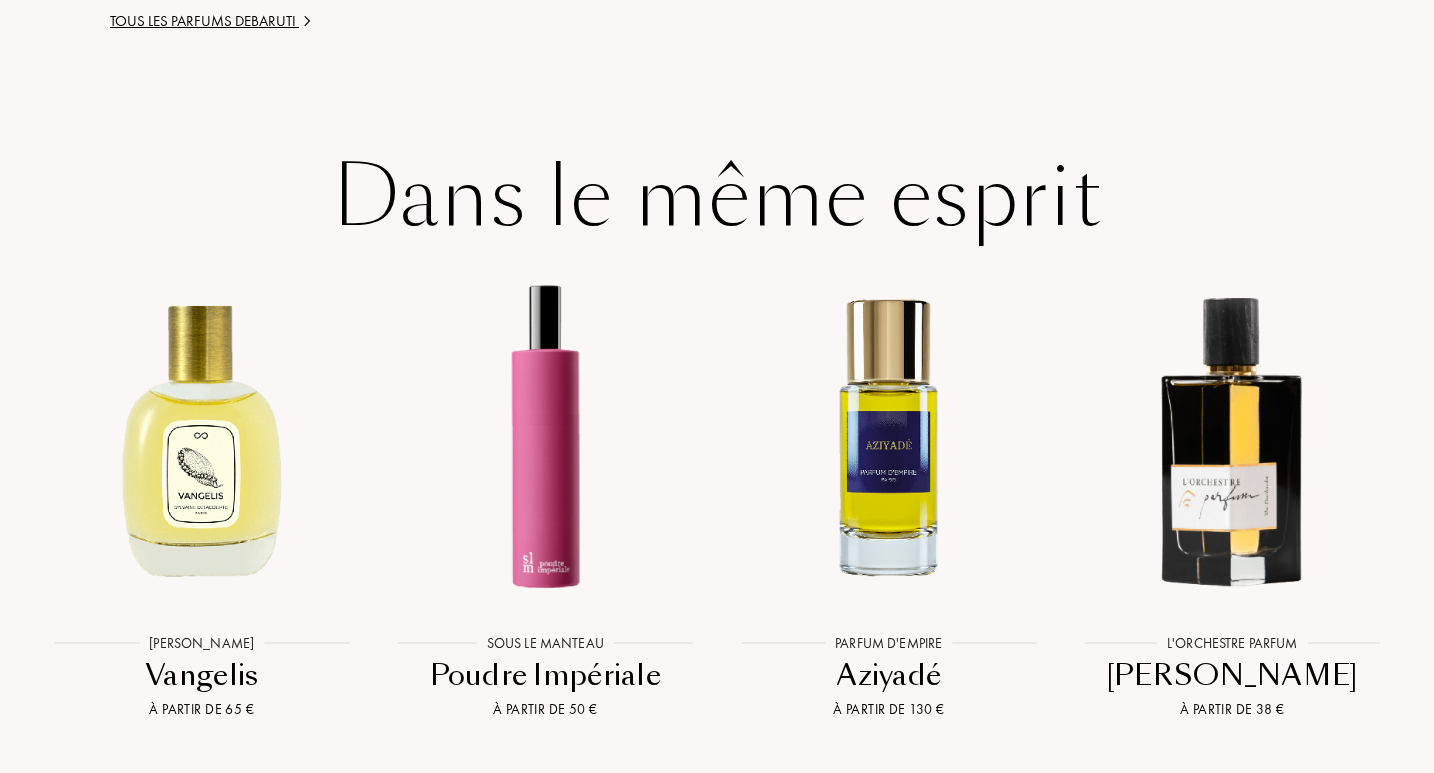 scroll, scrollTop: 3094, scrollLeft: 0, axis: vertical 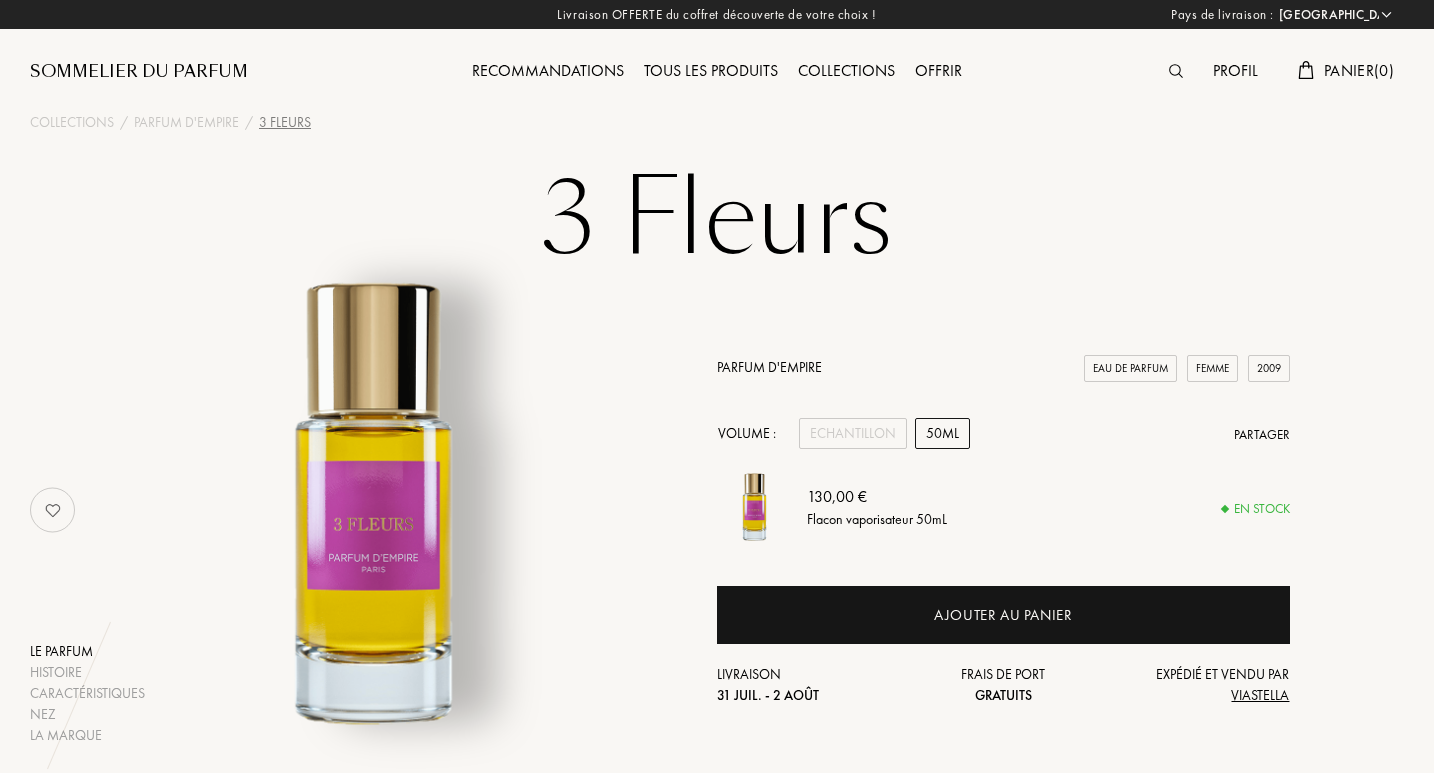 select on "FR" 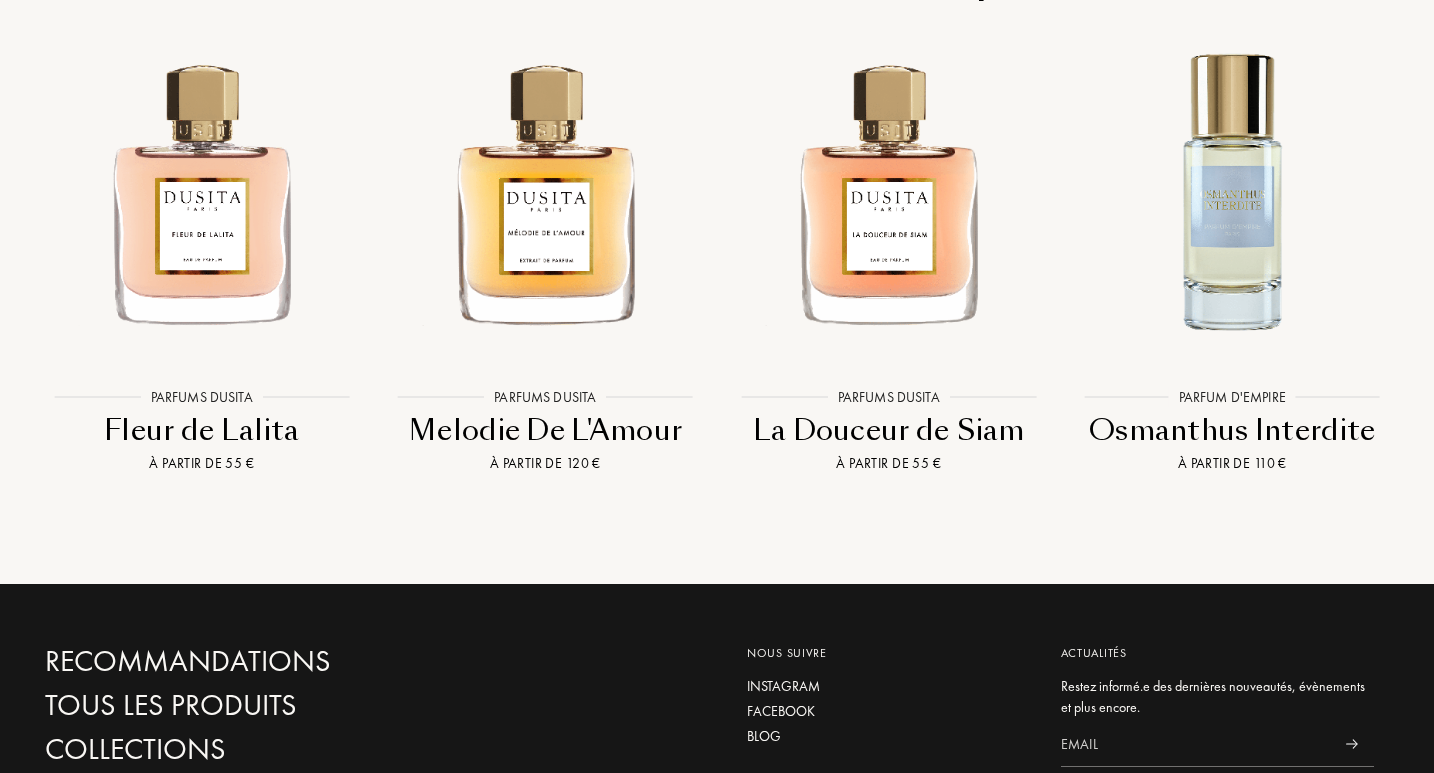 drag, startPoint x: 1437, startPoint y: 123, endPoint x: 1439, endPoint y: 156, distance: 33.06055 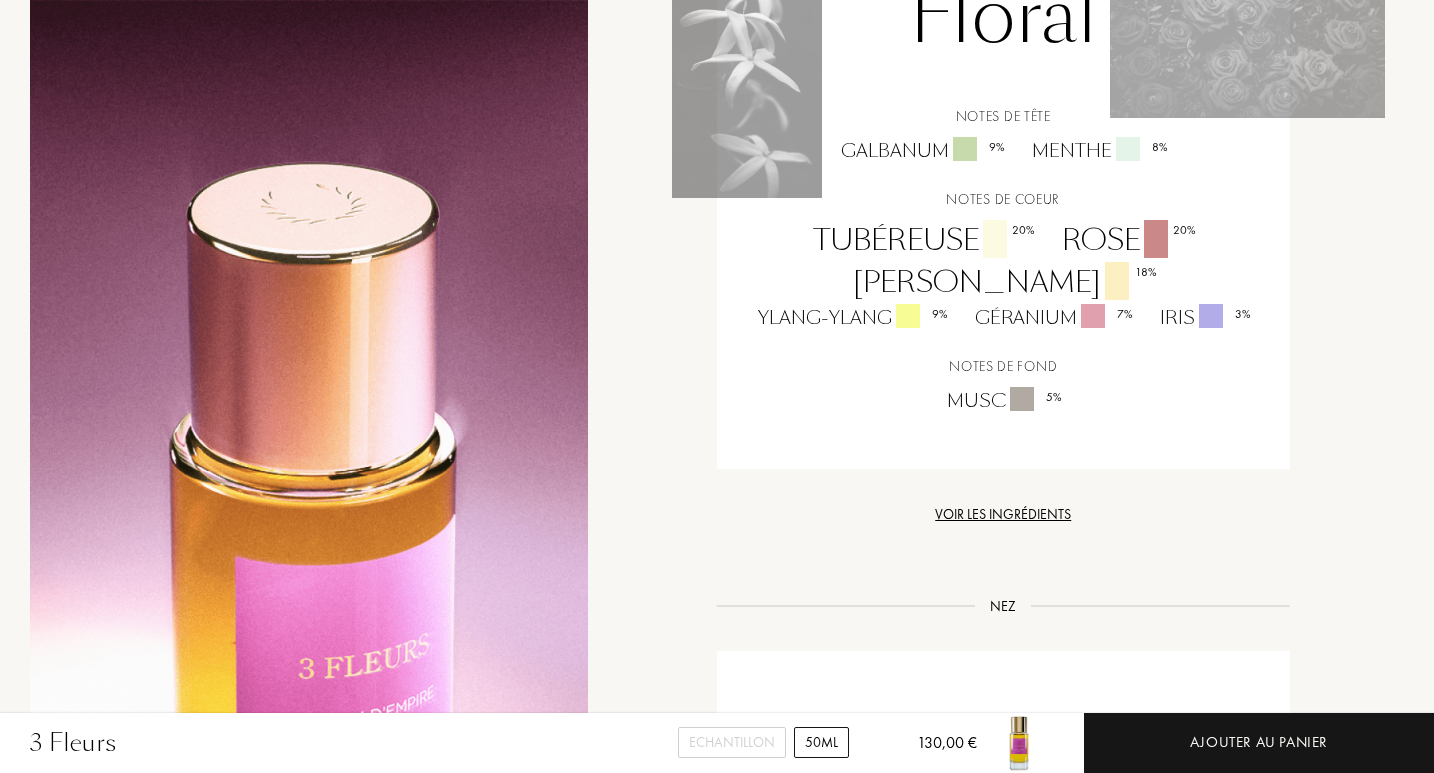 scroll, scrollTop: 1951, scrollLeft: 0, axis: vertical 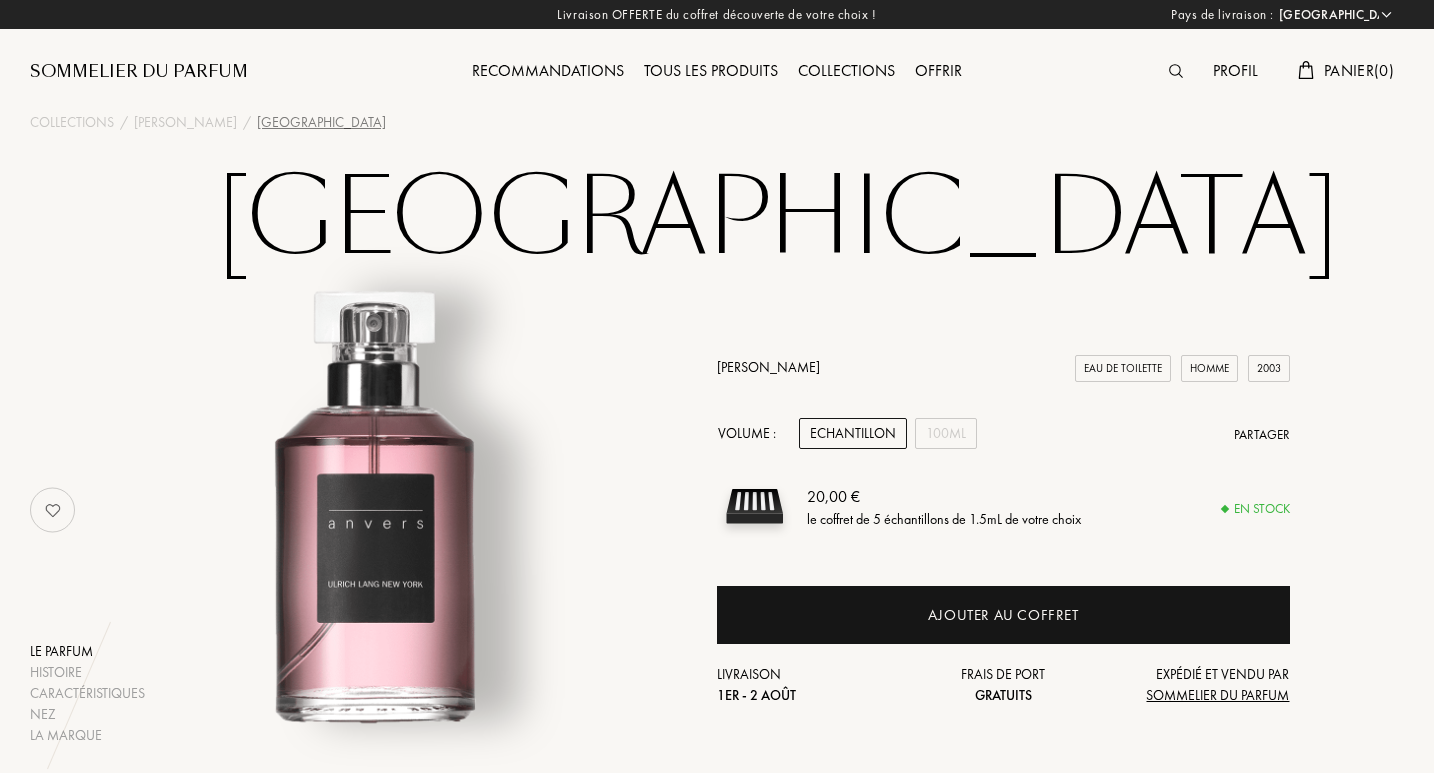 select on "FR" 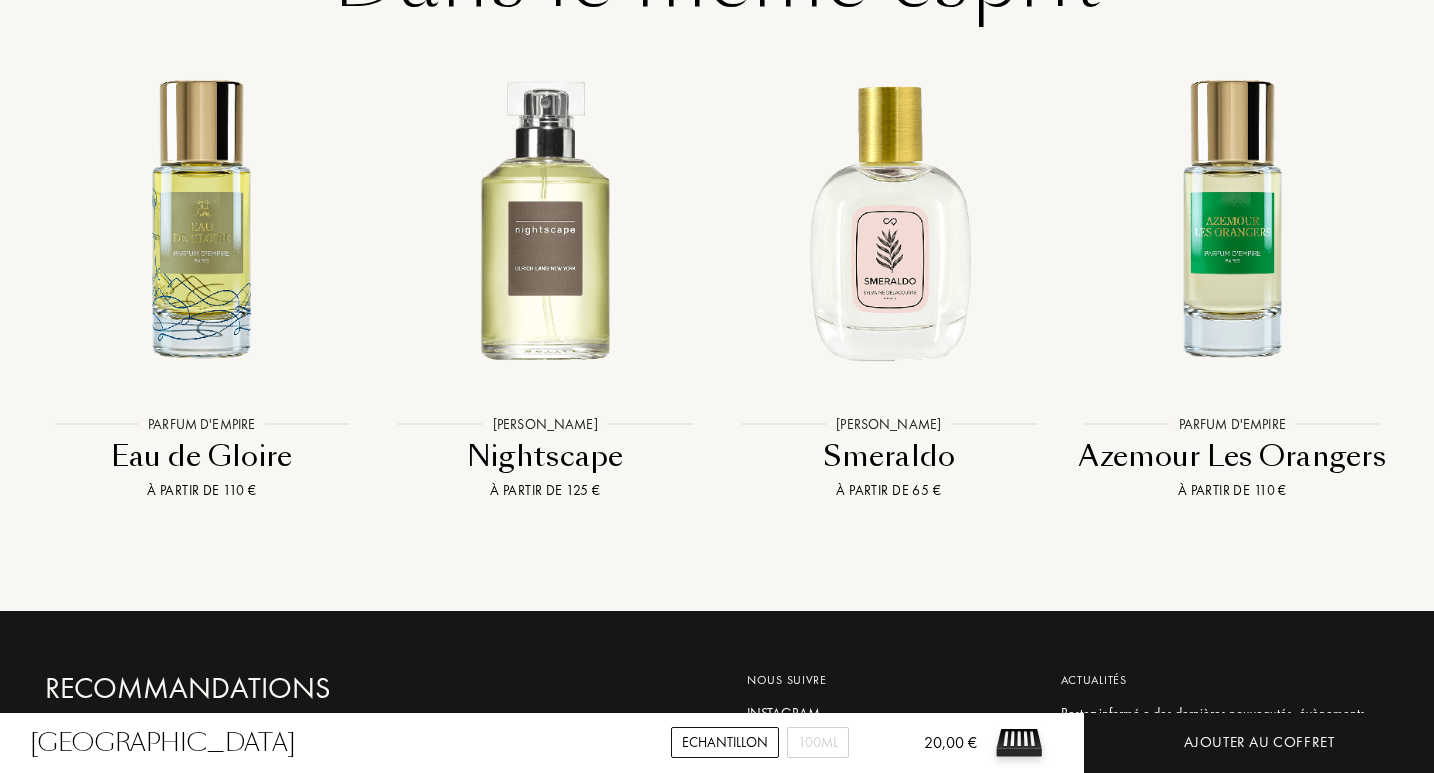 scroll, scrollTop: 2081, scrollLeft: 0, axis: vertical 